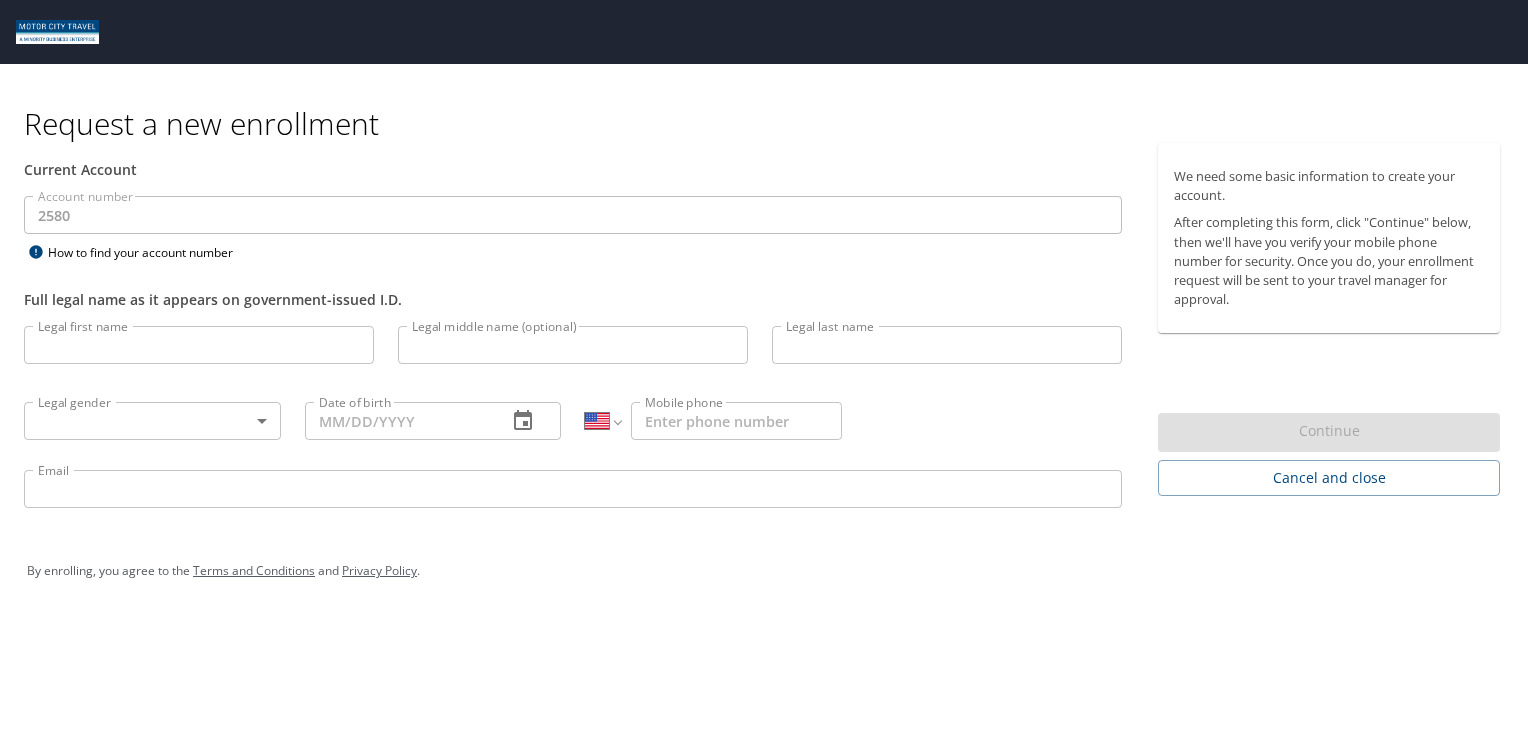 select on "US" 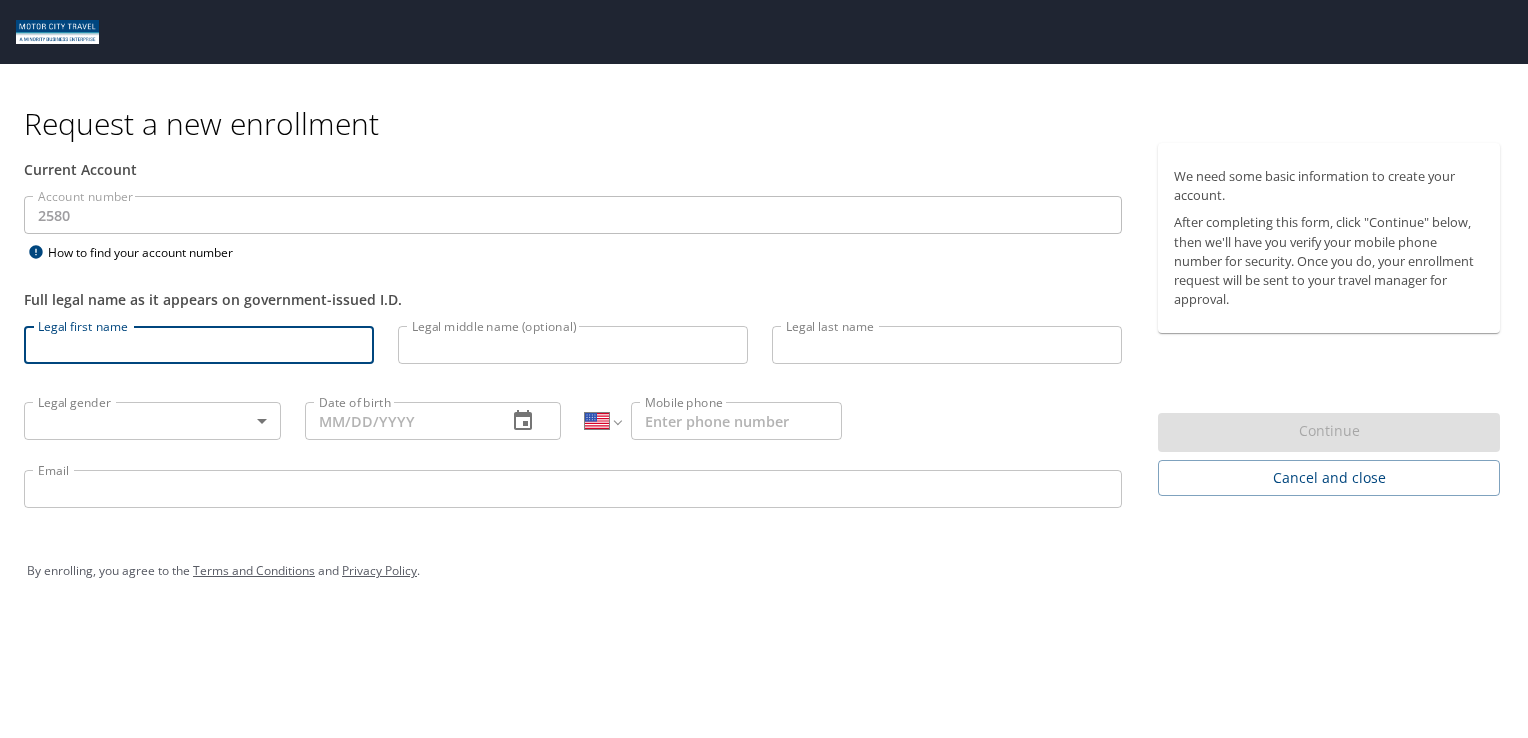 click on "Legal first name" at bounding box center (199, 345) 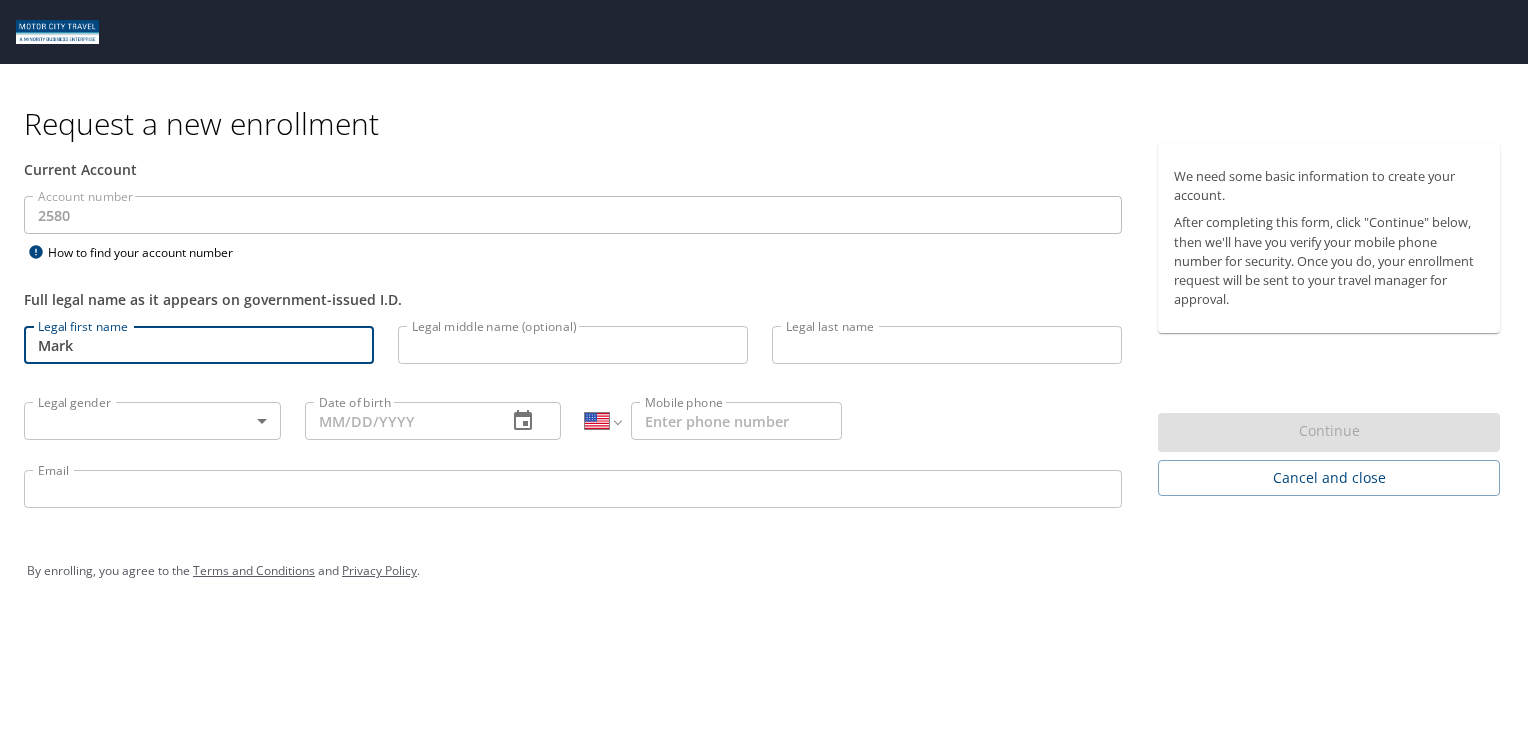 type on "Coburn" 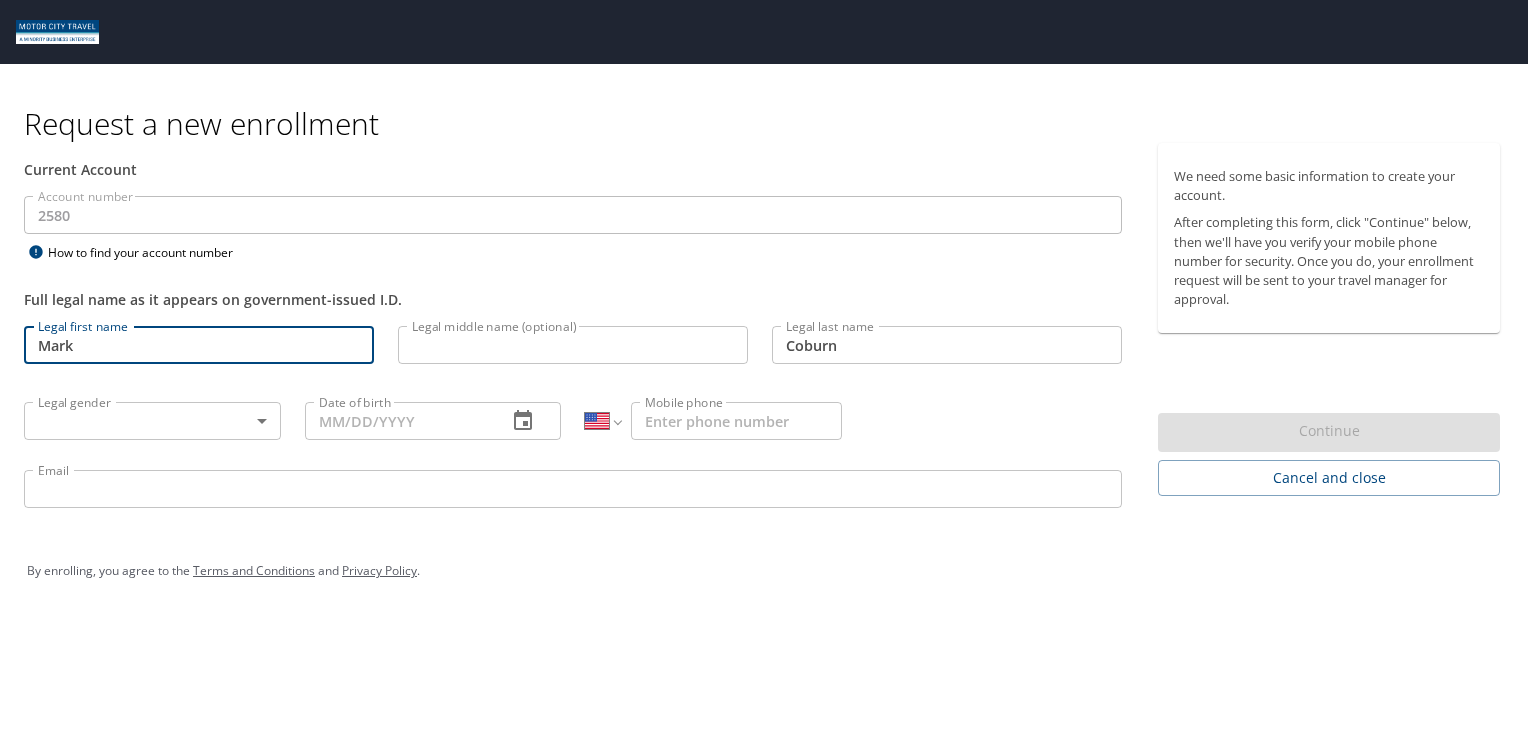 type on "1 (512) 639-9869" 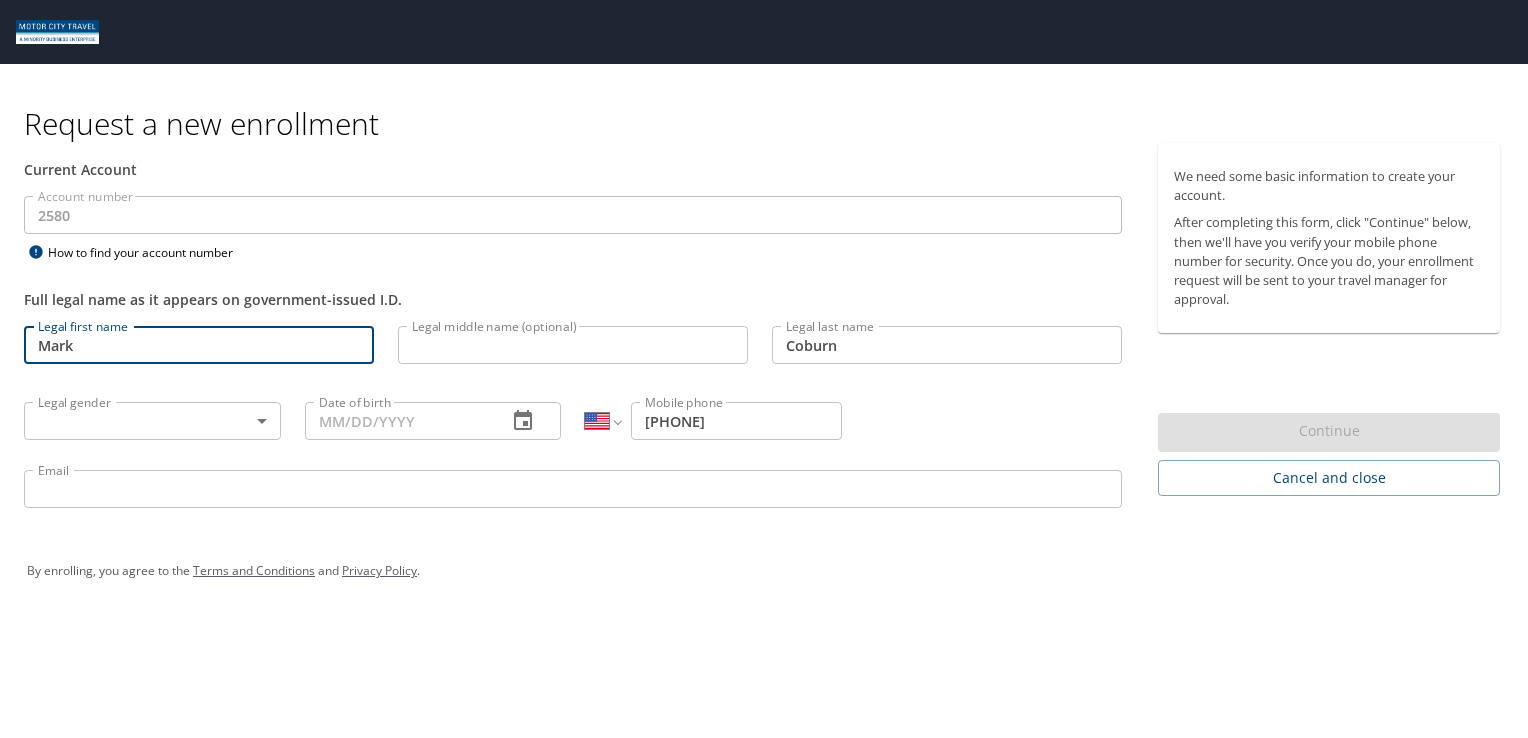 type on "mark.coburn@usfarathane.com" 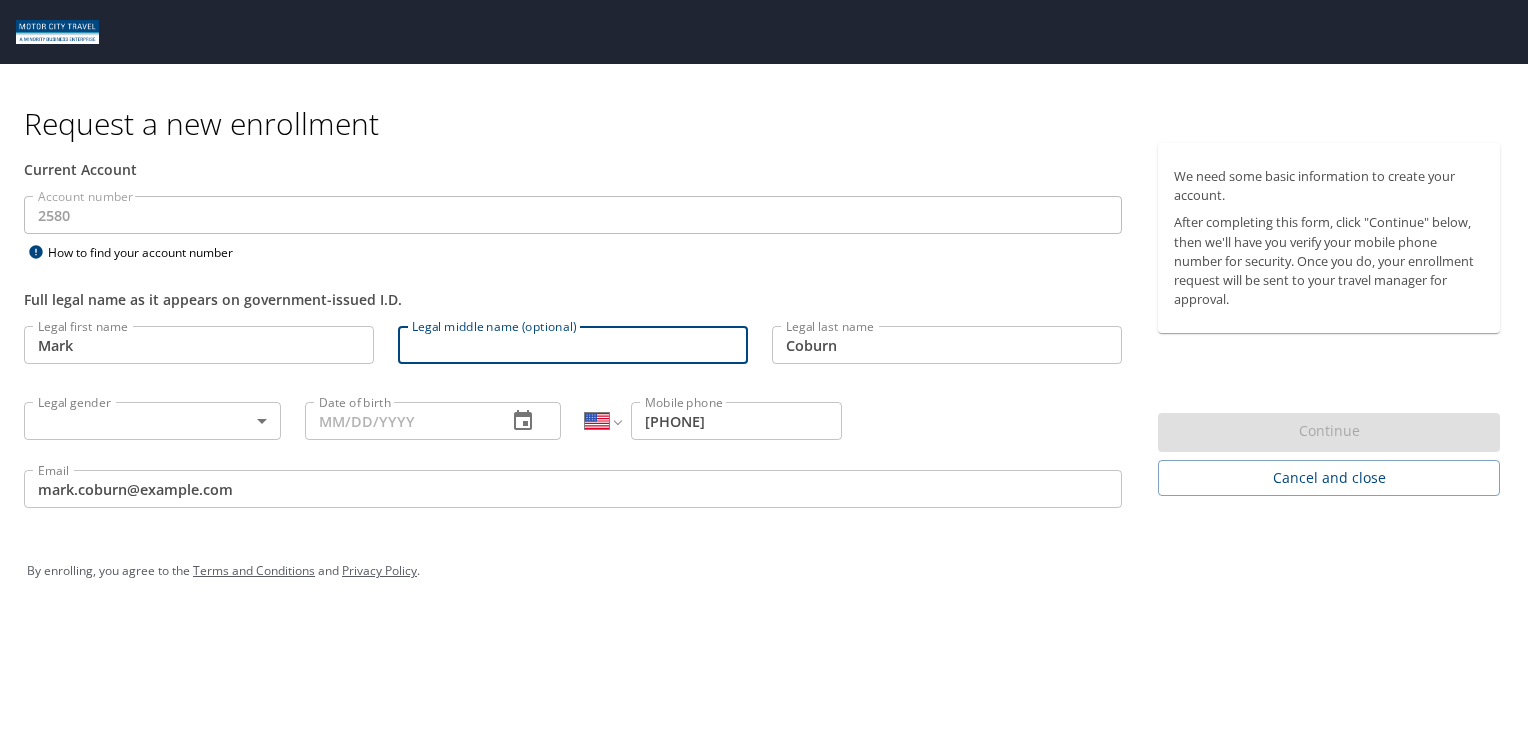 click on "Legal middle name (optional)" at bounding box center (573, 345) 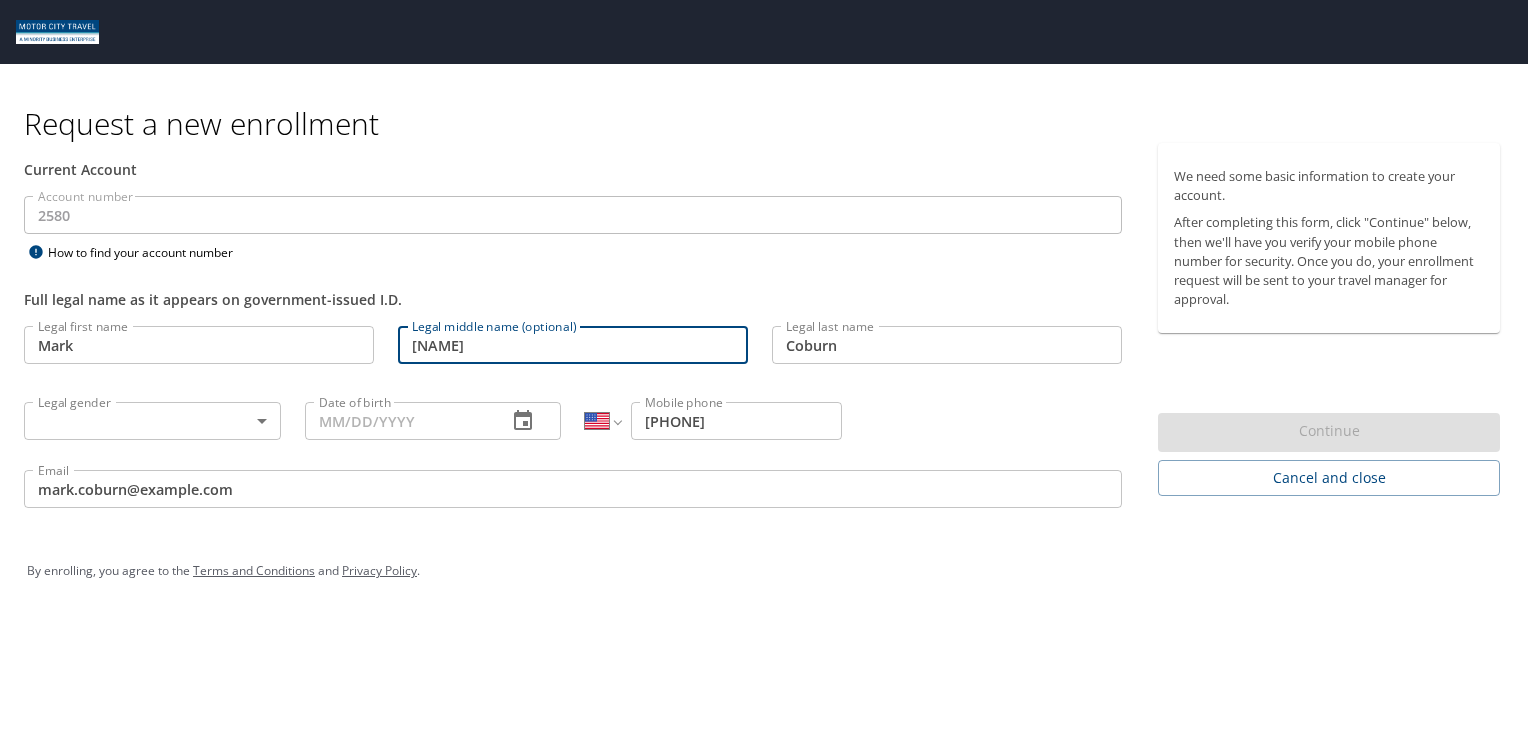 type on "Owen" 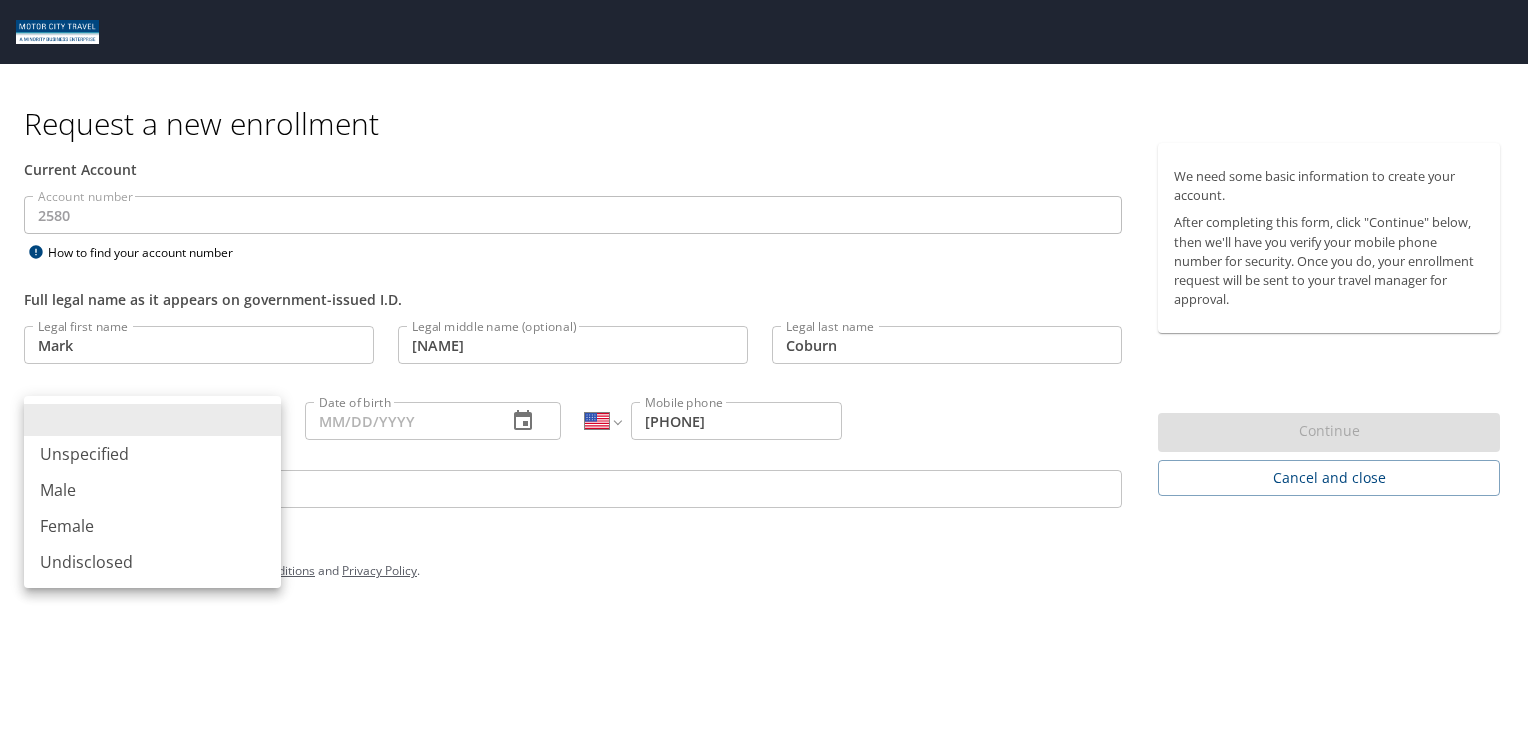 click on "Request a new enrollment Current Account Account number 2580 Account number  How to find your account number Full legal name as it appears on government-issued I.D. Legal first name Mark Legal first name Legal middle name (optional) Owen Legal middle name (optional) Legal last name Coburn Legal last name Legal gender ​ Legal gender Date of birth Date of birth International Afghanistan Åland Islands Albania Algeria American Samoa Andorra Angola Anguilla Antigua and Barbuda Argentina Armenia Aruba Ascension Island Australia Austria Azerbaijan Bahamas Bahrain Bangladesh Barbados Belarus Belgium Belize Benin Bermuda Bhutan Bolivia Bonaire, Sint Eustatius and Saba Bosnia and Herzegovina Botswana Brazil British Indian Ocean Territory Brunei Darussalam Bulgaria Burkina Faso Burma Burundi Cambodia Cameroon Canada Cape Verde Cayman Islands Central African Republic Chad Chile China Christmas Island Cocos (Keeling) Islands Colombia Comoros Congo Congo, Democratic Republic of the Cook Islands Costa Rica Cote d'Ivoire" at bounding box center (764, 369) 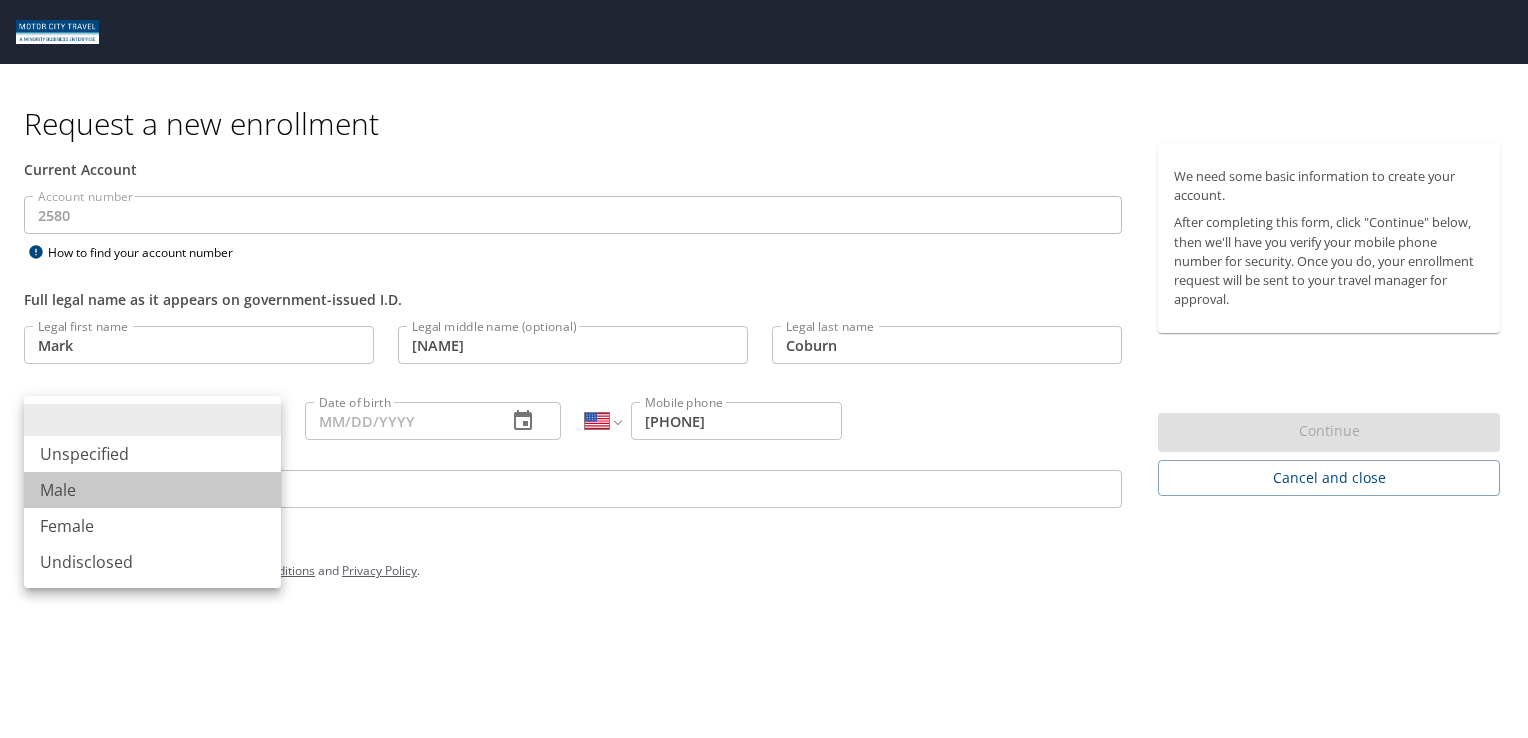 click on "Male" at bounding box center (152, 490) 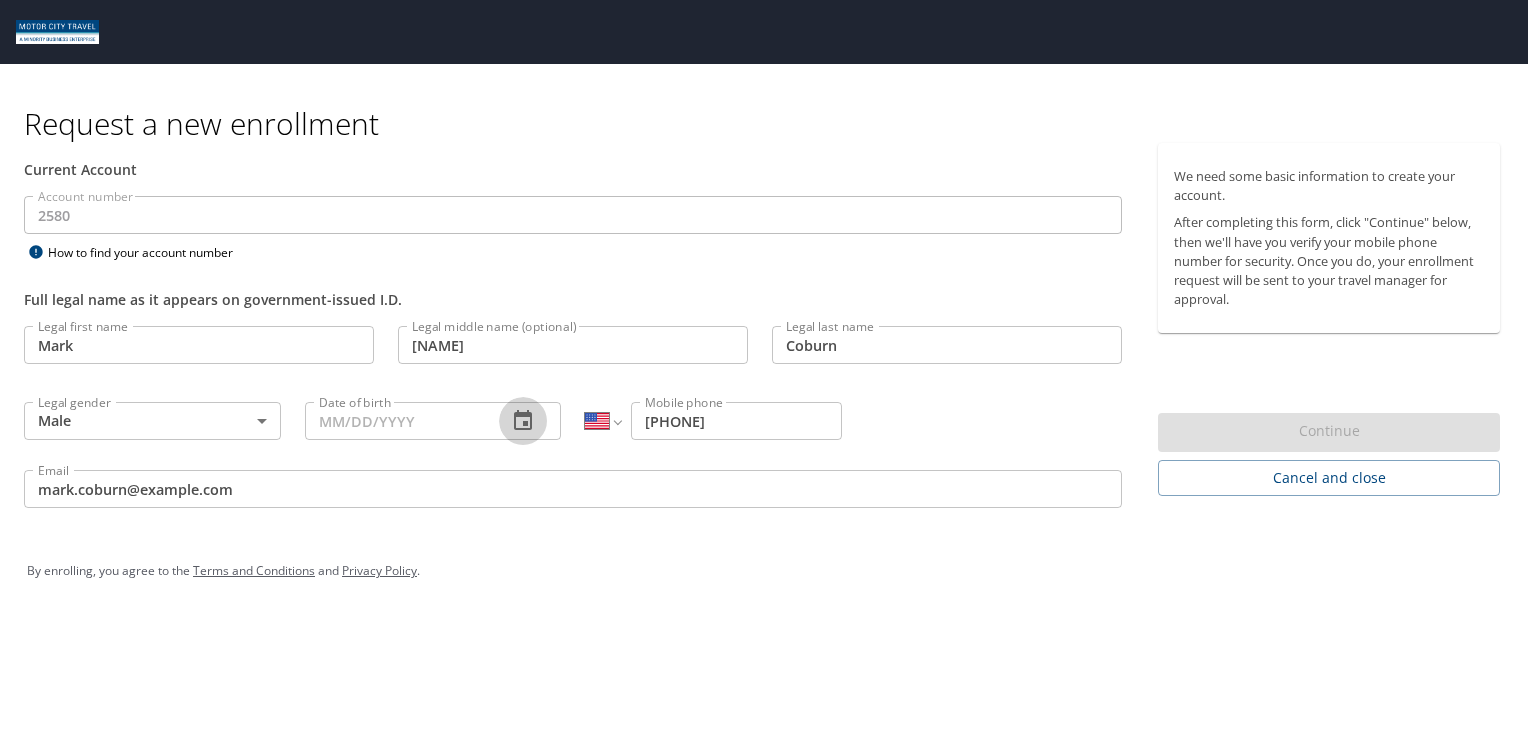 click 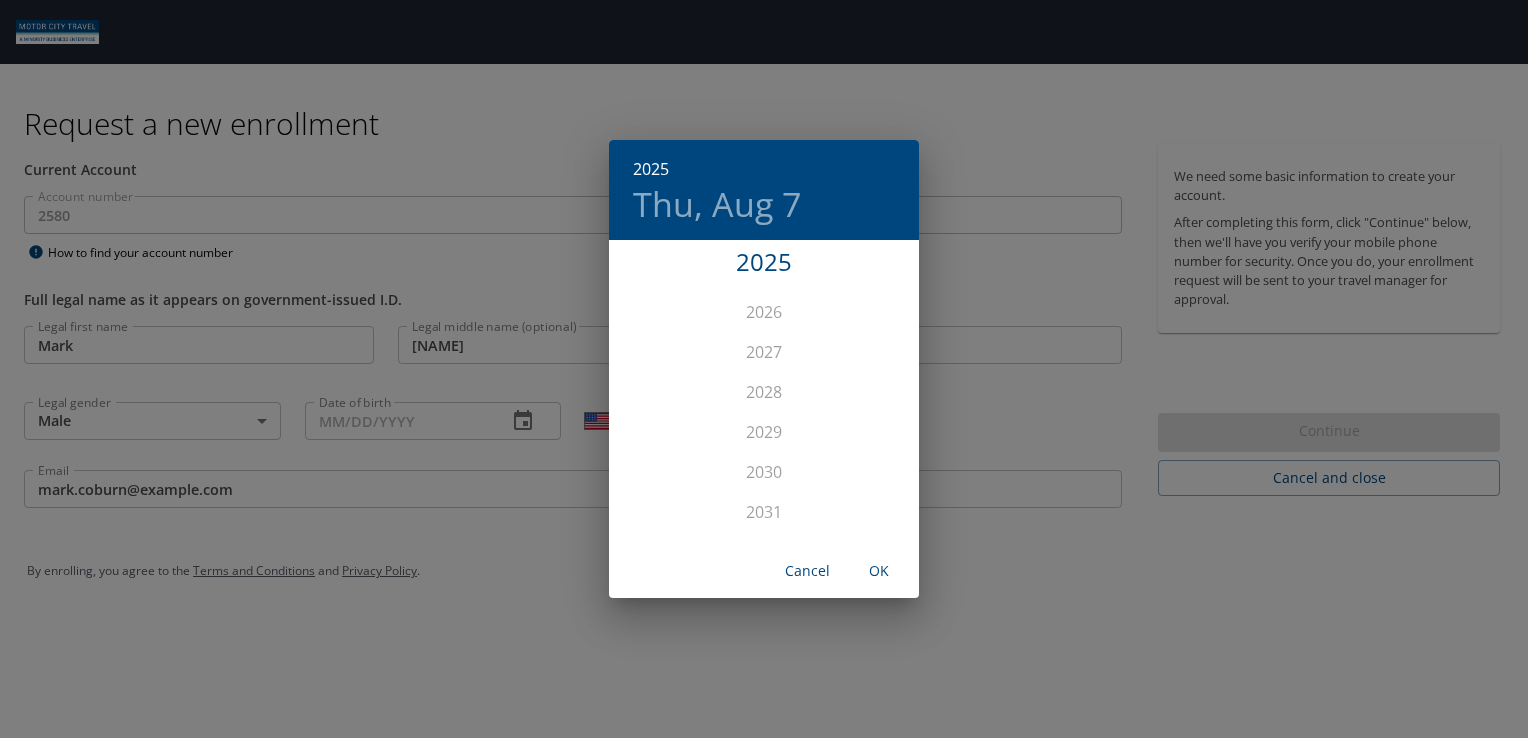 scroll, scrollTop: 5052, scrollLeft: 0, axis: vertical 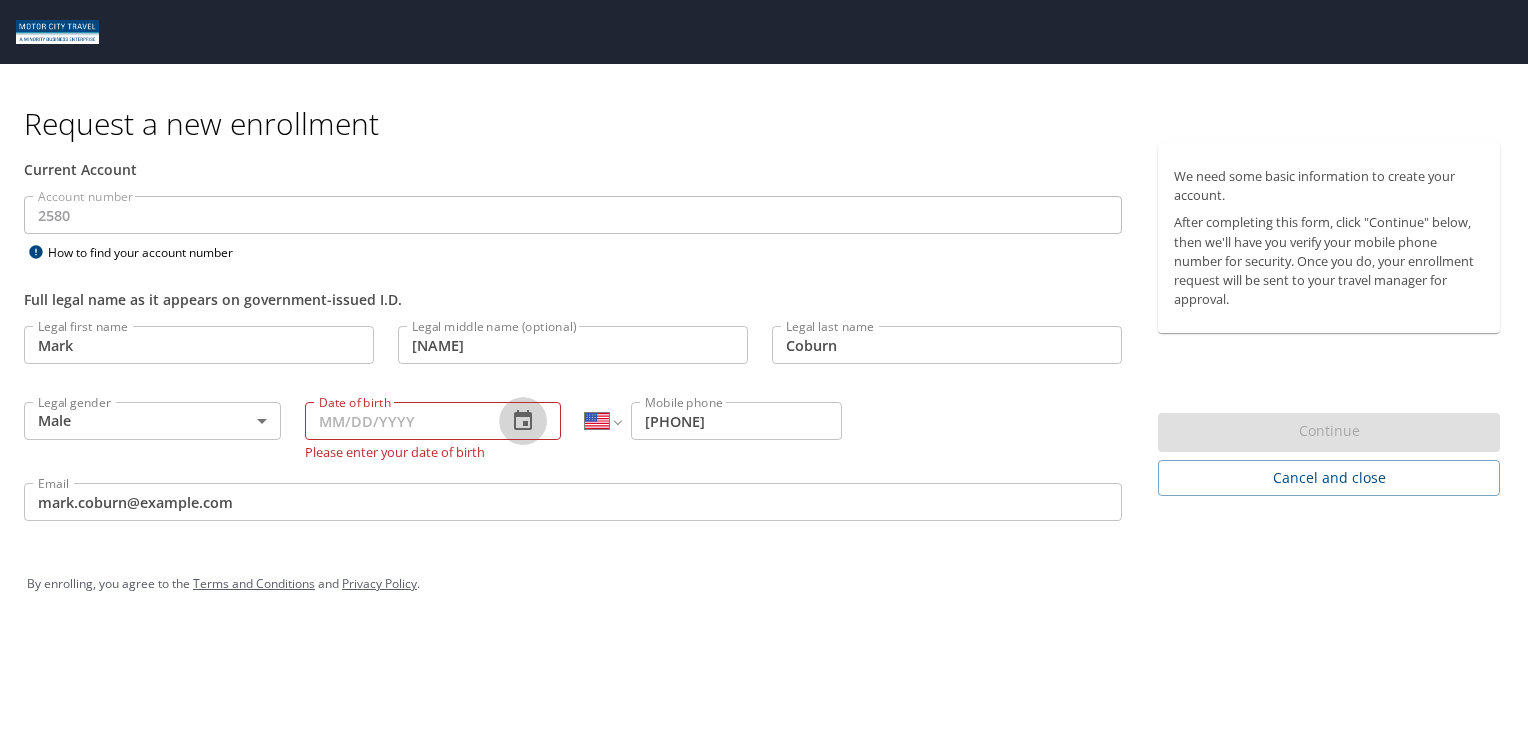 drag, startPoint x: 858, startPoint y: 706, endPoint x: 527, endPoint y: 418, distance: 438.7539 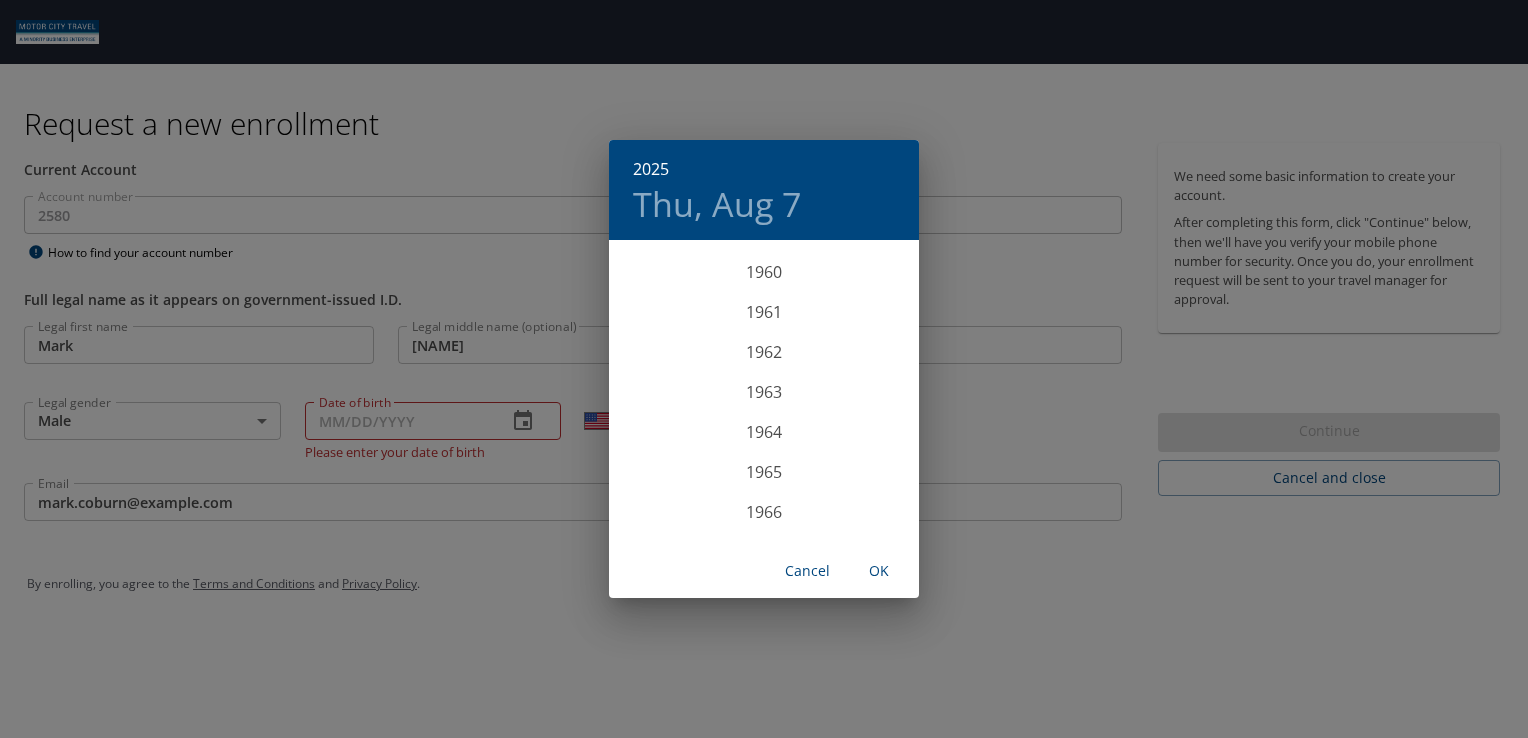 scroll, scrollTop: 2428, scrollLeft: 0, axis: vertical 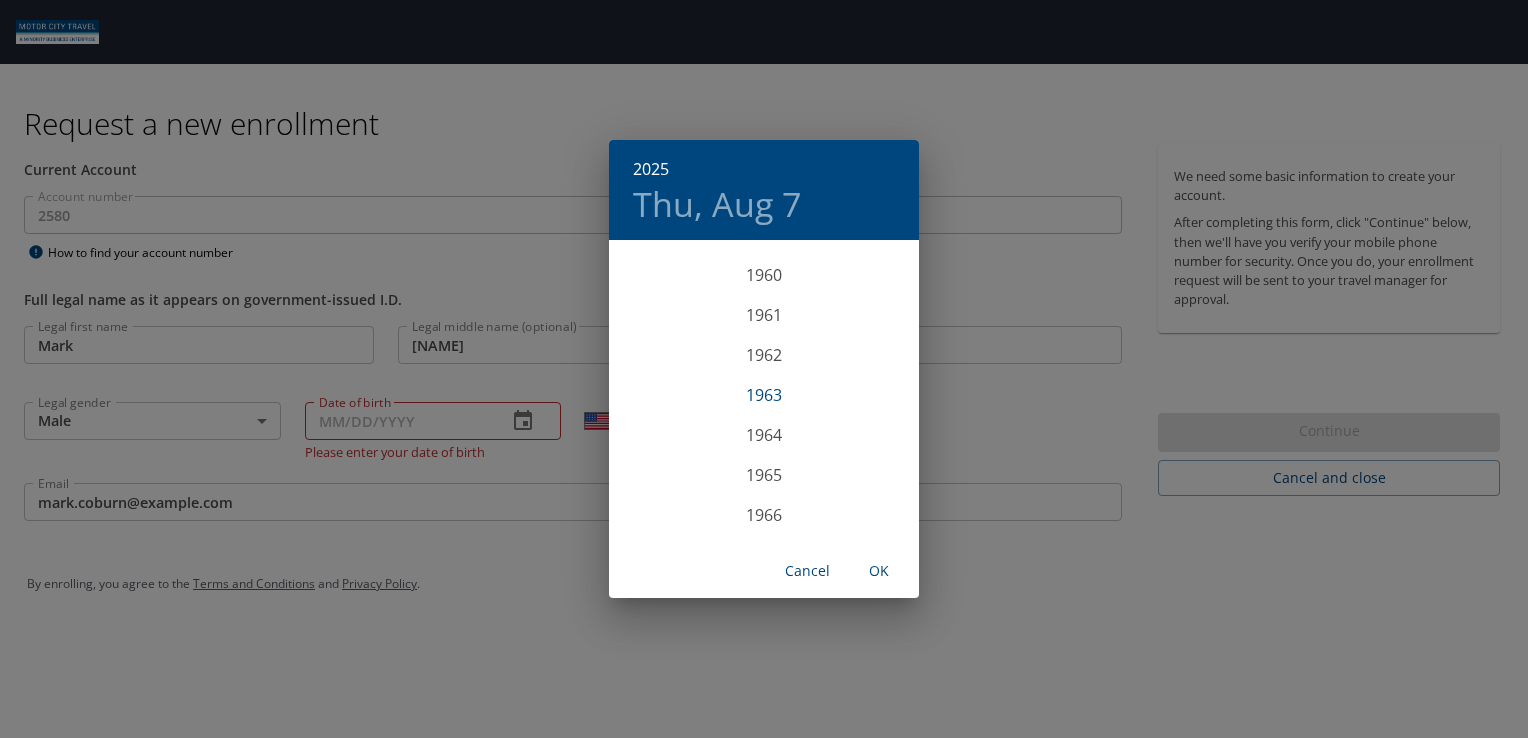 click on "1963" at bounding box center [764, 395] 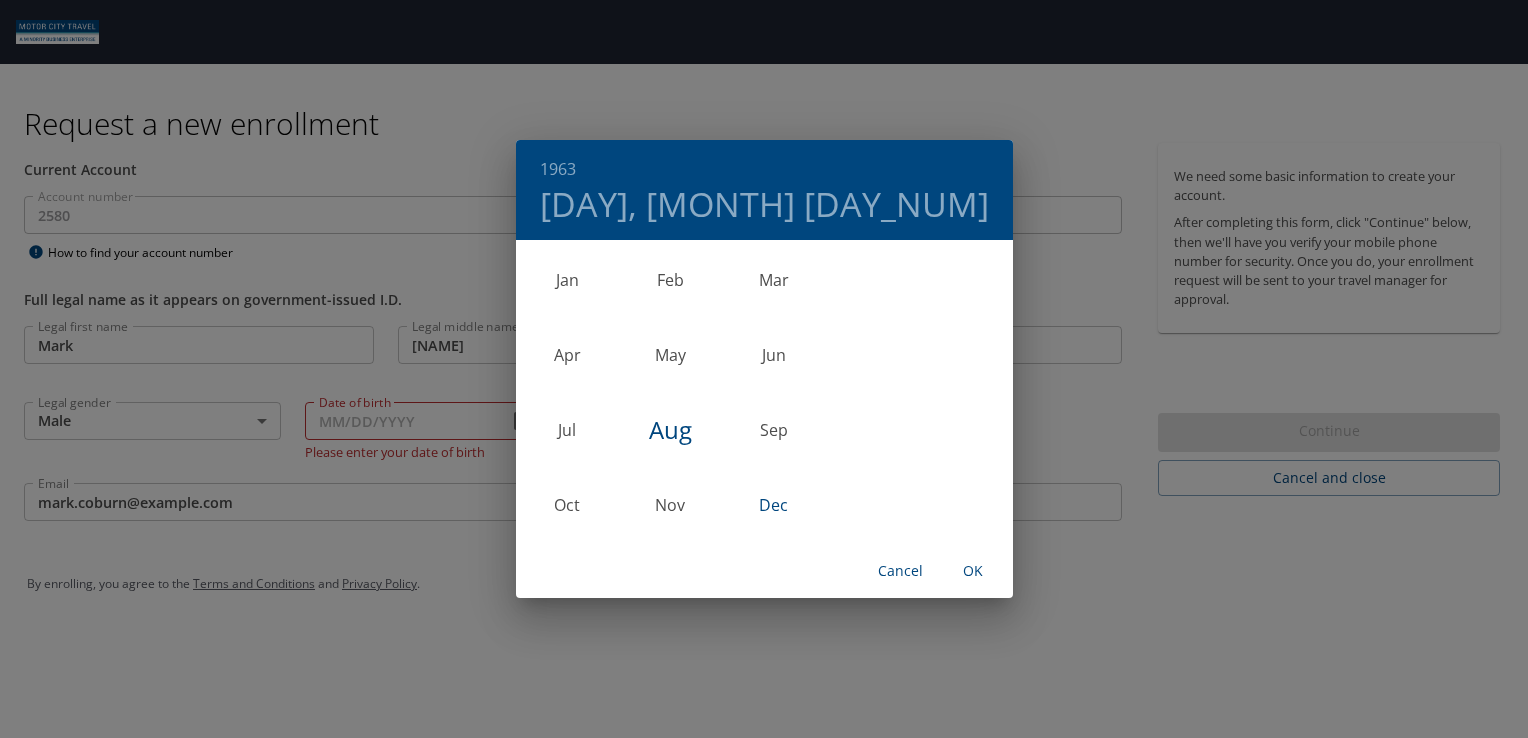 click on "Dec" at bounding box center (773, 505) 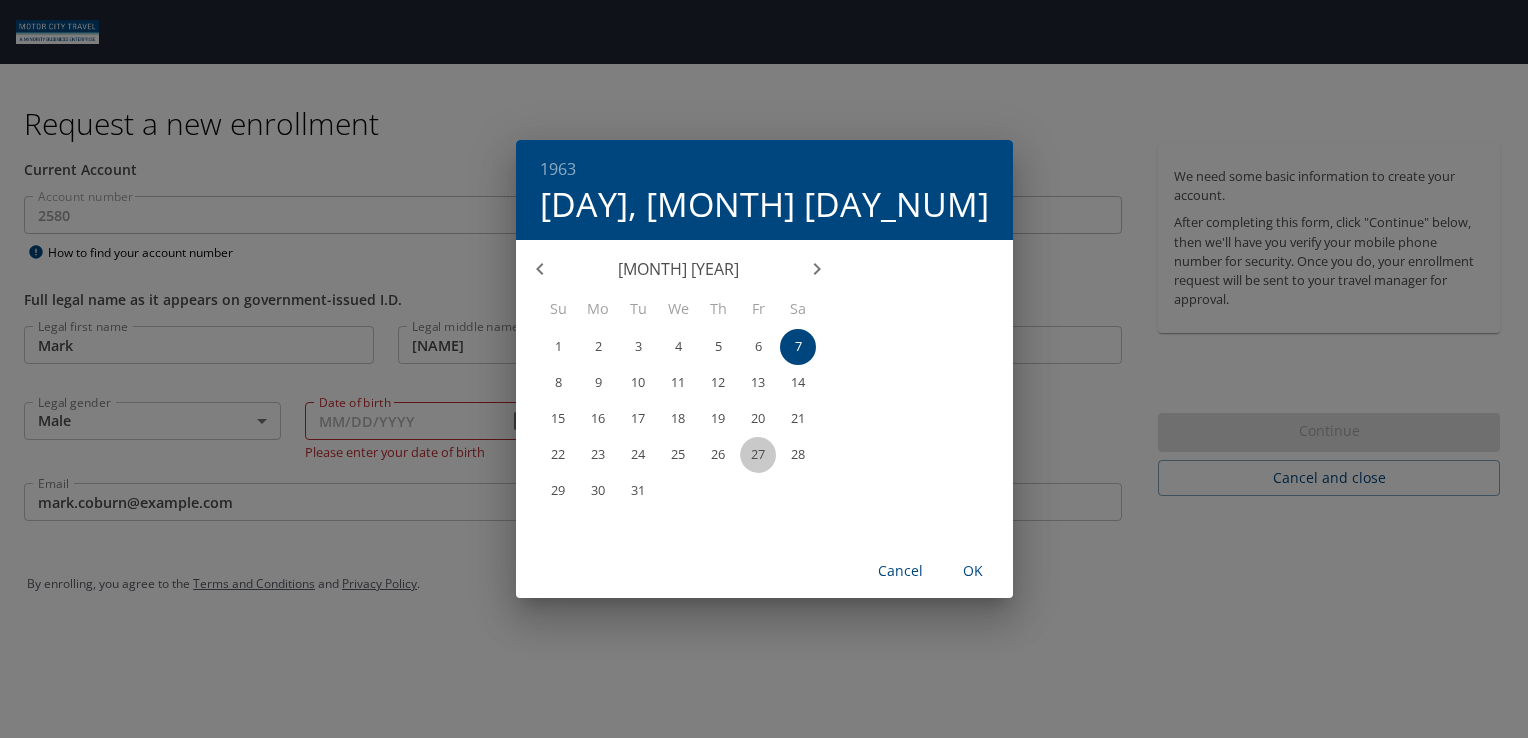 click on "27" at bounding box center [758, 454] 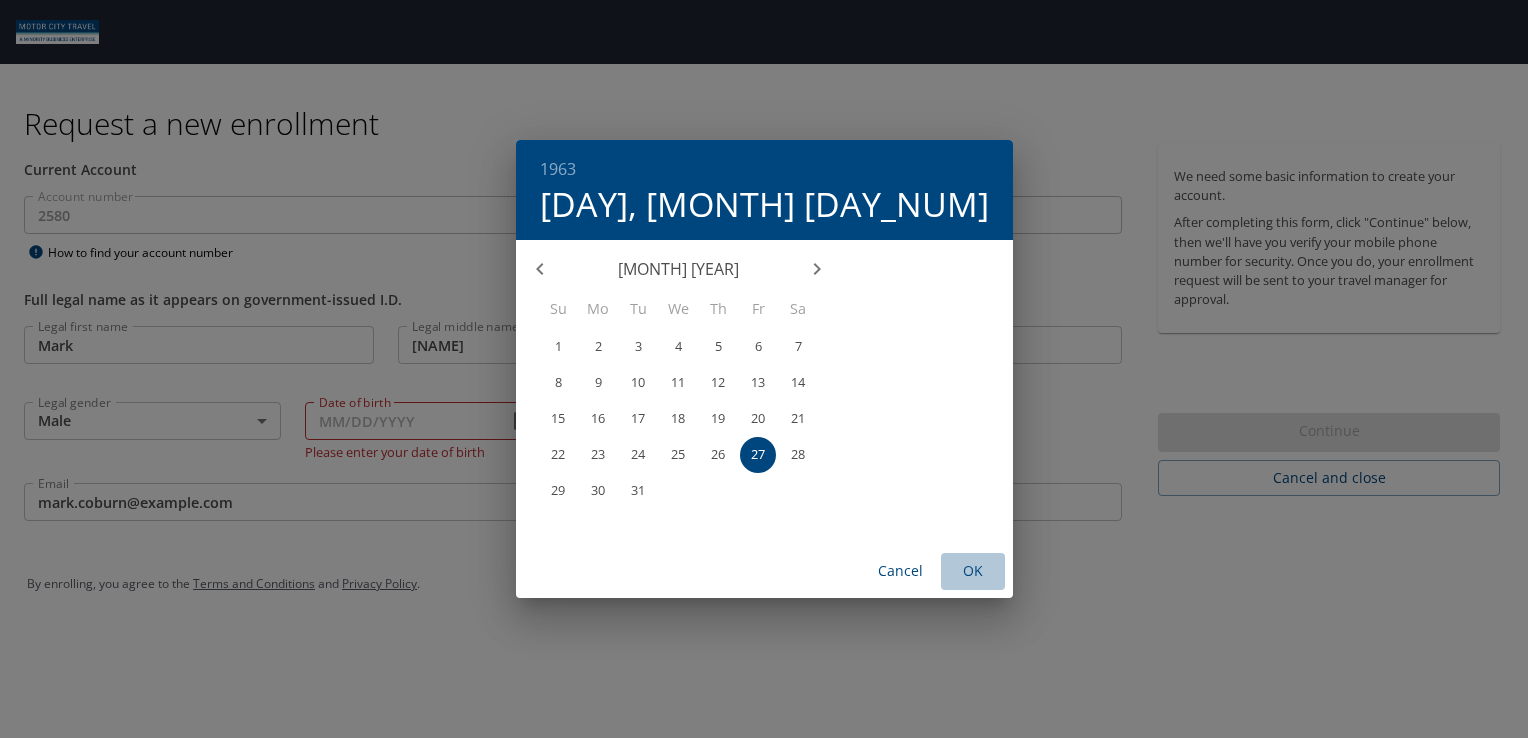 click on "OK" at bounding box center [973, 571] 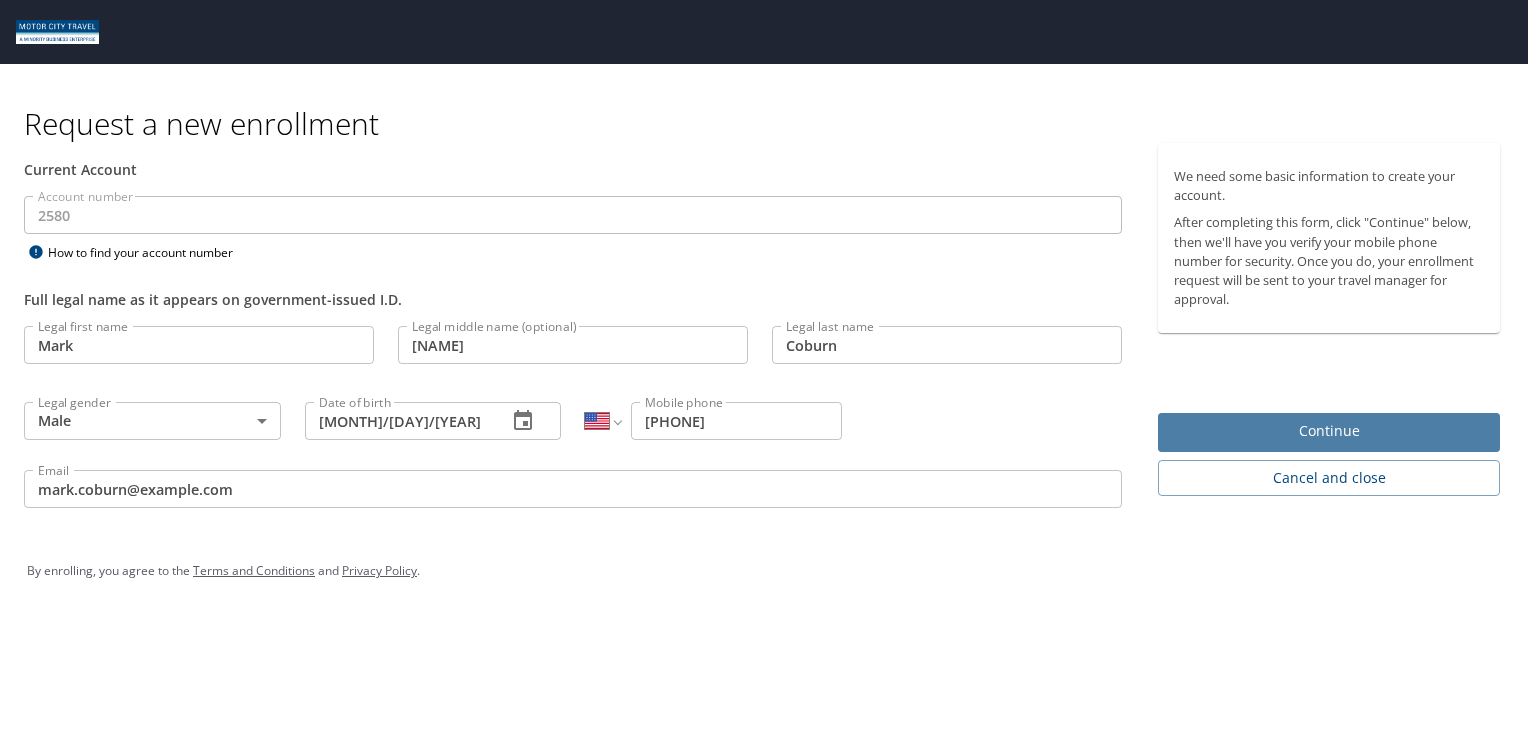 click on "Continue" at bounding box center (1329, 431) 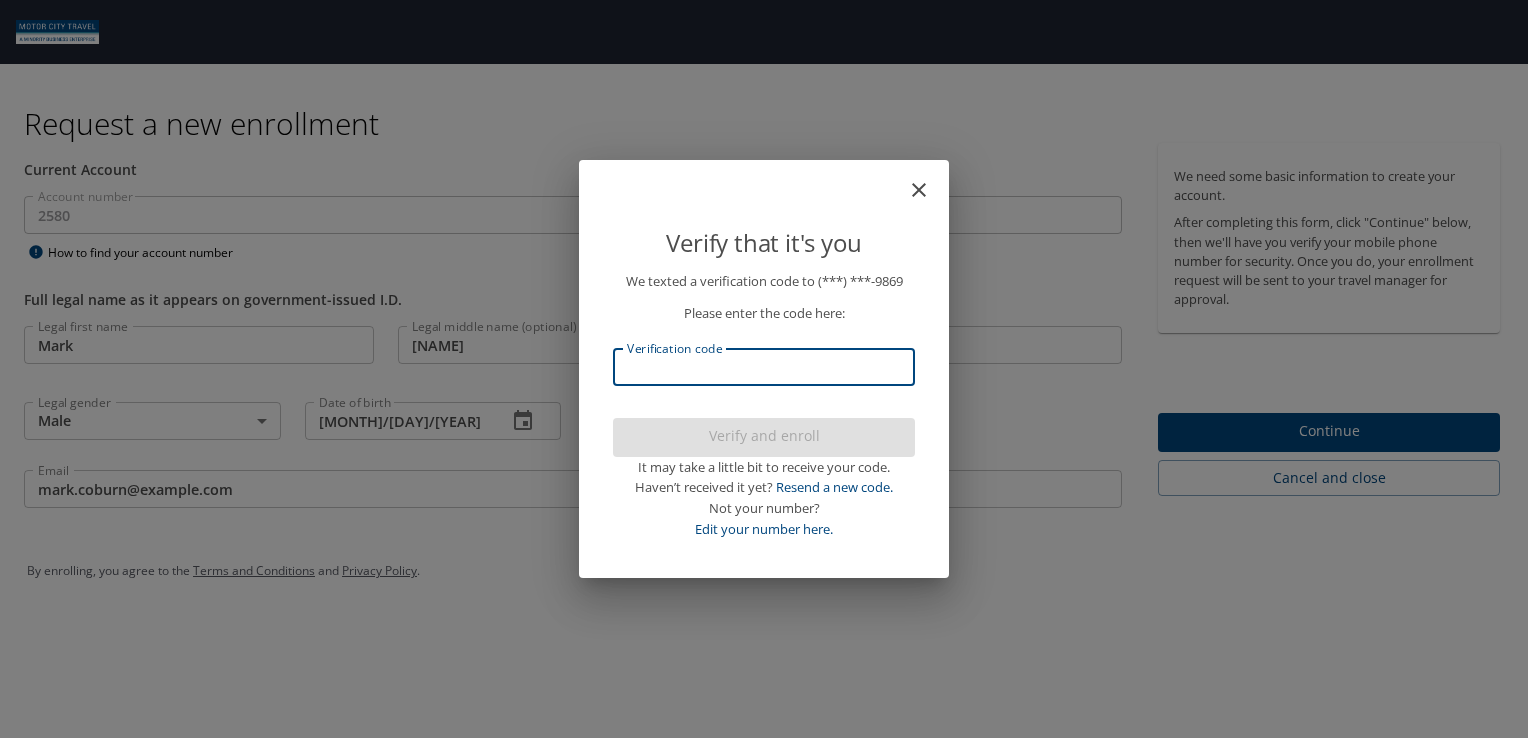 click on "Verification code" at bounding box center [764, 367] 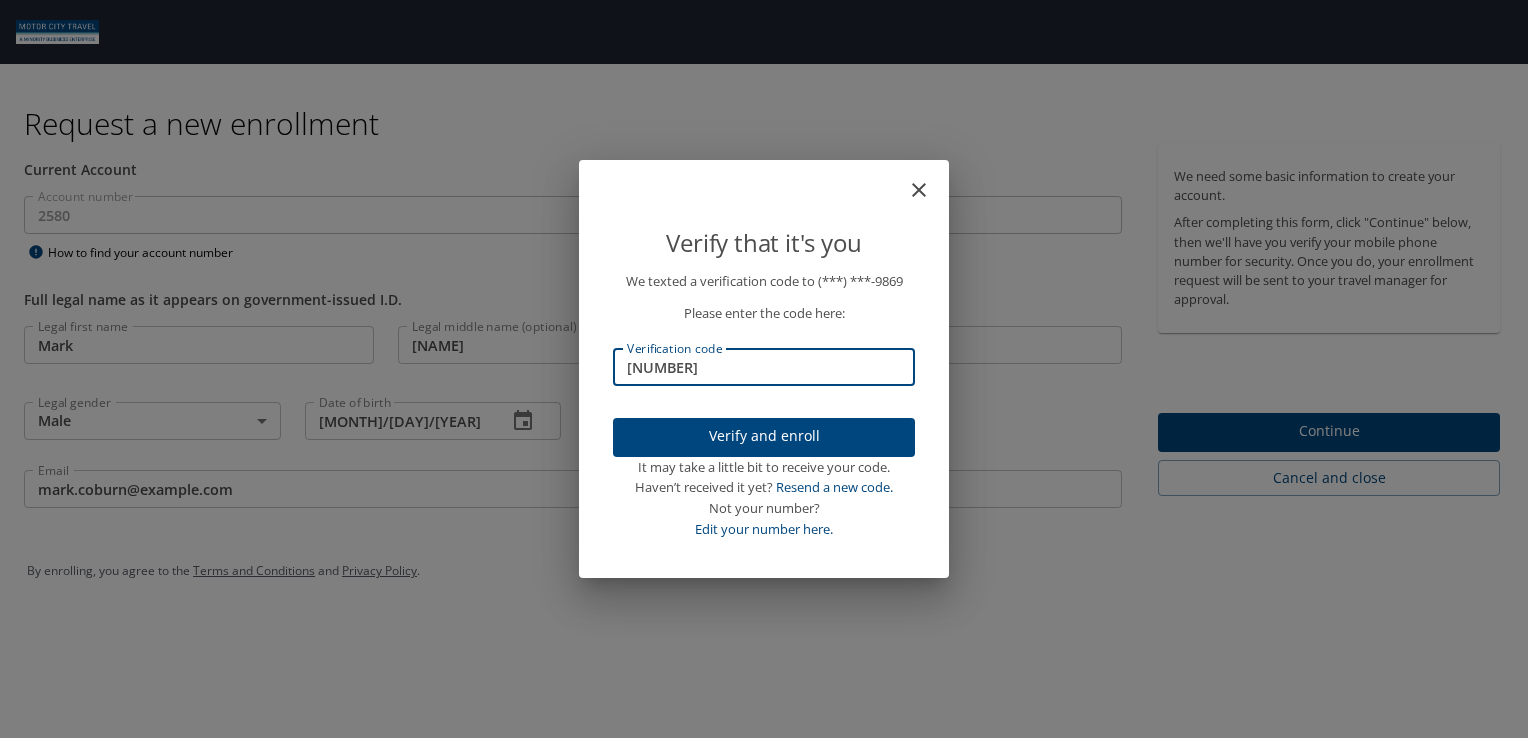 type on "997405" 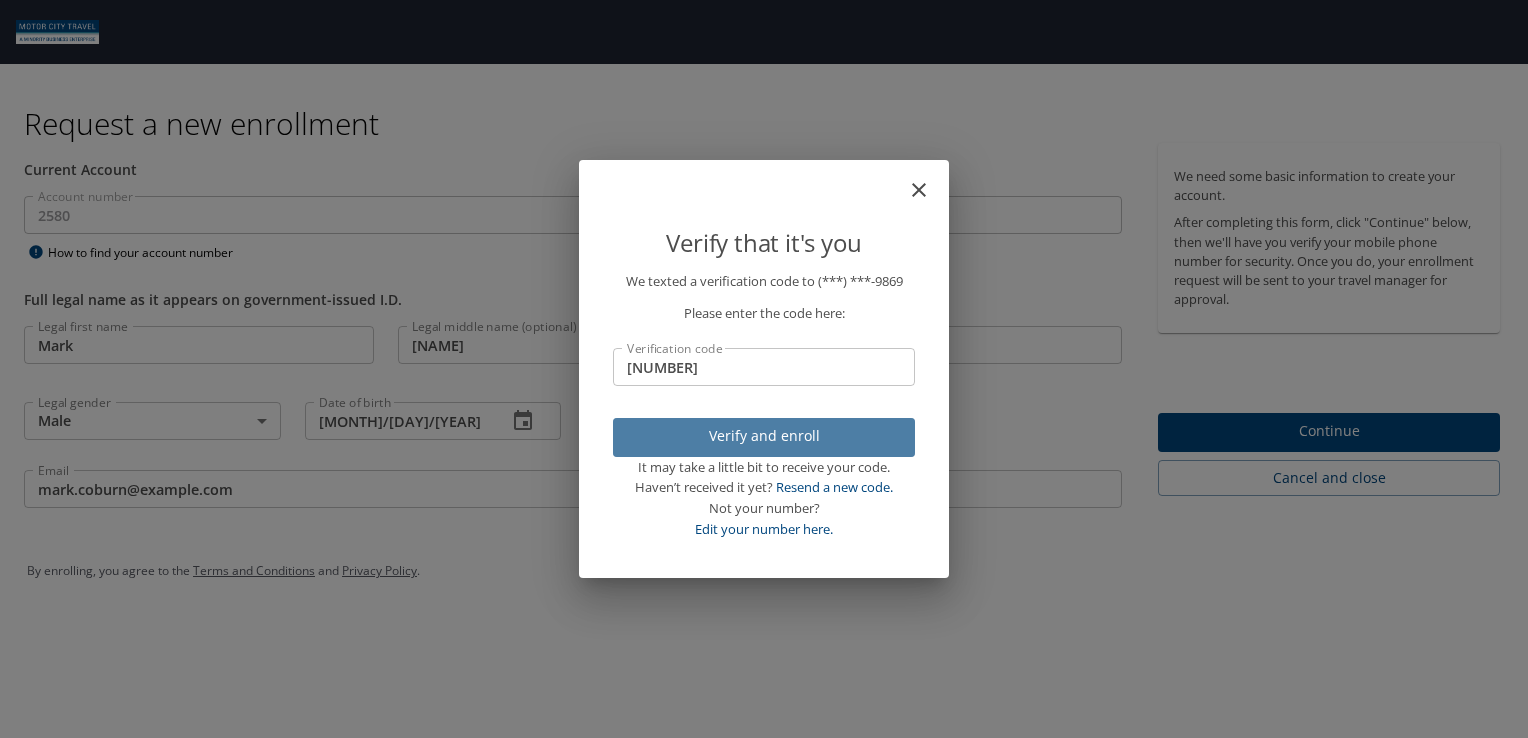 click on "Verify and enroll" at bounding box center [764, 436] 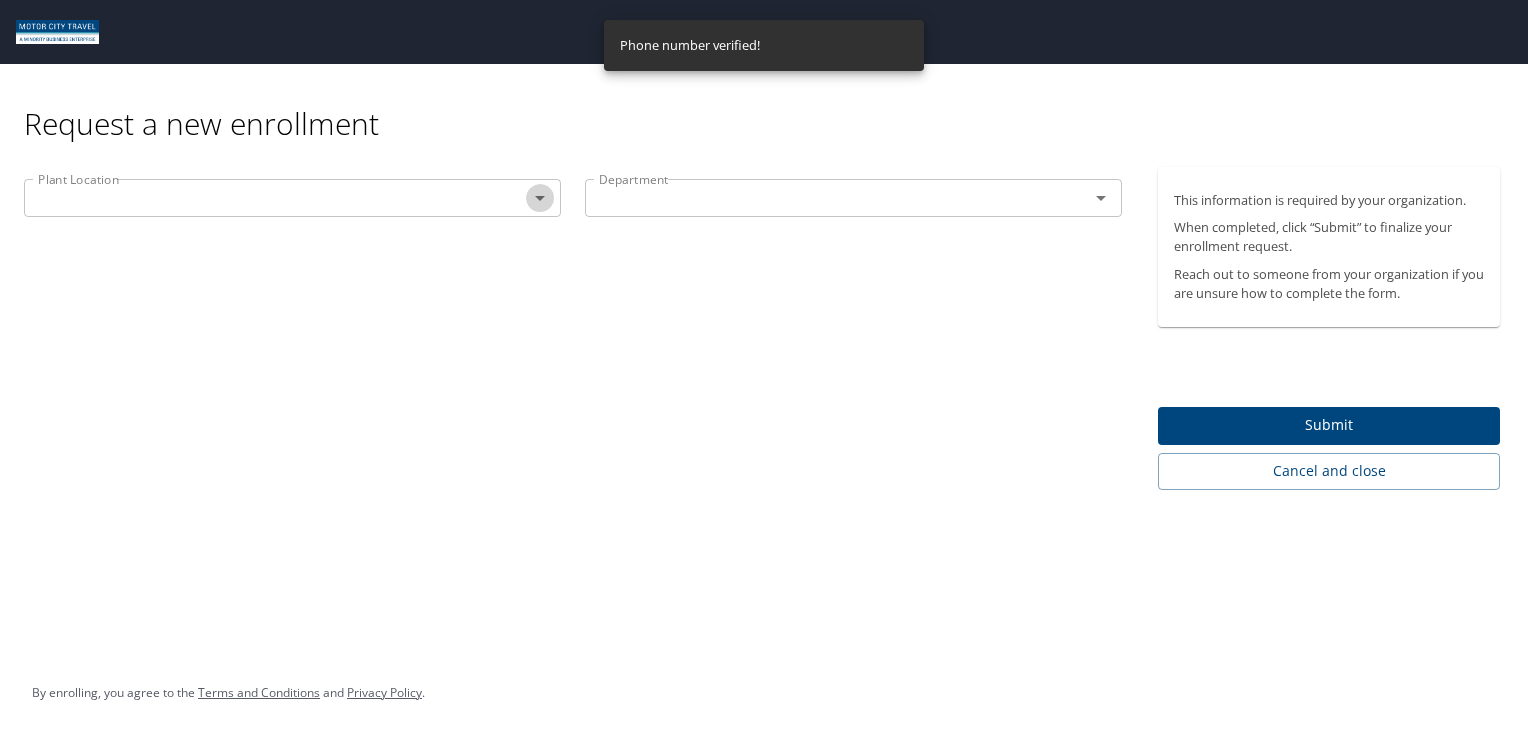 click 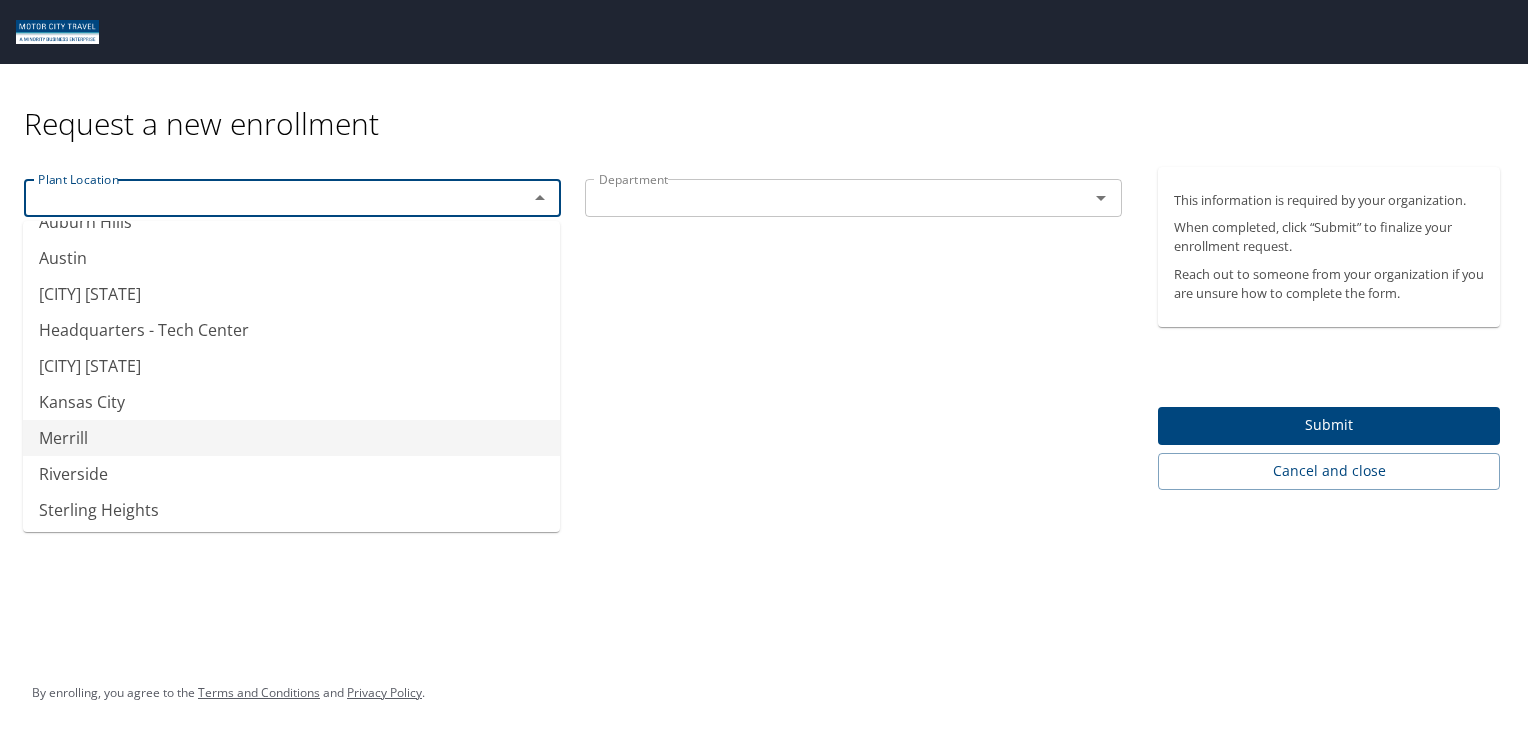 scroll, scrollTop: 60, scrollLeft: 0, axis: vertical 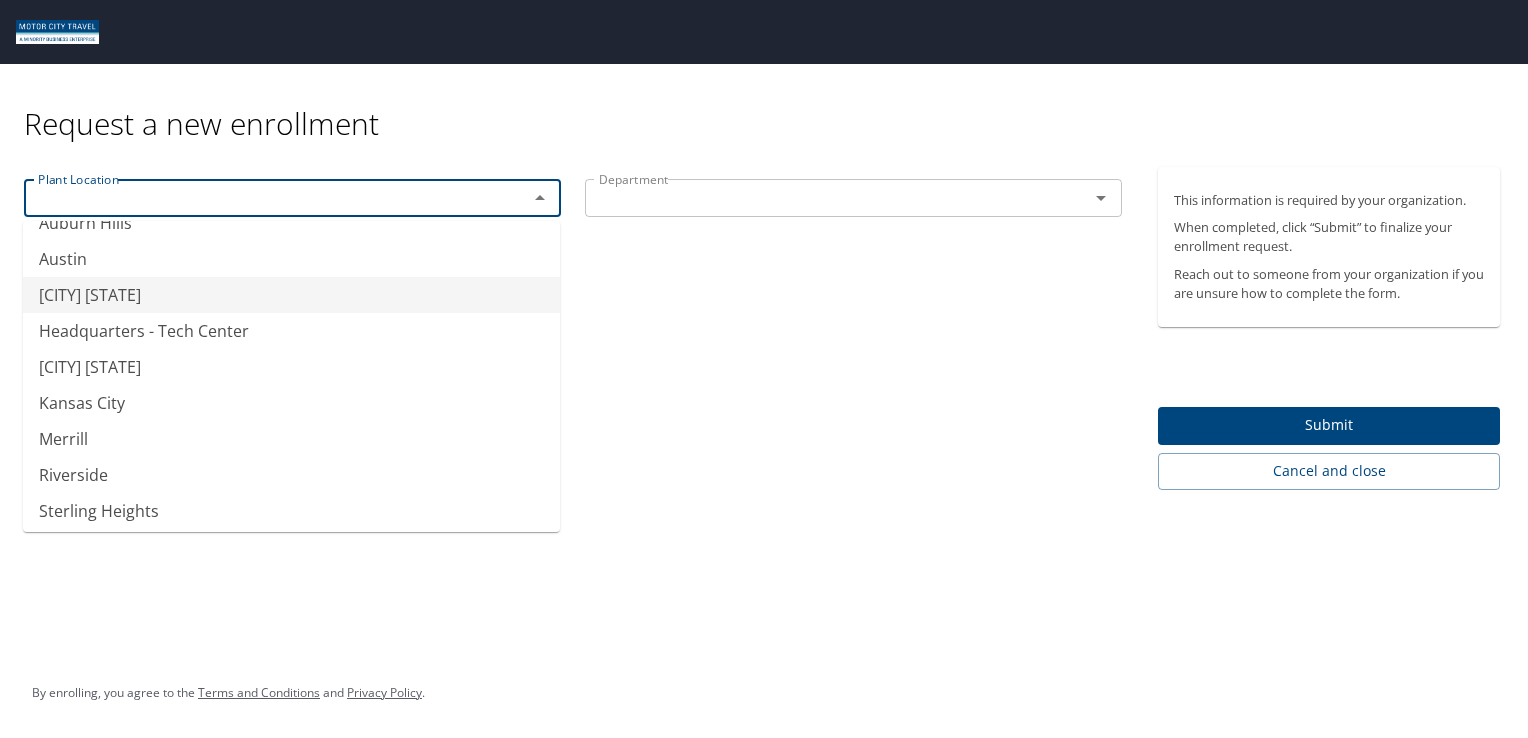 click on "Georgetown TX" at bounding box center [291, 295] 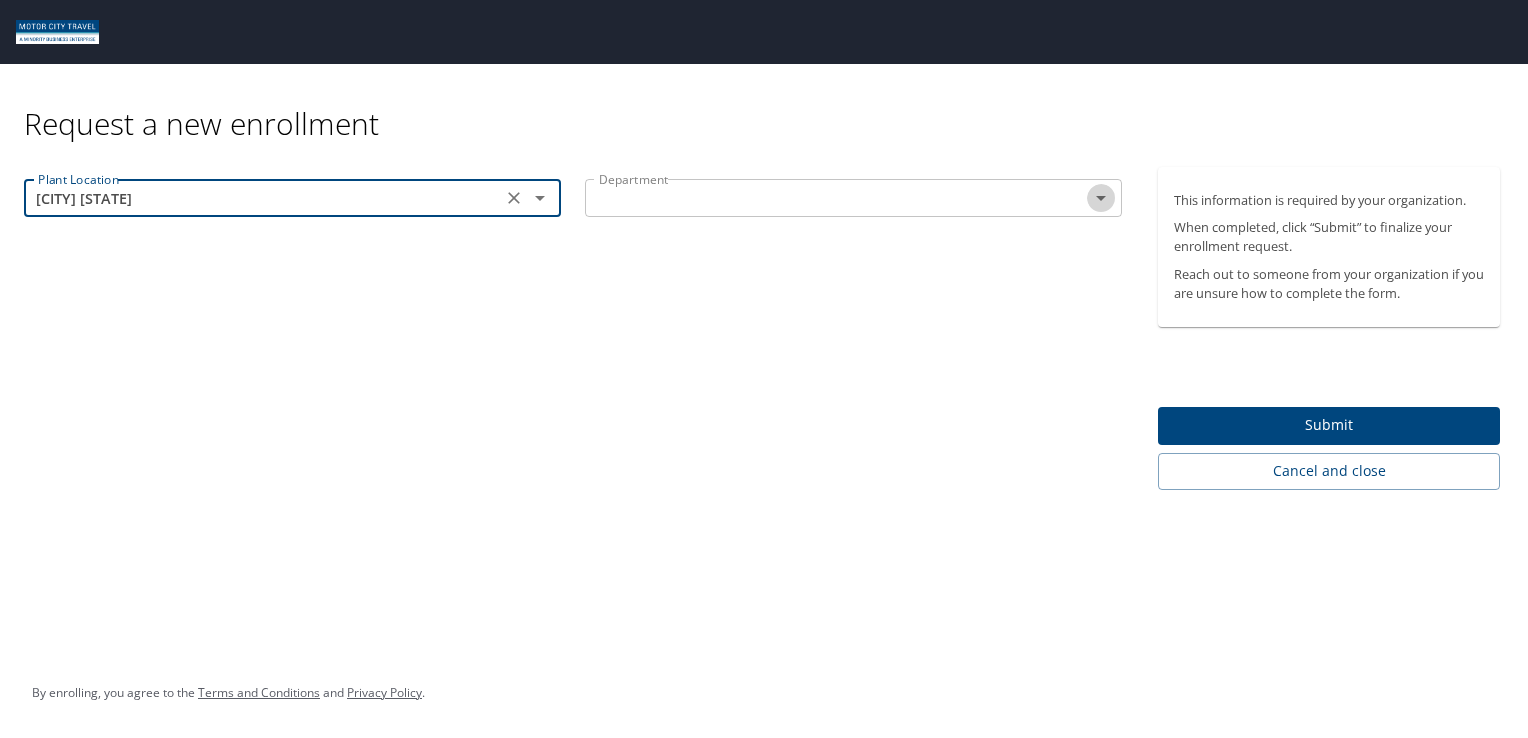 click 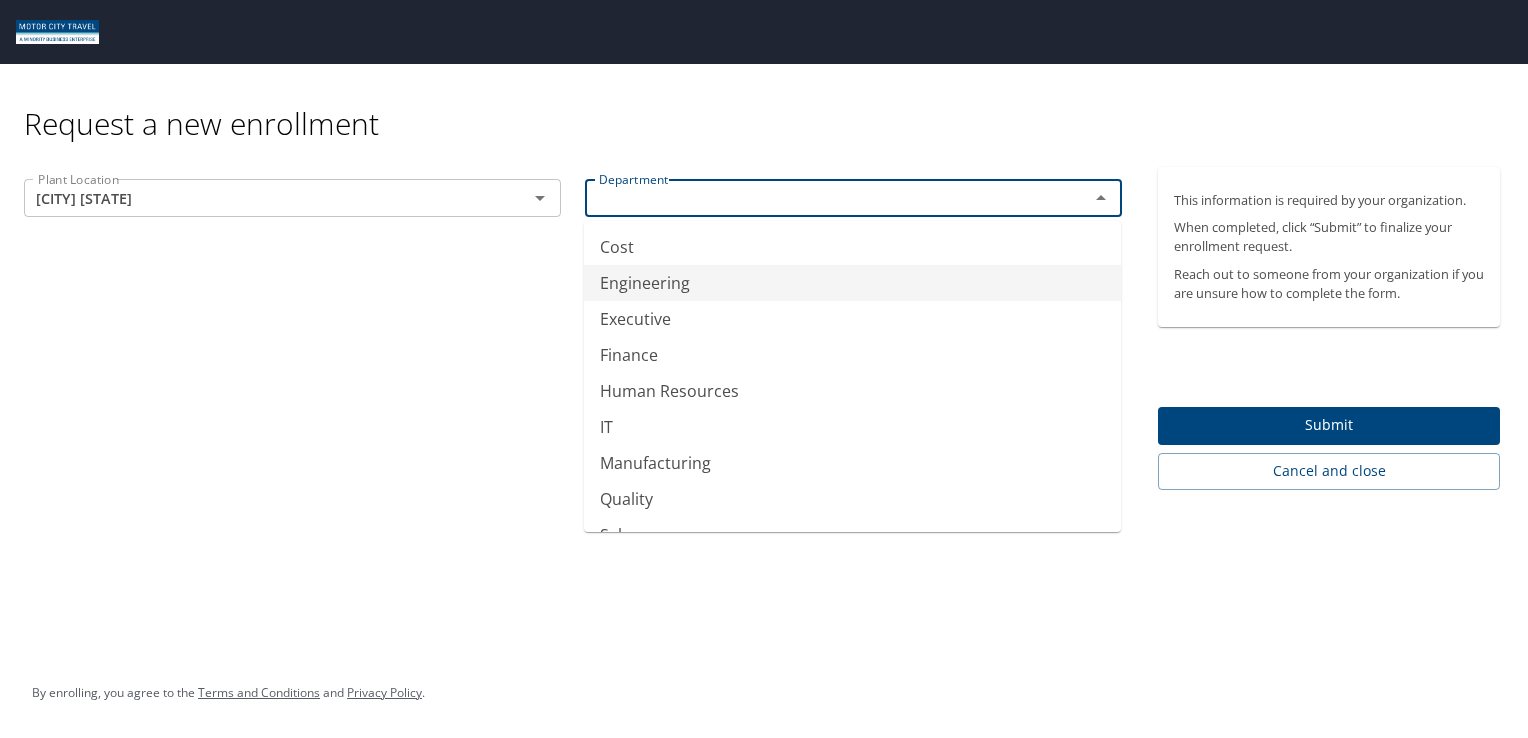 click on "Engineering" at bounding box center [852, 283] 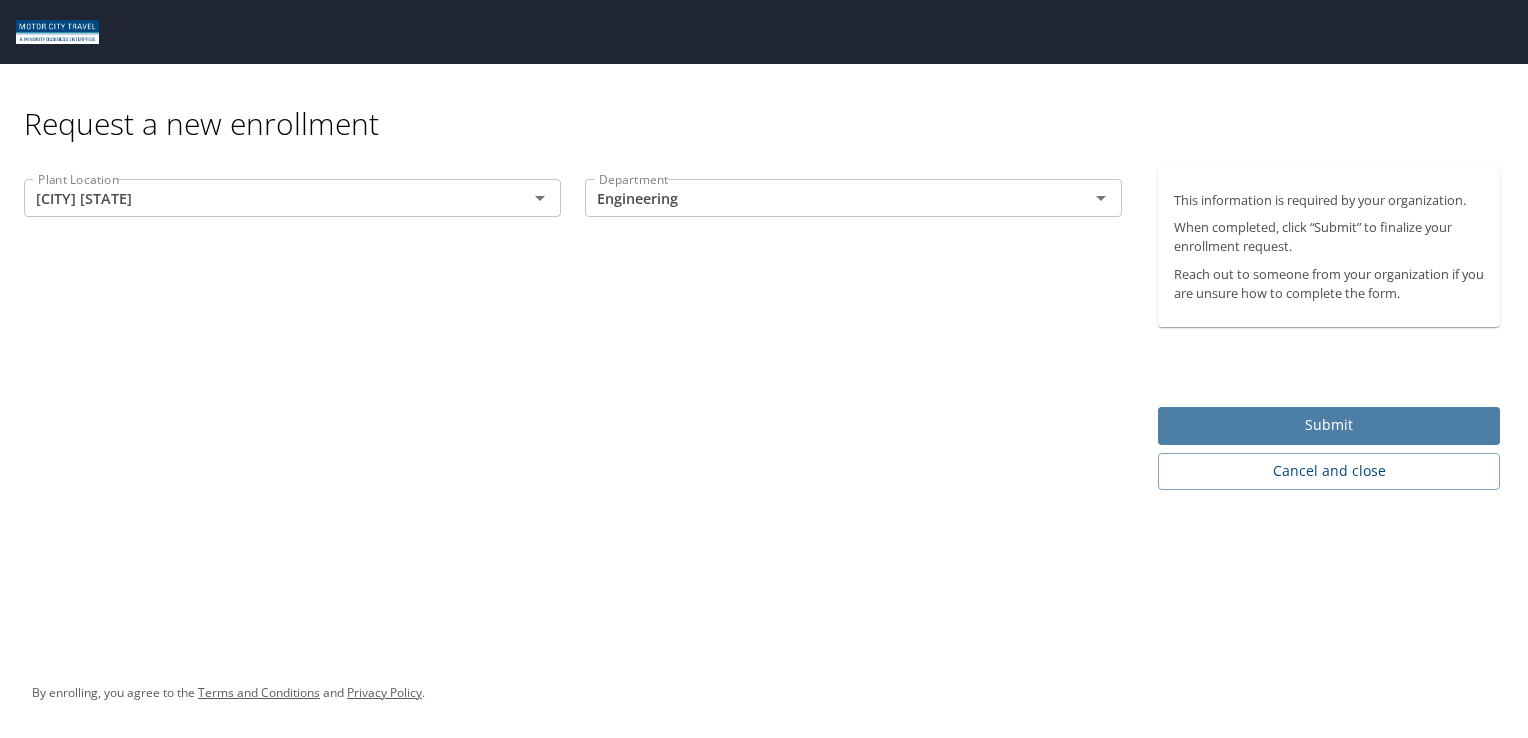 click on "Submit" at bounding box center (1329, 425) 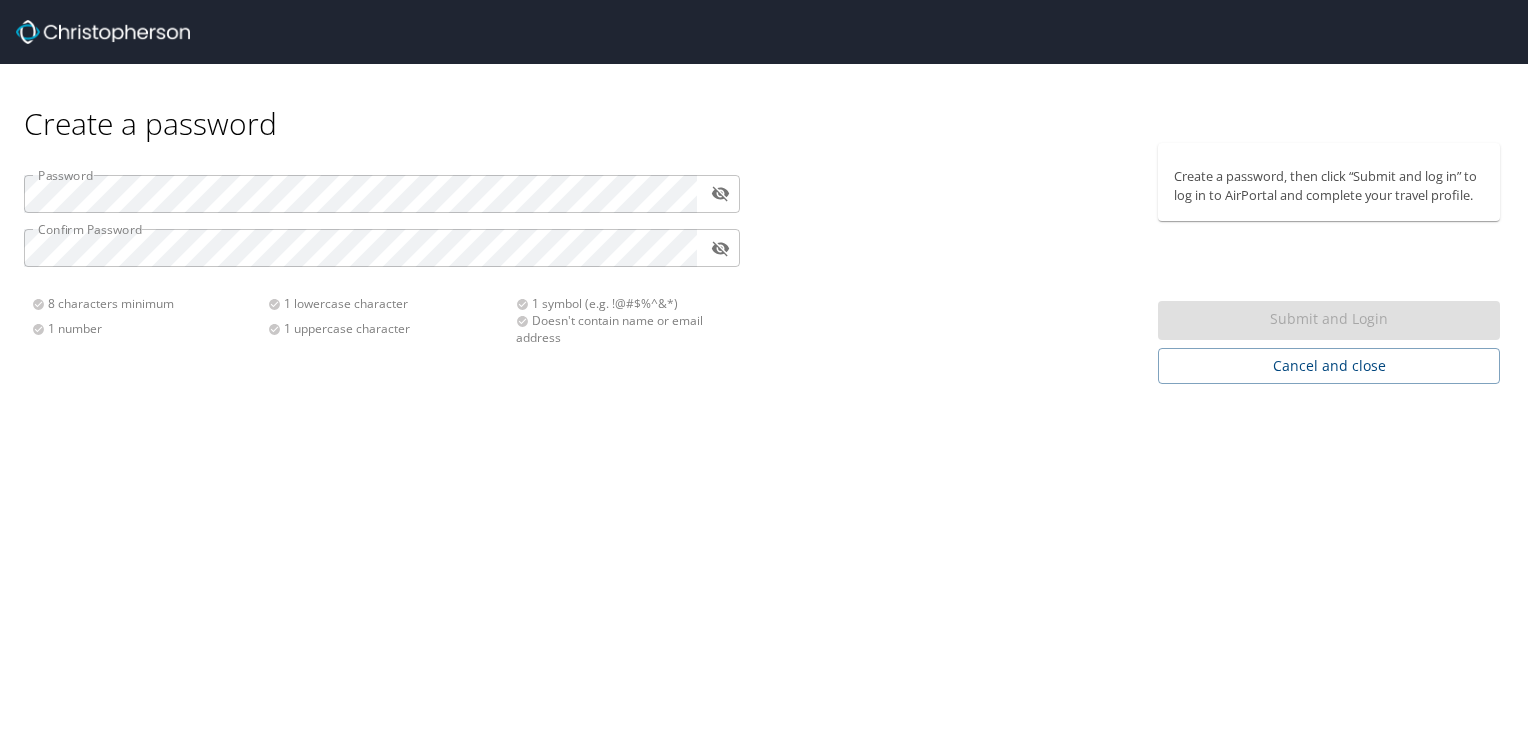 scroll, scrollTop: 0, scrollLeft: 0, axis: both 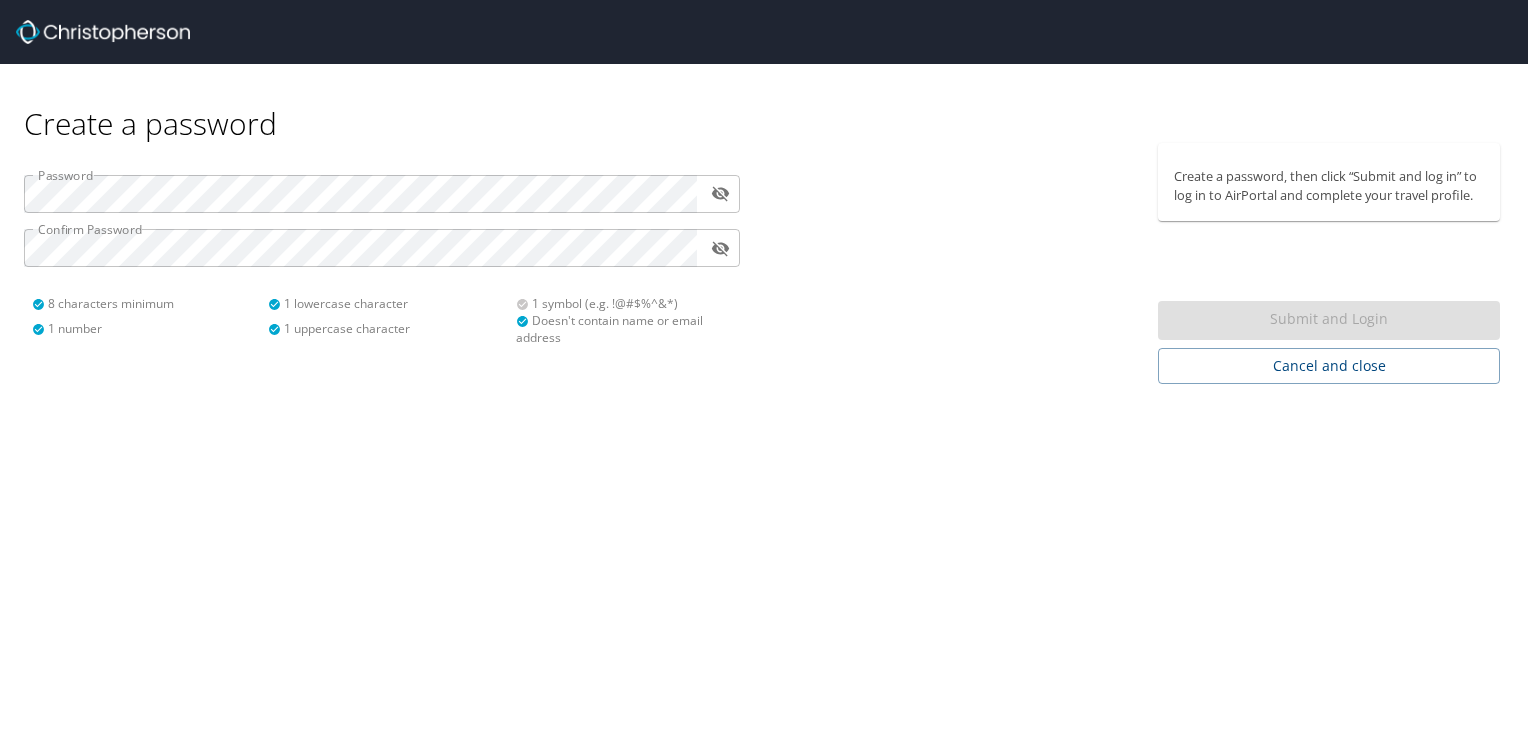 click on "Create a password Password ​ Confirm Password ​ 8 characters minimum 1 number 1 lowercase character 1 uppercase character 1 symbol (e.g. !@#$%^&*) Doesn't contain name or email address Create a password, then click “Submit and log in” to log in to AirPortal and complete your travel profile. Submit and Login Cancel and close" at bounding box center (764, 369) 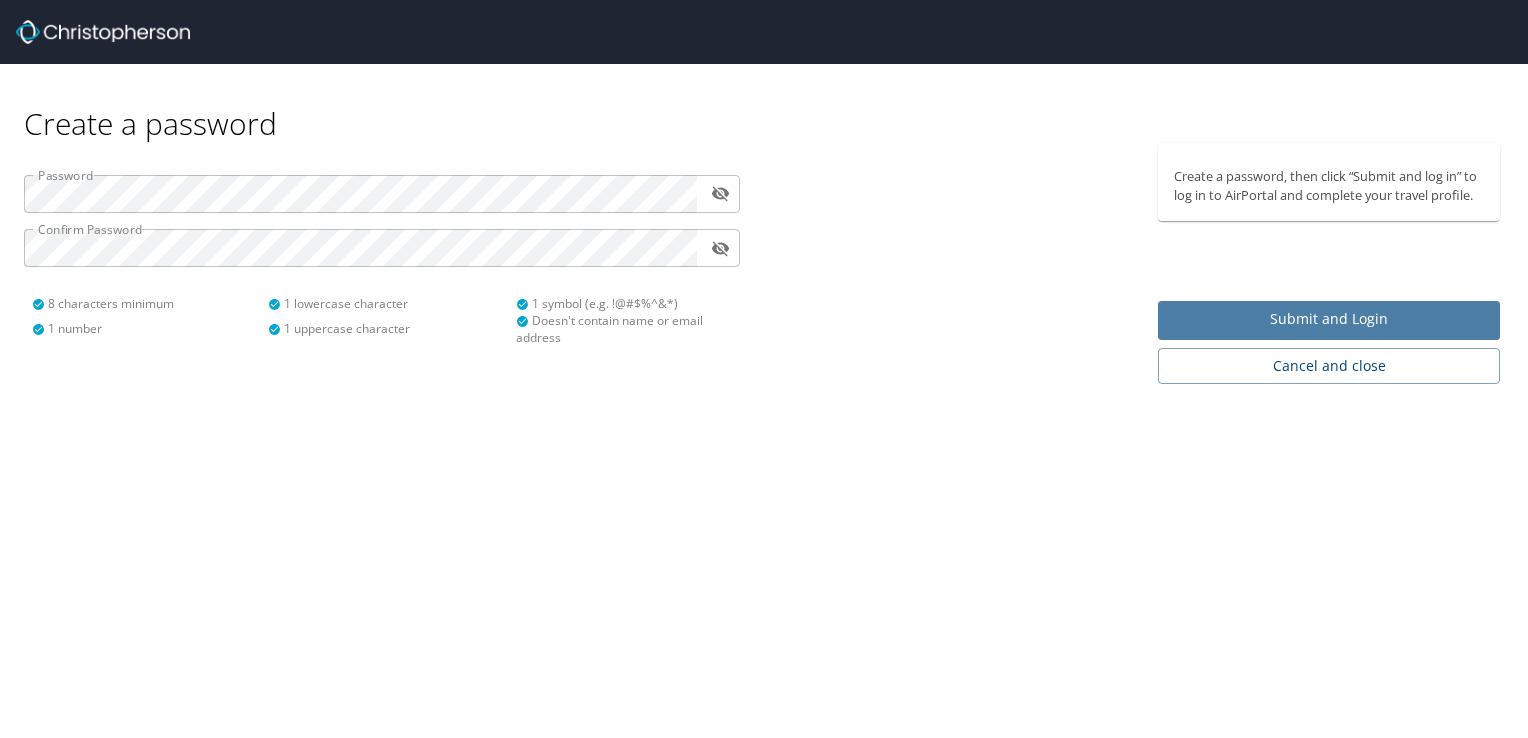 click on "Submit and Login" at bounding box center [1329, 319] 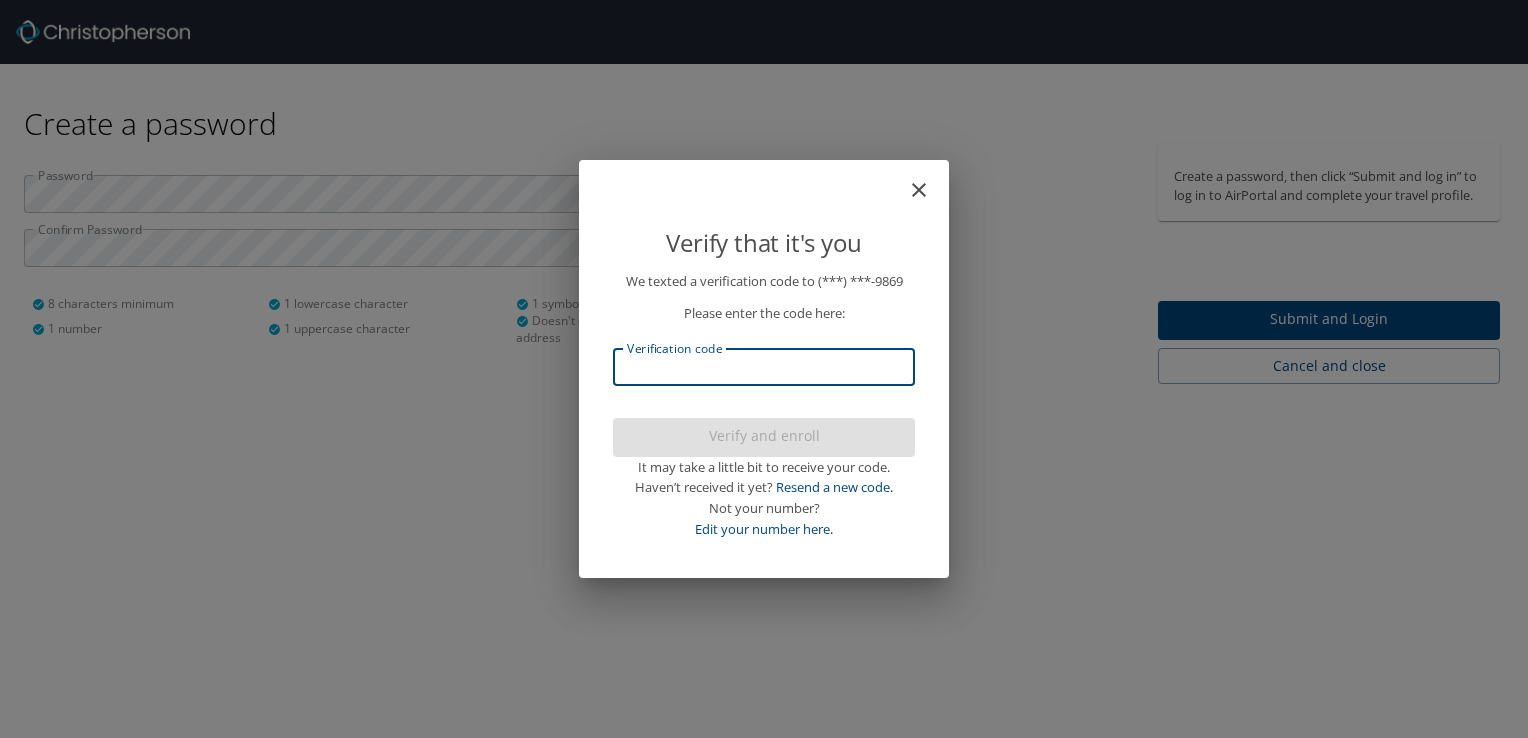 click on "Verification code" at bounding box center (764, 367) 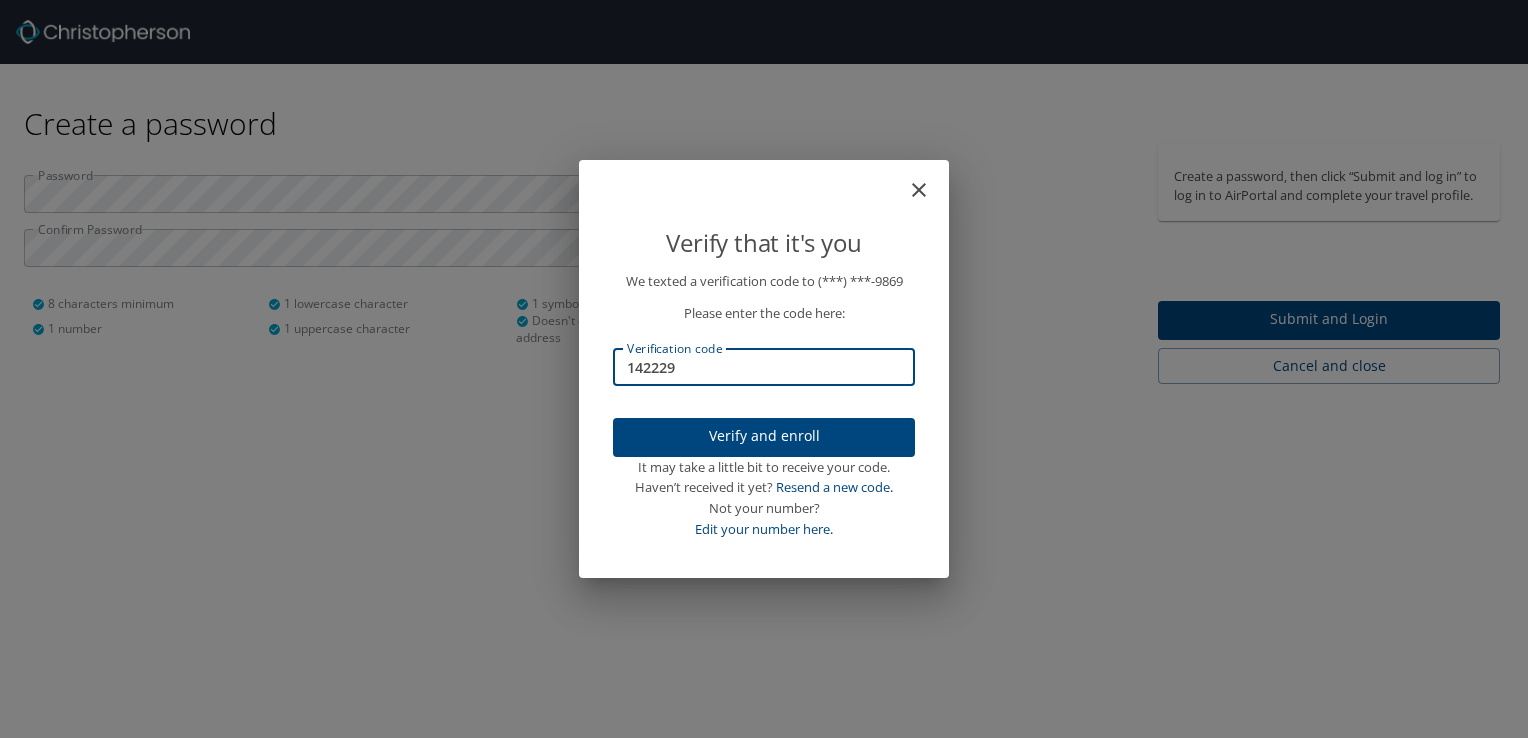type on "142229" 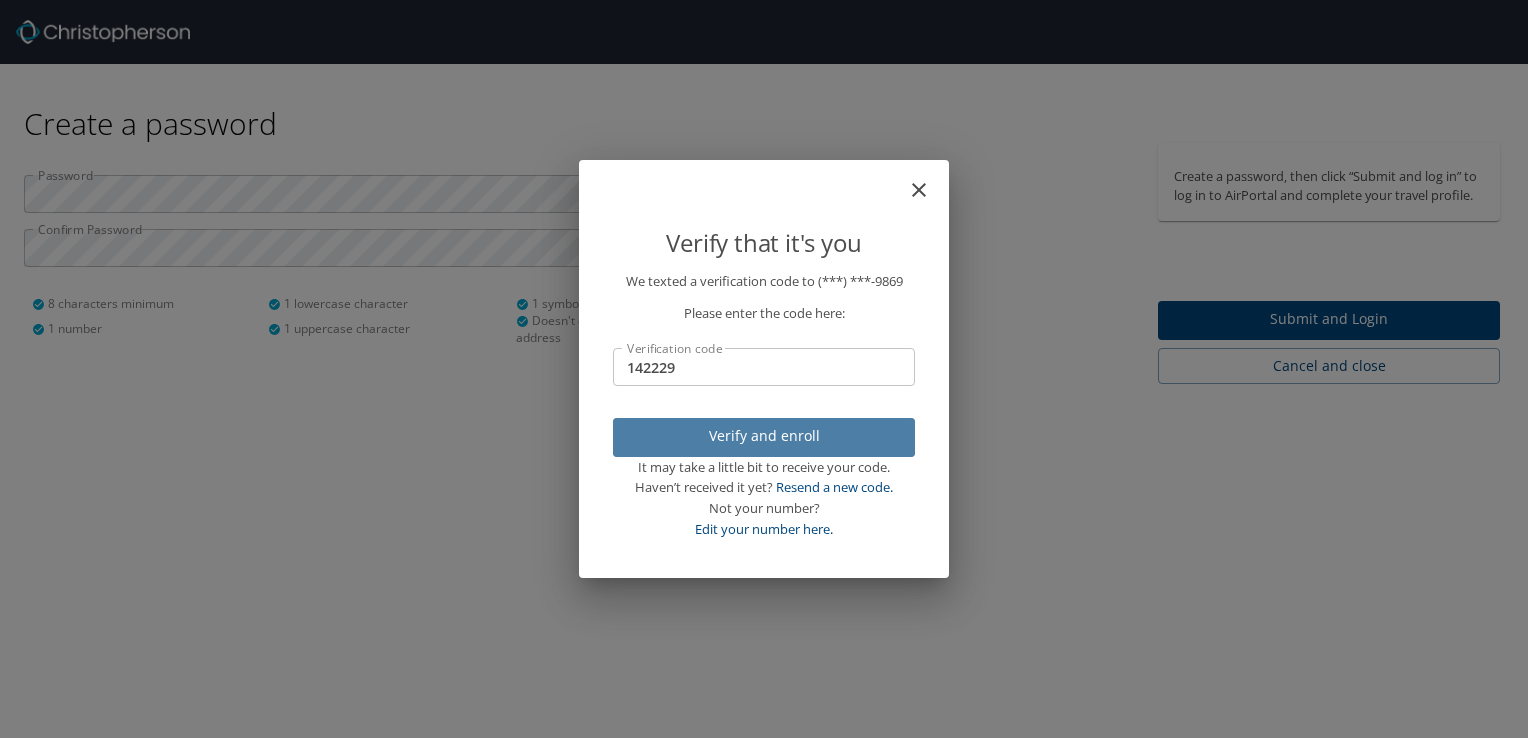 click on "Verify and enroll" at bounding box center (764, 436) 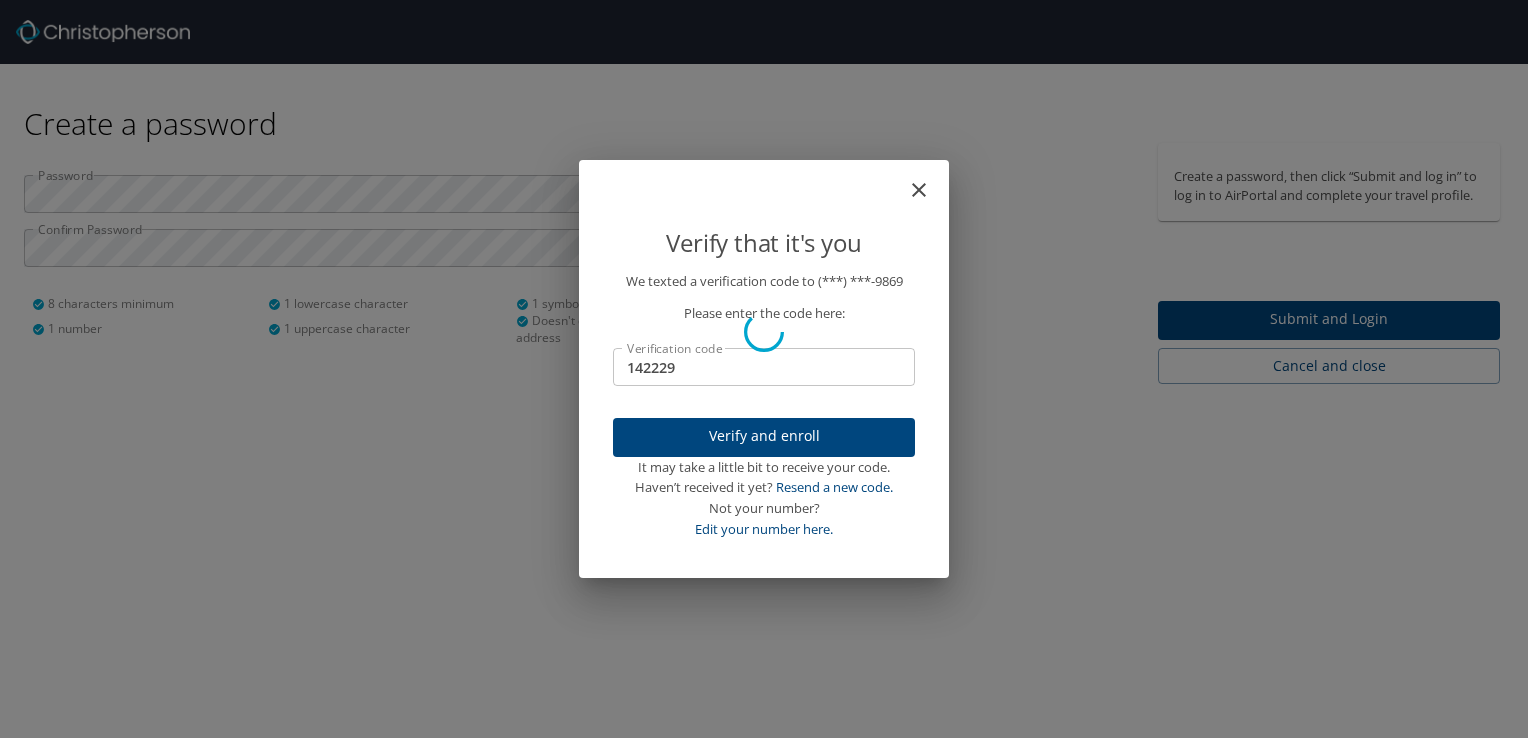 type 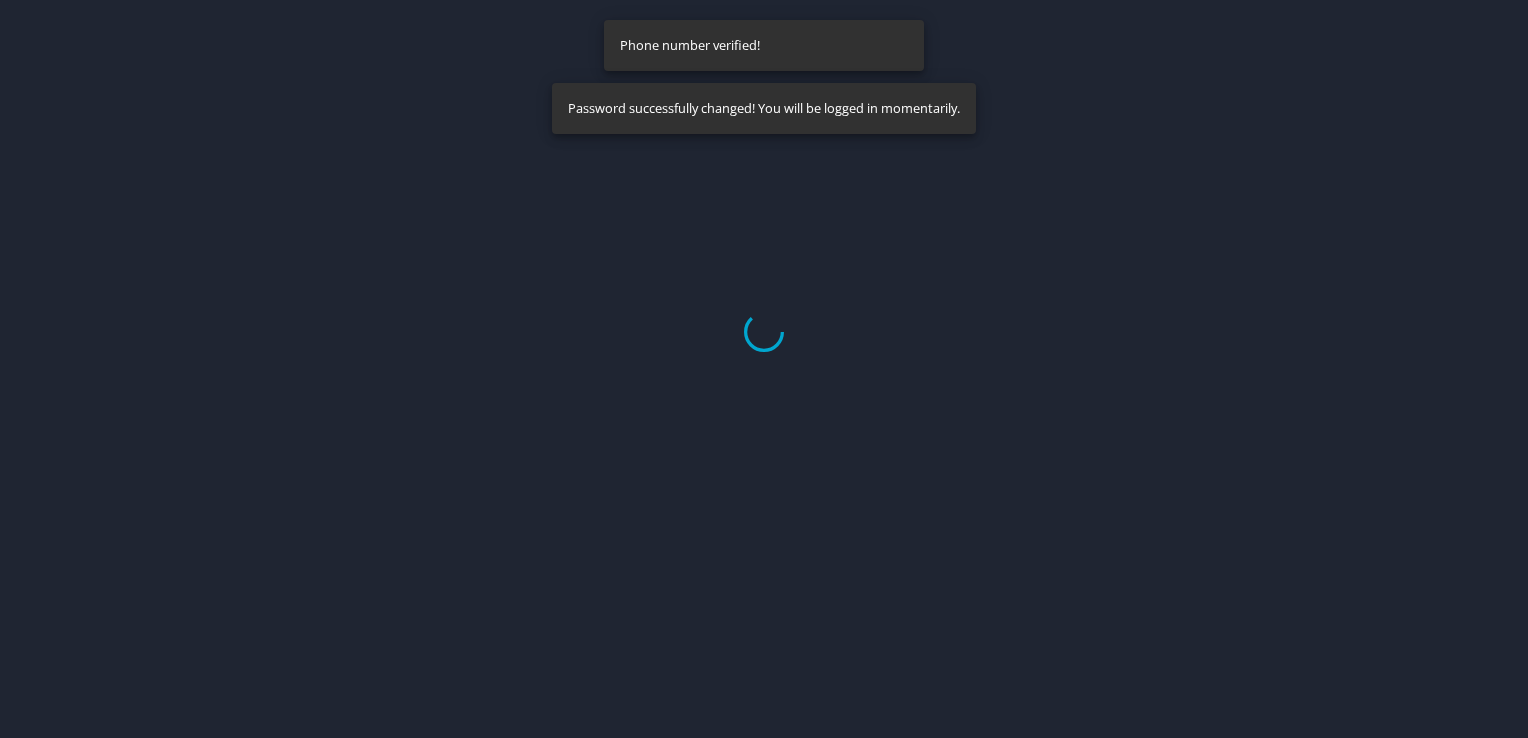 select on "US" 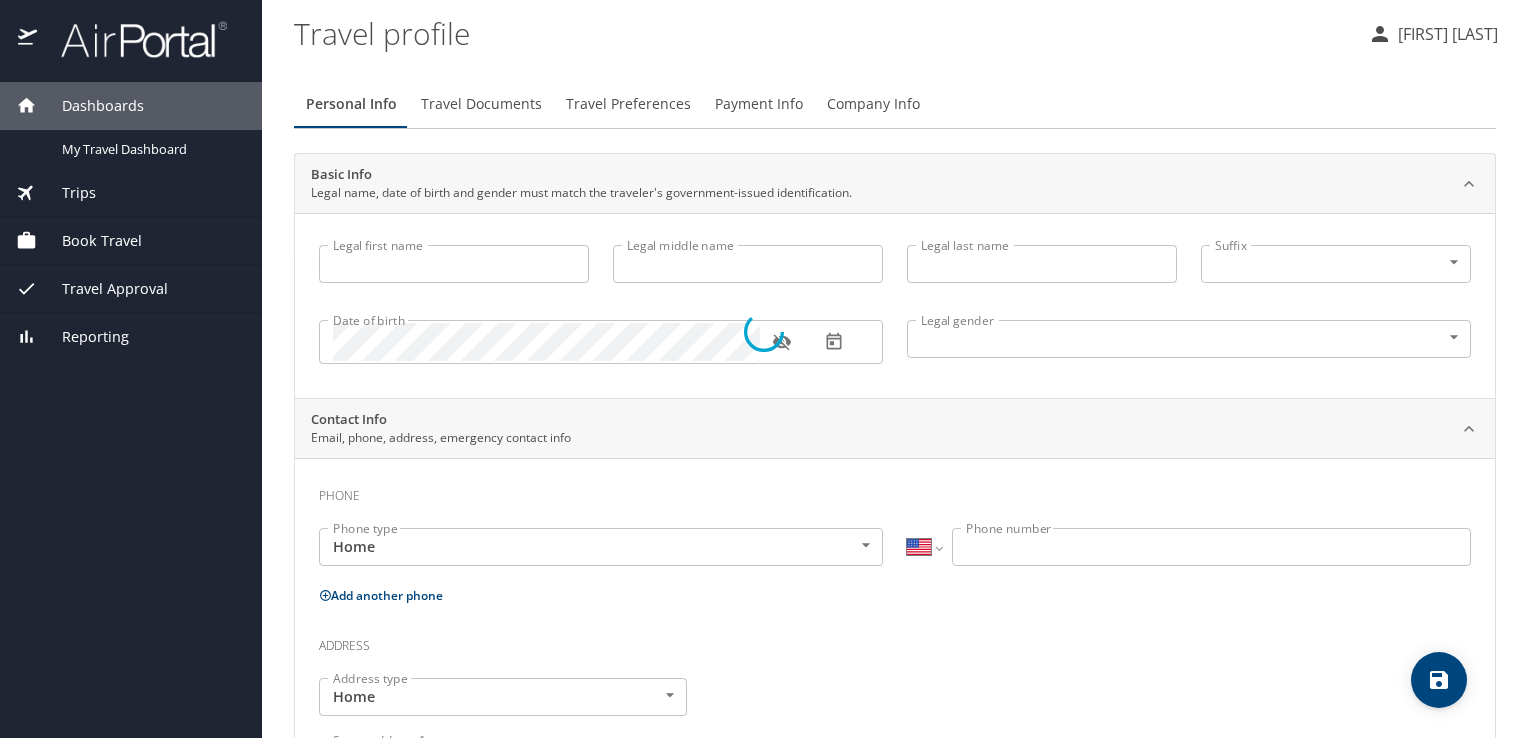 type on "Mark" 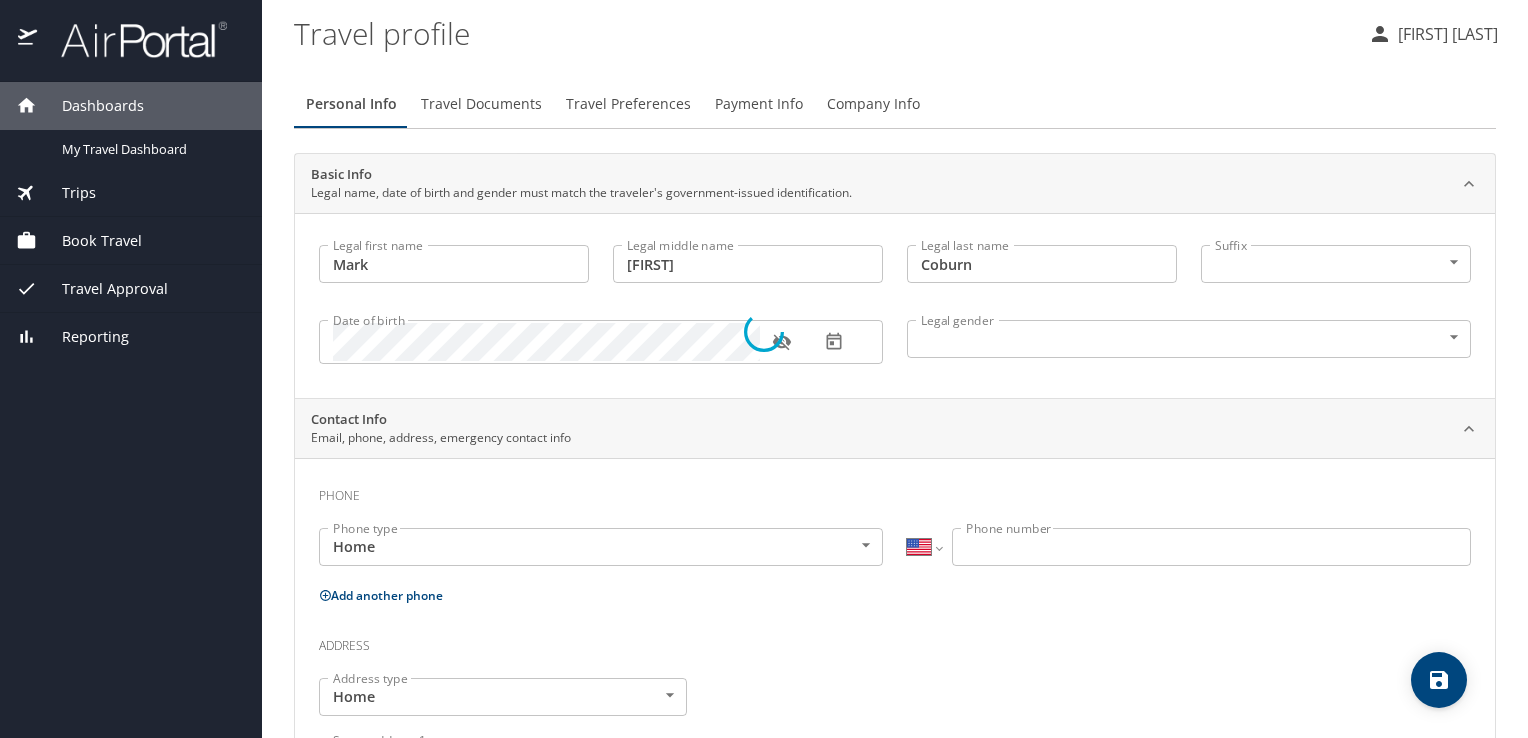 select on "US" 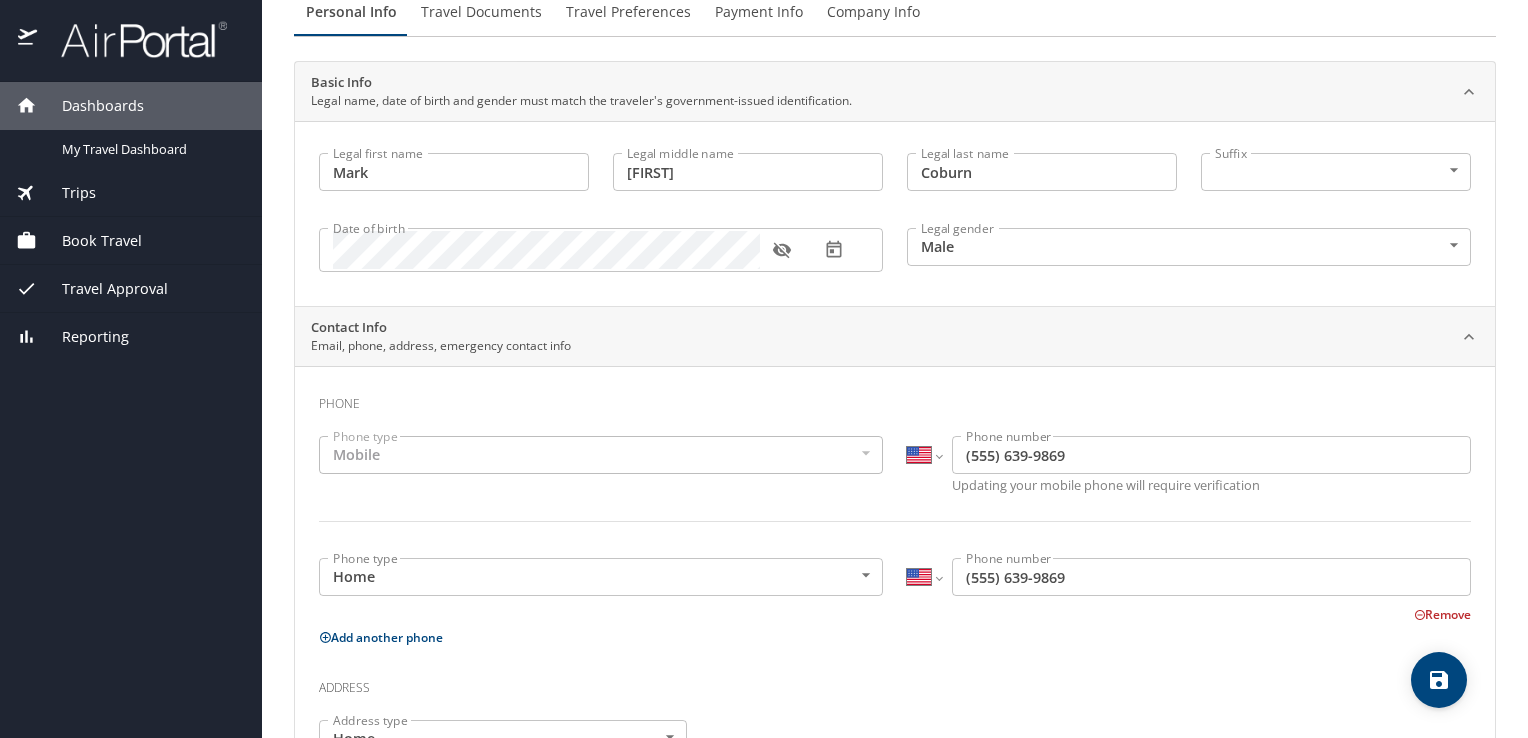 scroll, scrollTop: 108, scrollLeft: 0, axis: vertical 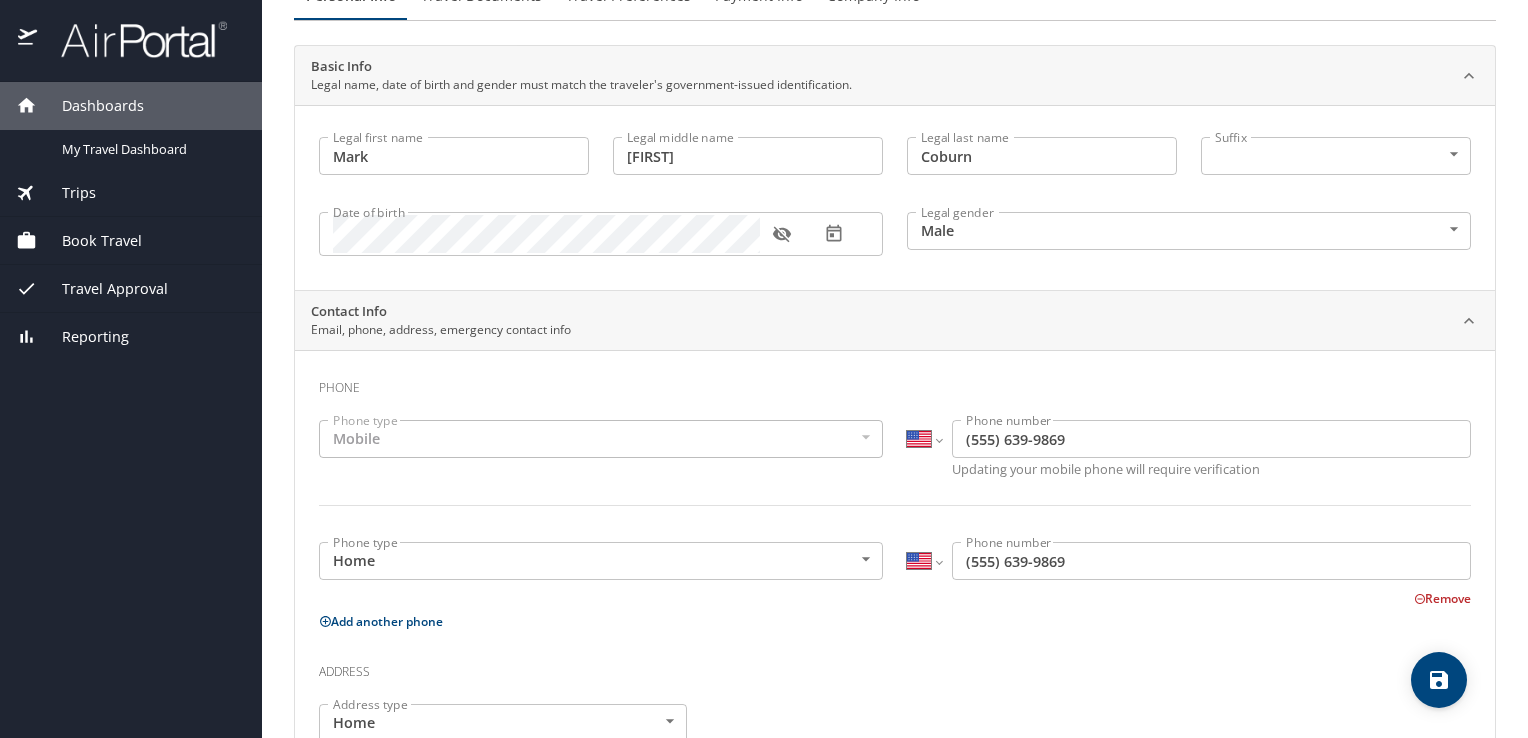 click on "Dashboards My Travel Dashboard Trips Current / Future Trips Past Trips Trips Missing Hotel Book Travel Request Agent Booking Approval Request (Beta) Book/Manage Online Trips Travel Approval Pending Trip Approvals Approved Trips Canceled Trips Approvals (Beta) Reporting Travel profile Mark Coburn Personal Info Travel Documents Travel Preferences Payment Info Company Info Basic Info Legal name, date of birth and gender must match the traveler's government-issued identification.   Legal first name Mark Legal first name   Legal middle name Owen Legal middle name   Legal last name Coburn Legal last name   Suffix ​ NotApplicable Suffix   Date of birth Date of birth   Legal gender Male Male Legal gender Contact Info Email, phone, address, emergency contact info Phone   Phone type Mobile Mobile Phone type   International Afghanistan Åland Islands Albania Algeria American Samoa Andorra Angola Anguilla Antigua and Barbuda Argentina Armenia Aruba Ascension Island Australia Austria Azerbaijan Bahamas Bahrain Barbados" at bounding box center [764, 369] 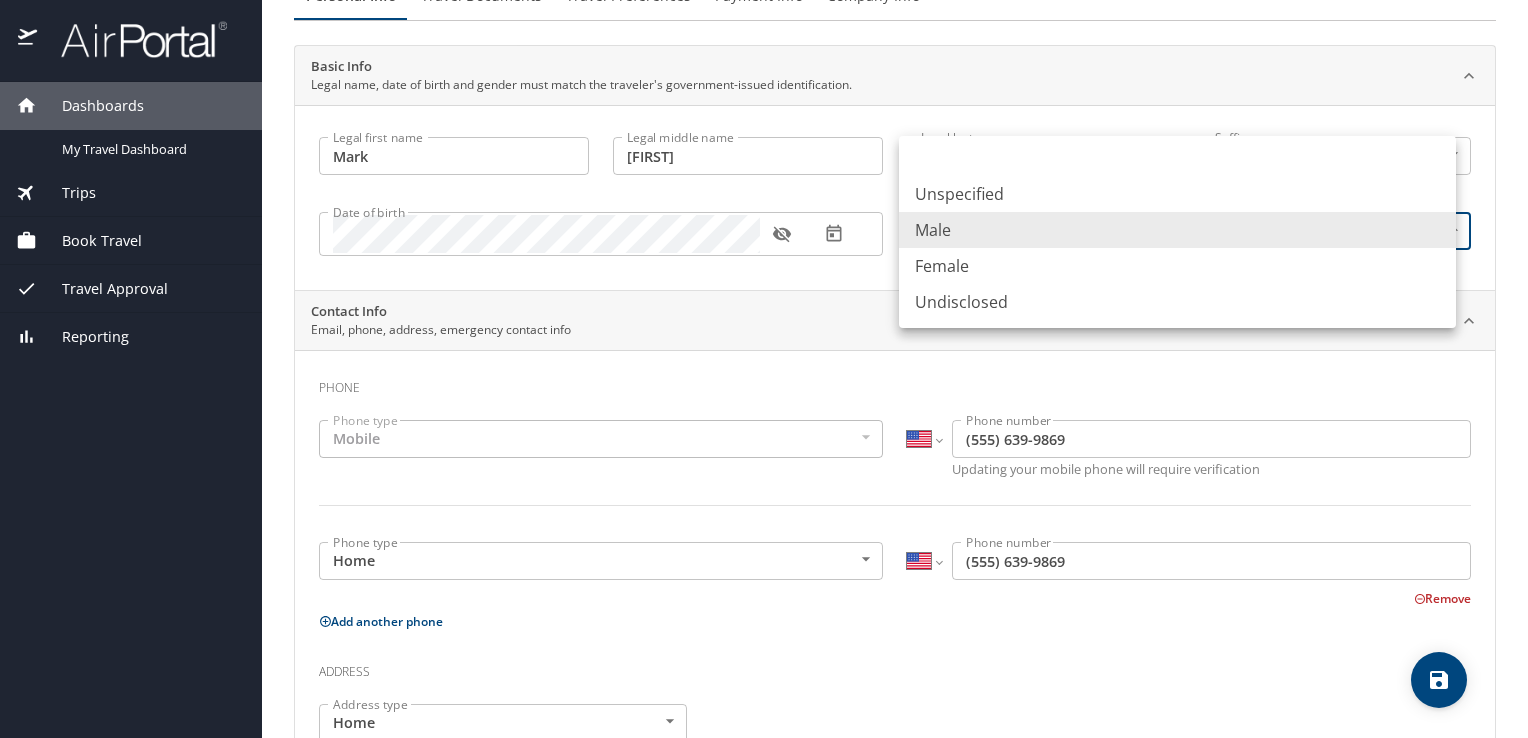 click at bounding box center (764, 369) 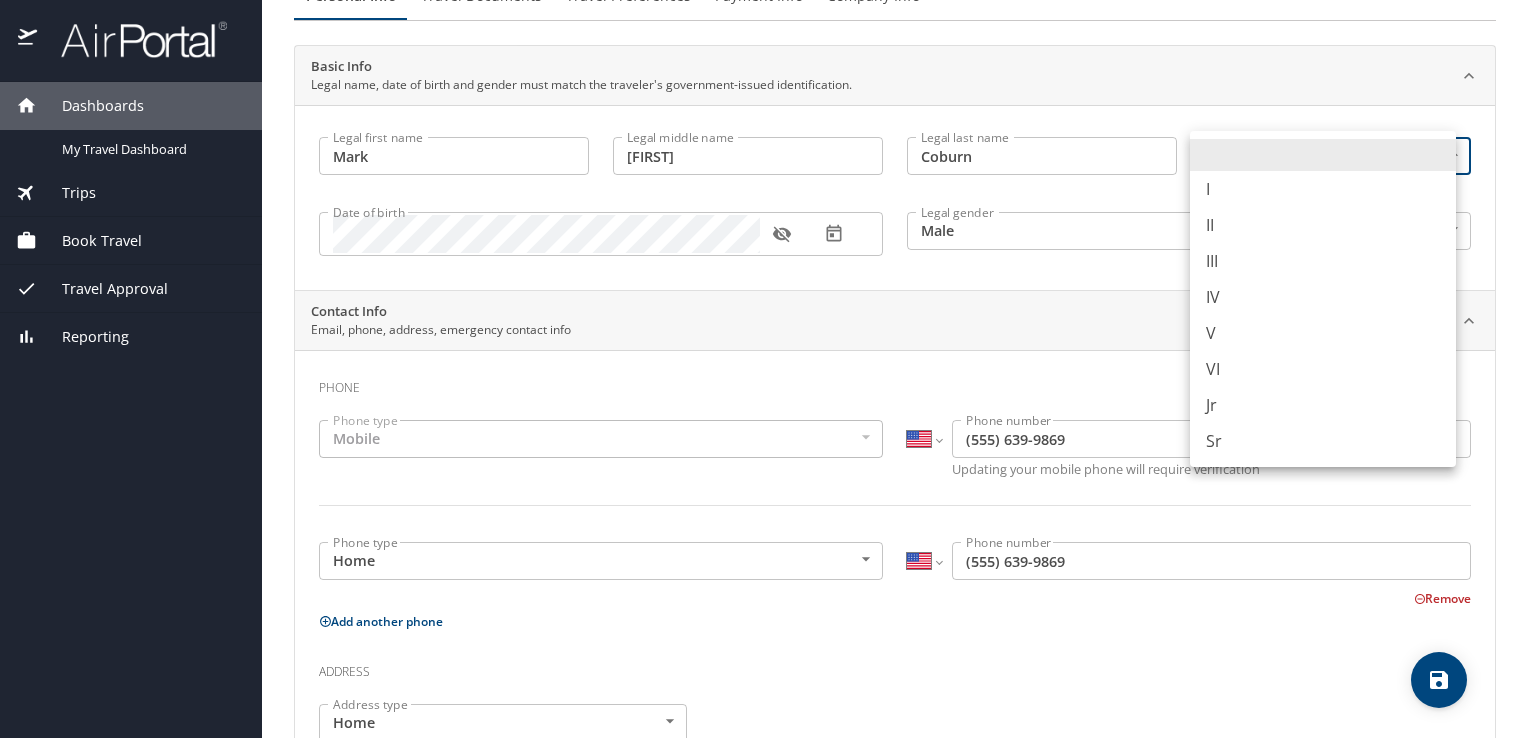 click on "Dashboards My Travel Dashboard Trips Current / Future Trips Past Trips Trips Missing Hotel Book Travel Request Agent Booking Approval Request (Beta) Book/Manage Online Trips Travel Approval Pending Trip Approvals Approved Trips Canceled Trips Approvals (Beta) Reporting Travel profile Mark Coburn Personal Info Travel Documents Travel Preferences Payment Info Company Info Basic Info Legal name, date of birth and gender must match the traveler's government-issued identification.   Legal first name Mark Legal first name   Legal middle name Owen Legal middle name   Legal last name Coburn Legal last name   Suffix ​ NotApplicable Suffix   Date of birth Date of birth   Legal gender Male Male Legal gender Contact Info Email, phone, address, emergency contact info Phone   Phone type Mobile Mobile Phone type   International Afghanistan Åland Islands Albania Algeria American Samoa Andorra Angola Anguilla Antigua and Barbuda Argentina Armenia Aruba Ascension Island Australia Austria Azerbaijan Bahamas Bahrain Barbados" at bounding box center [764, 369] 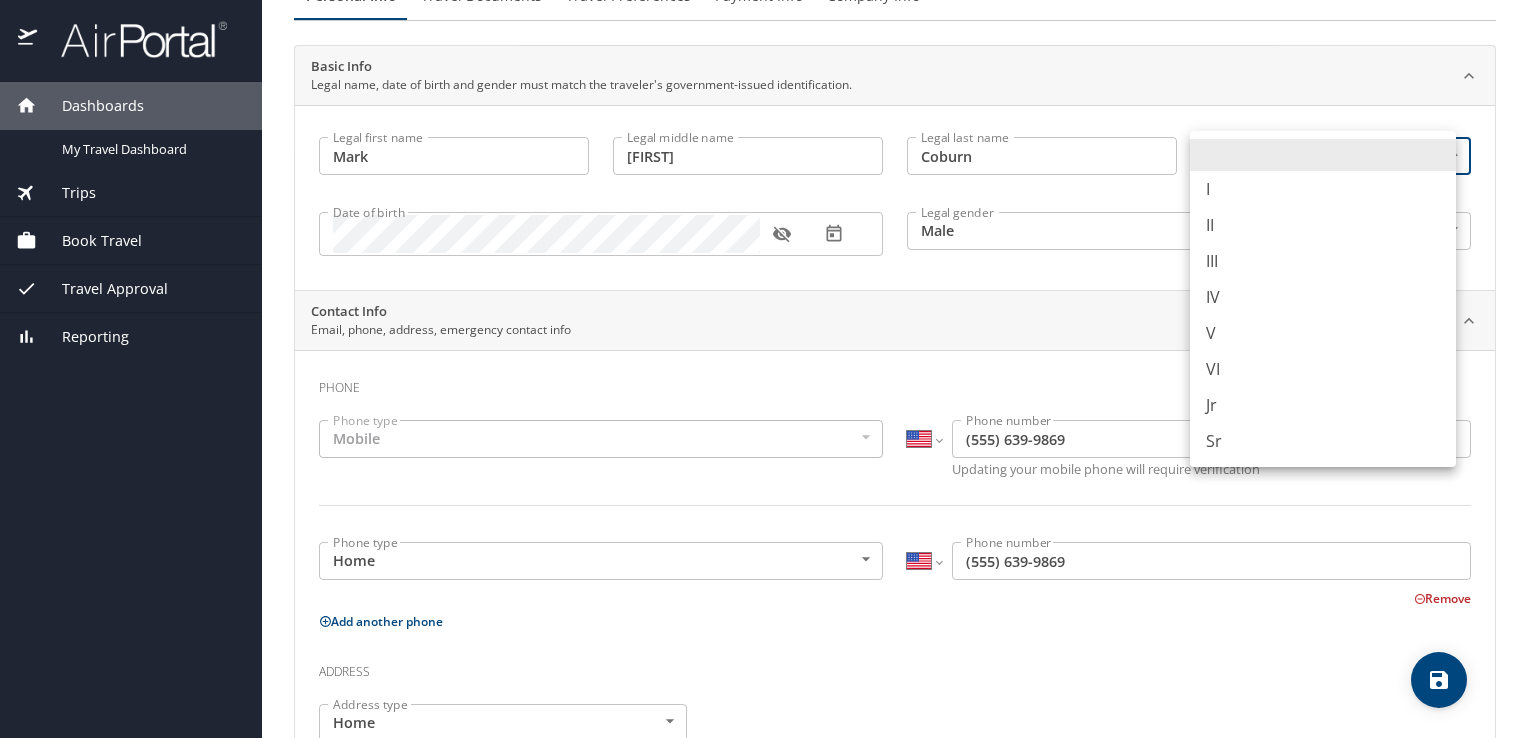 click at bounding box center (764, 369) 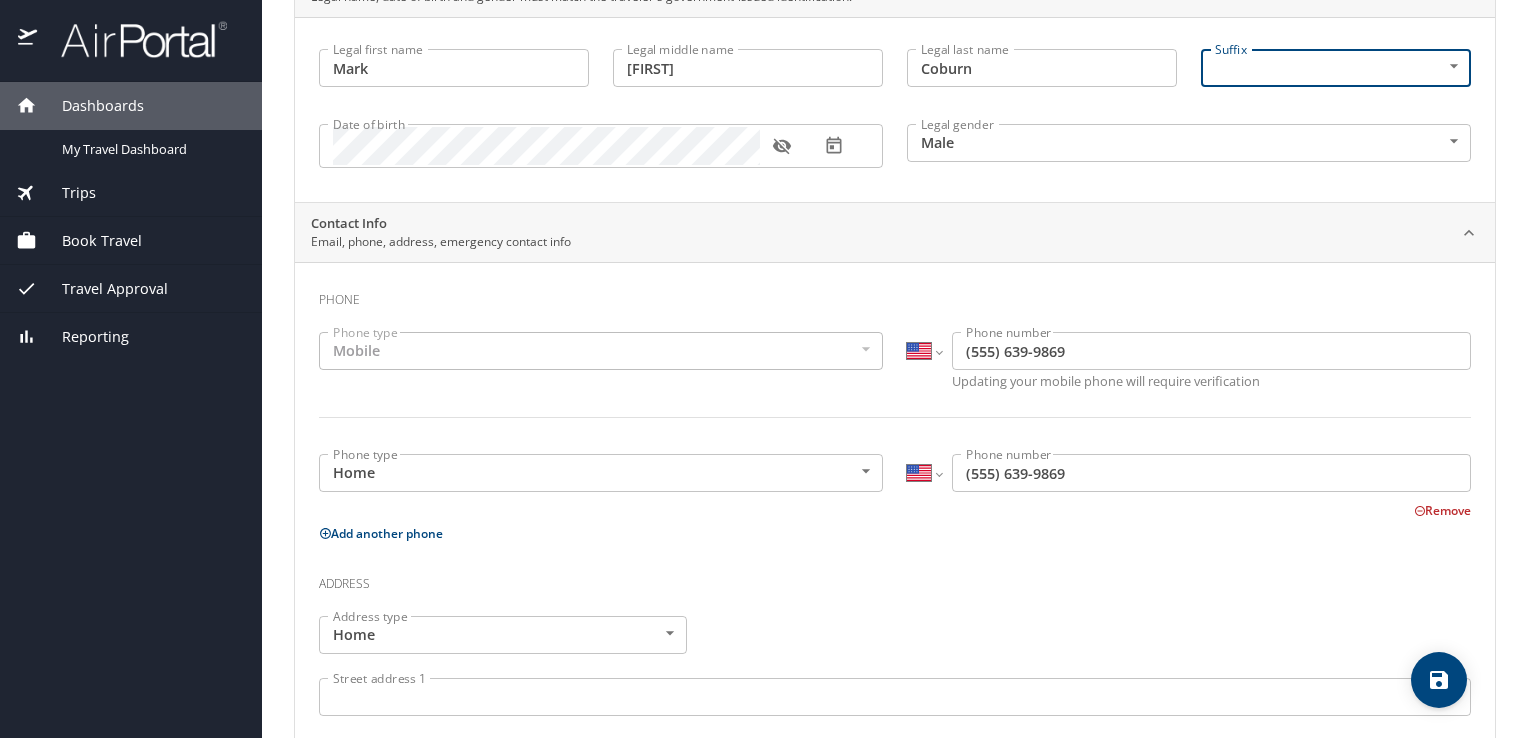 scroll, scrollTop: 196, scrollLeft: 0, axis: vertical 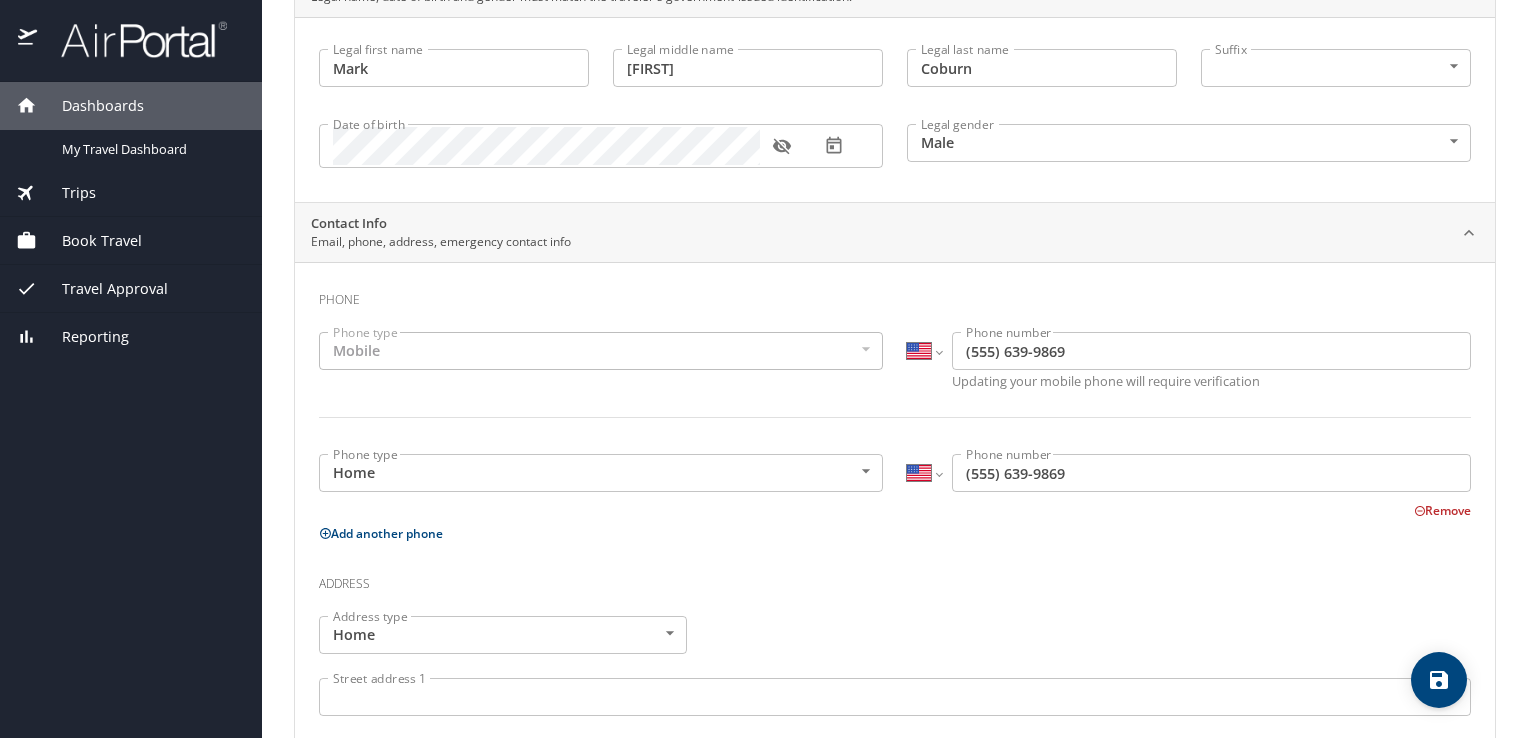 click on "Mobile" at bounding box center [601, 351] 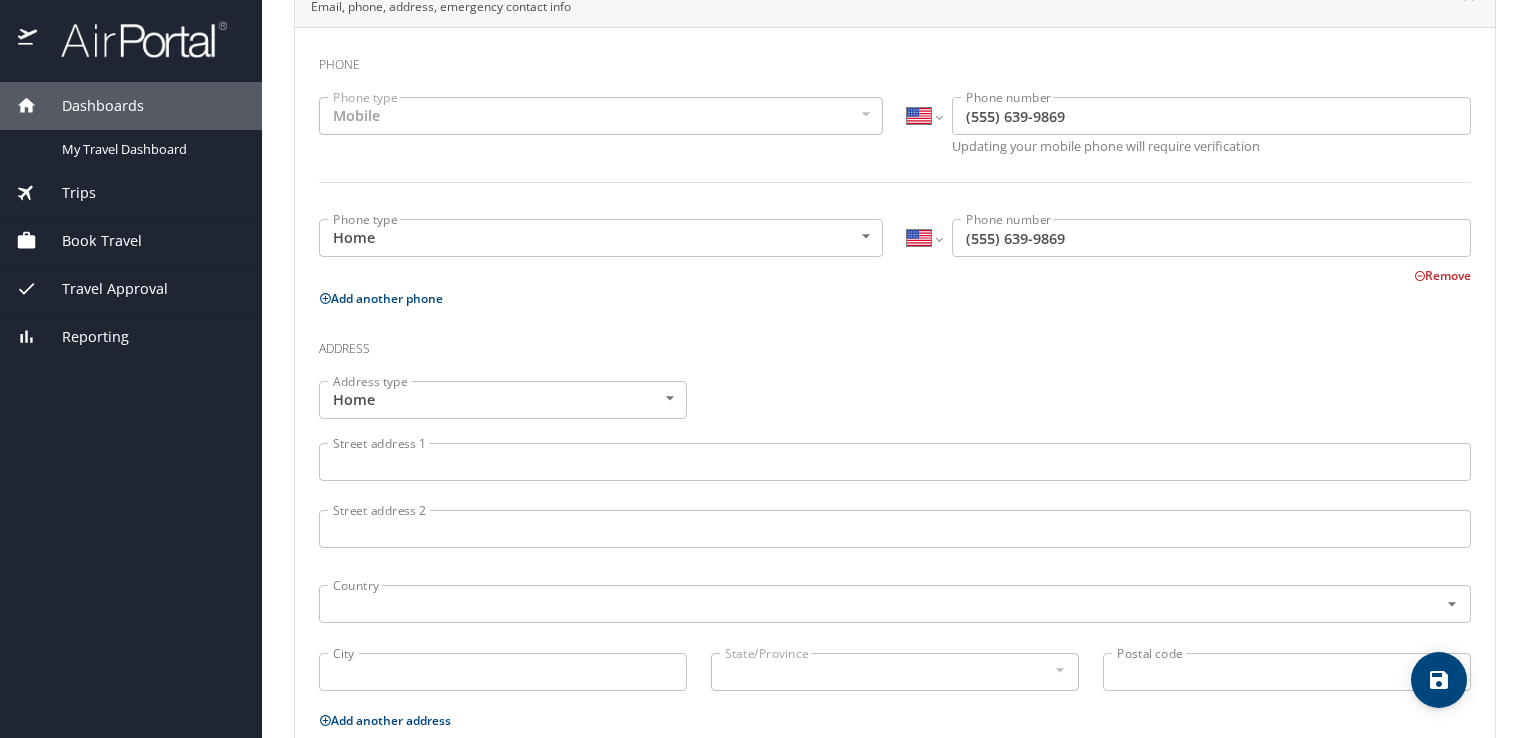 scroll, scrollTop: 435, scrollLeft: 0, axis: vertical 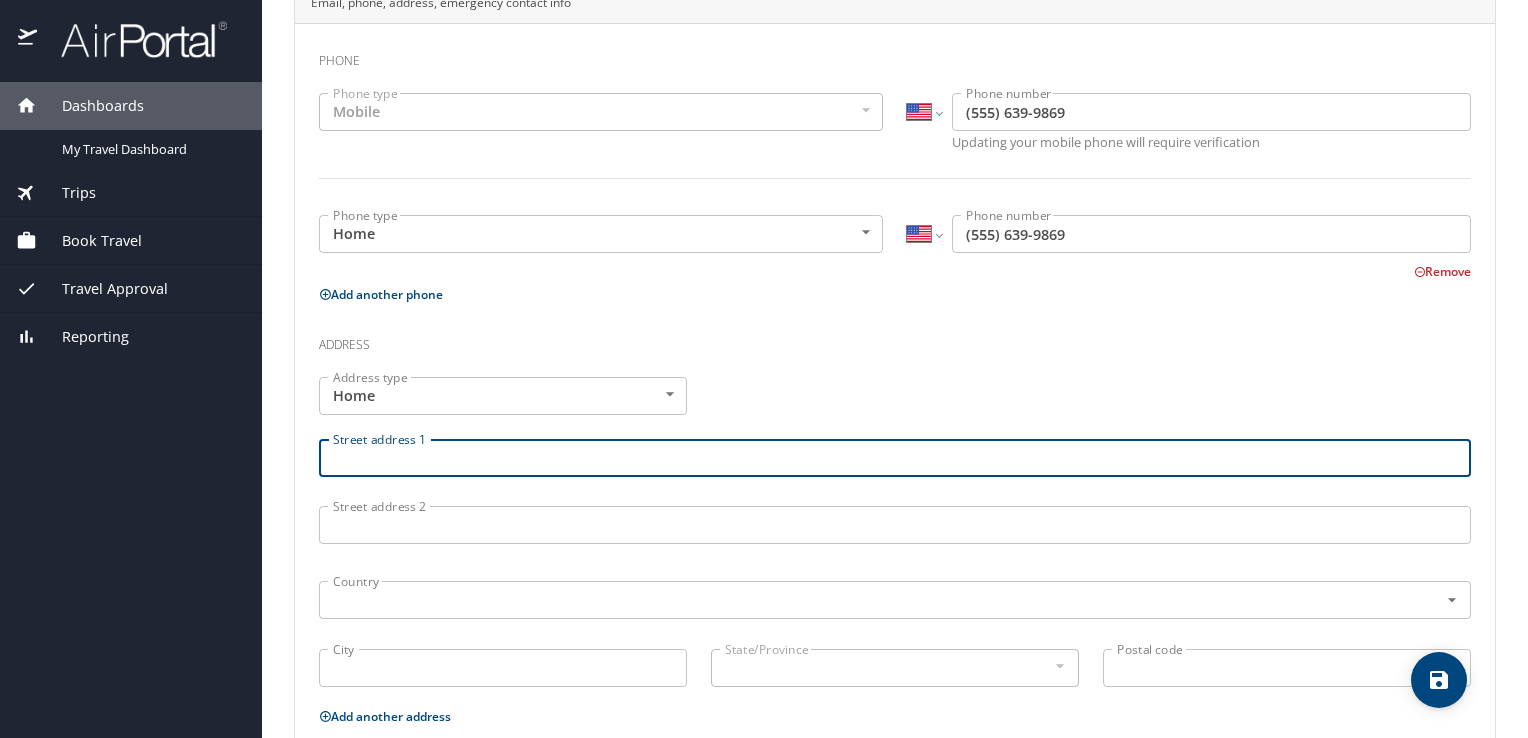 click on "Street address 1" at bounding box center [895, 458] 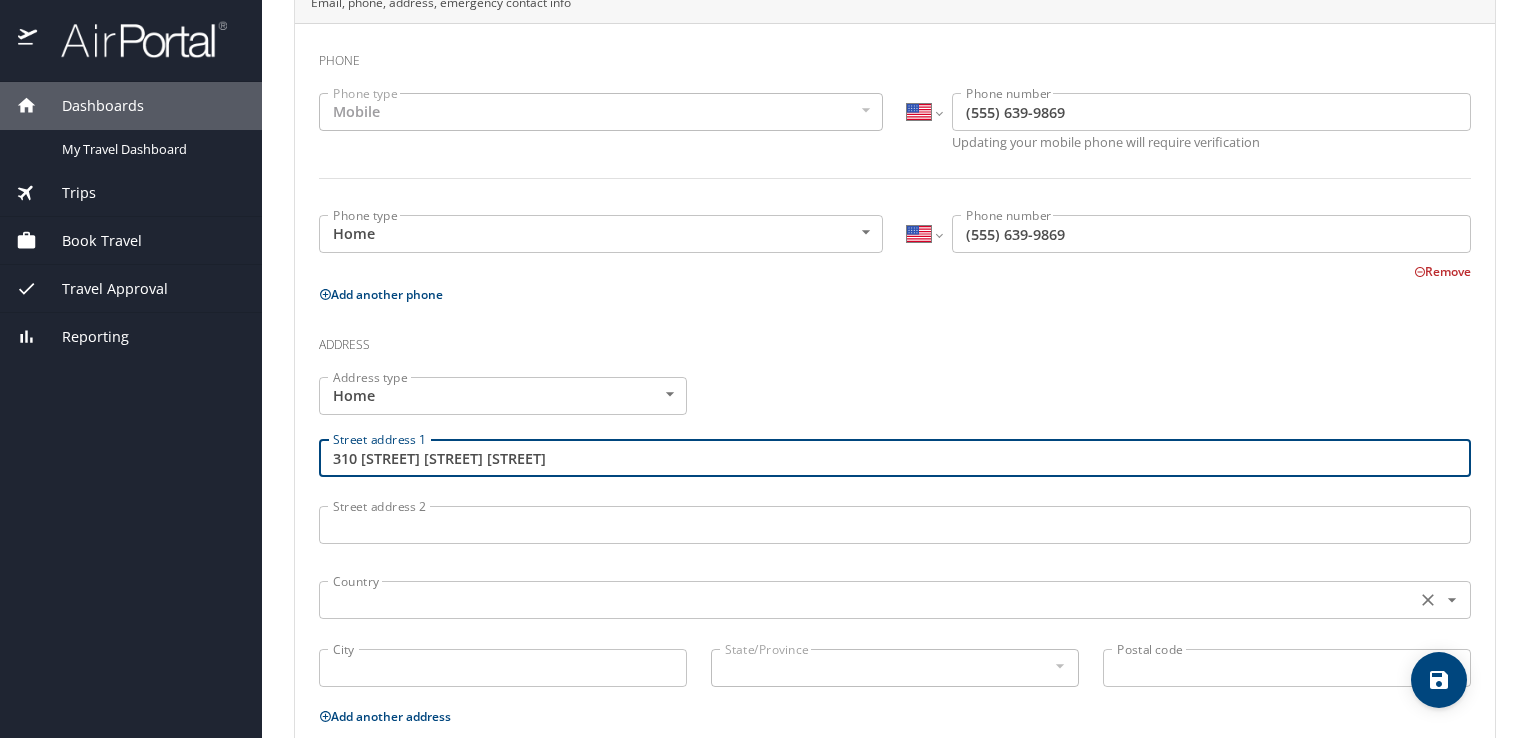 scroll, scrollTop: 523, scrollLeft: 0, axis: vertical 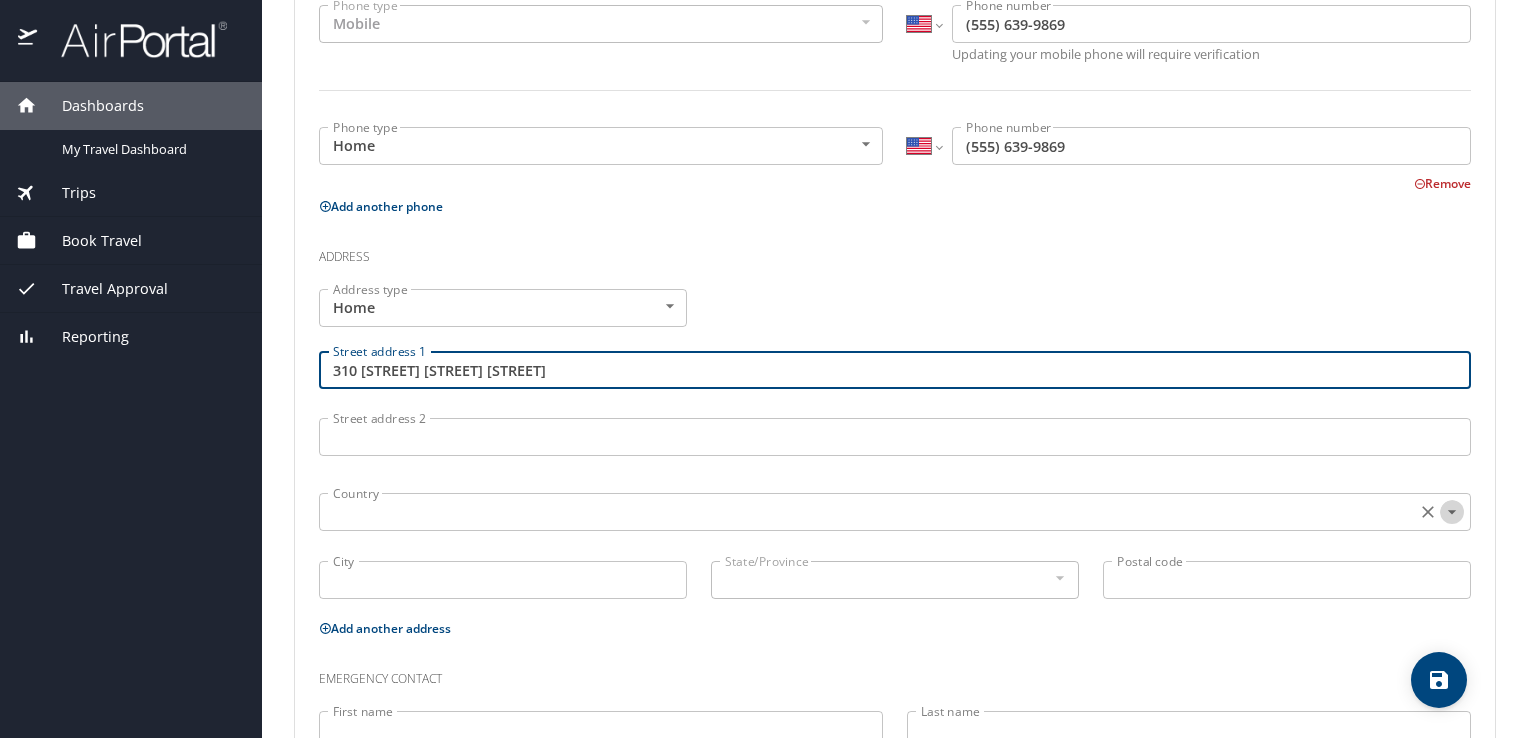 click 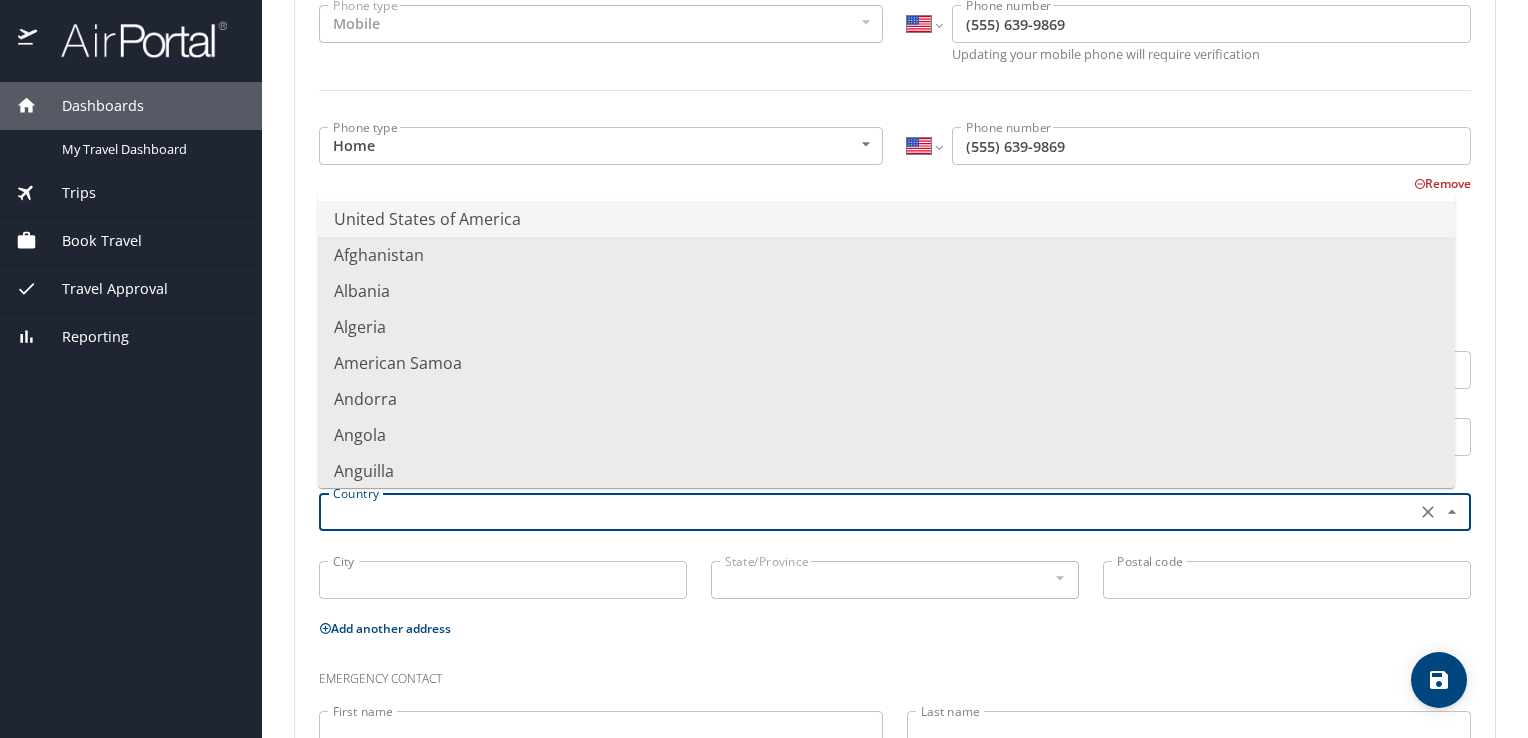 click on "United States of America" at bounding box center (886, 219) 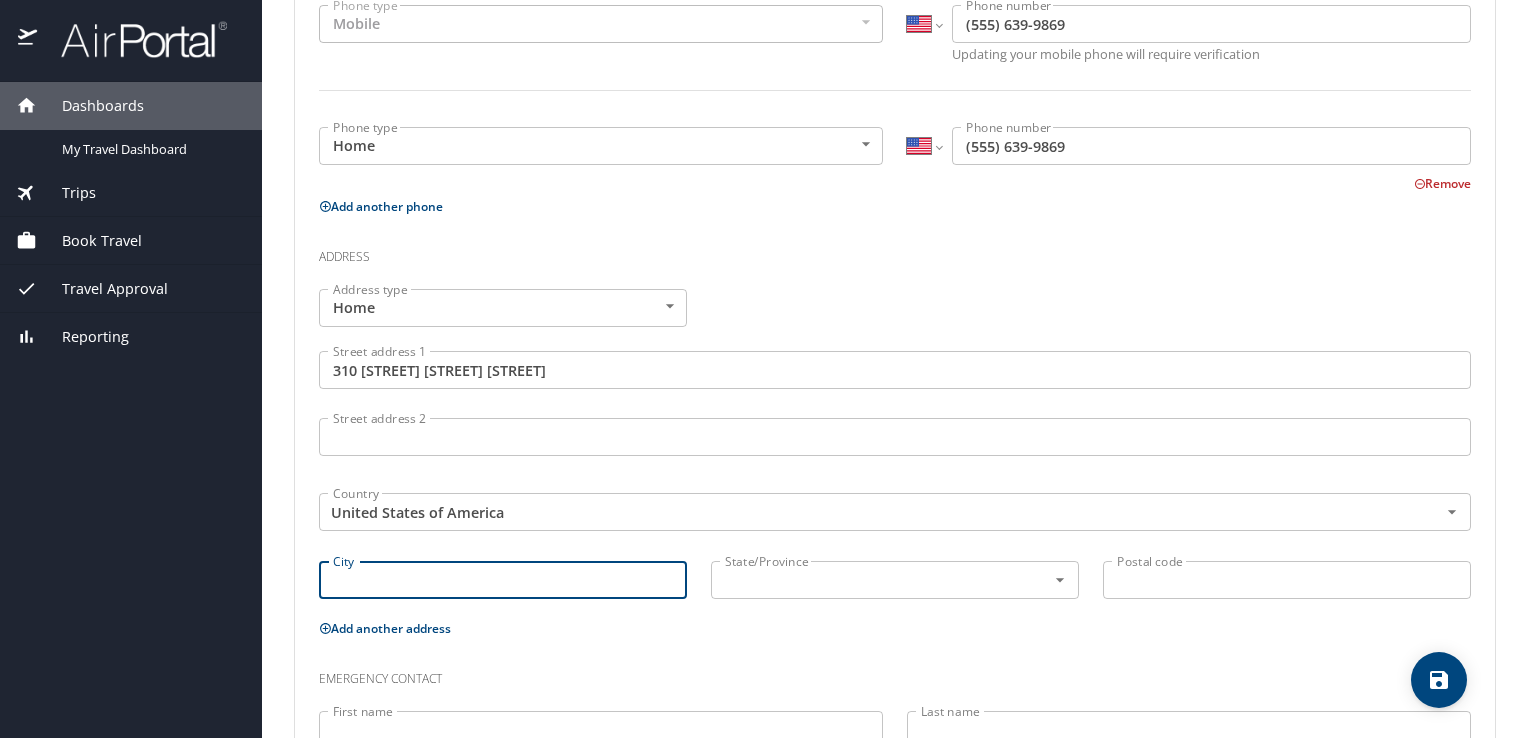 click on "City" at bounding box center [503, 580] 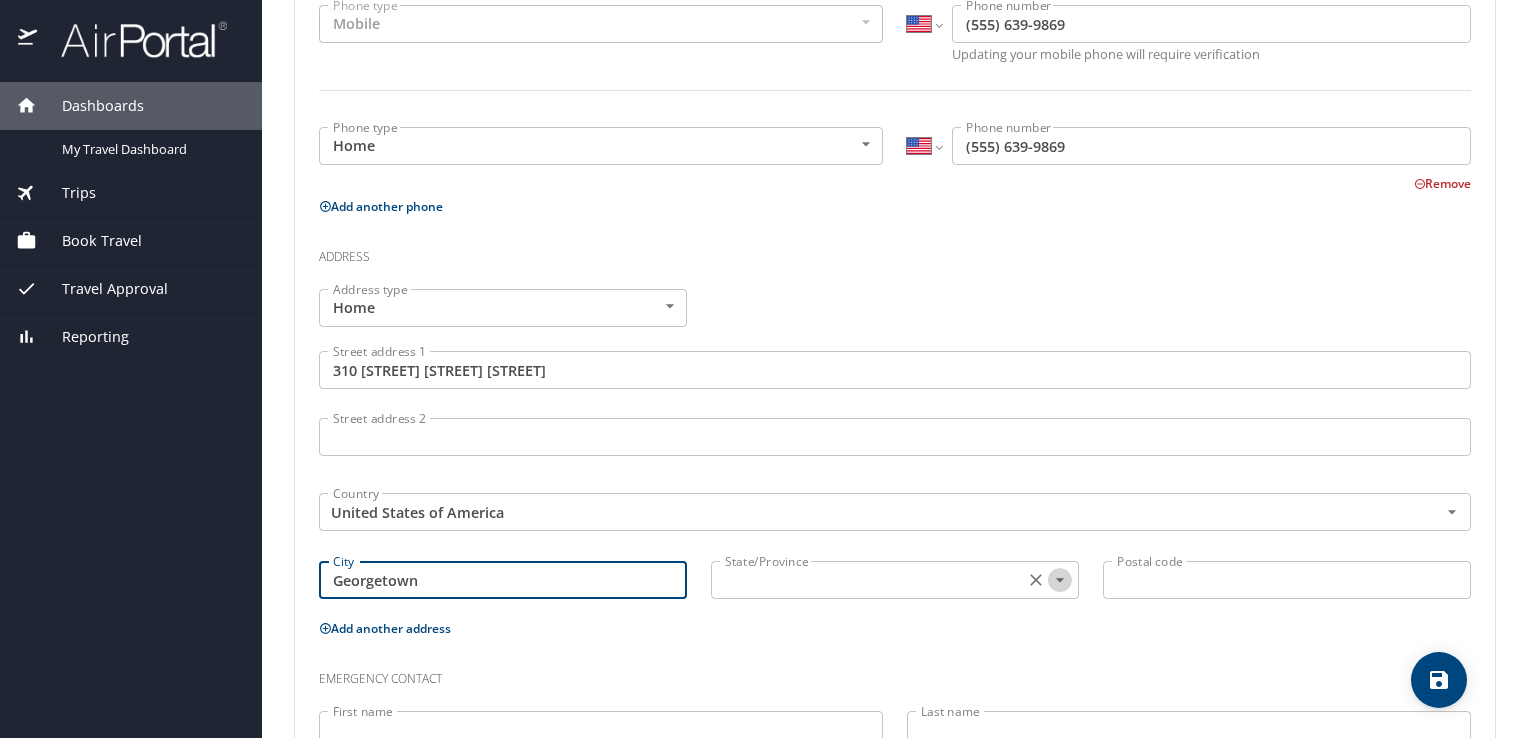 click 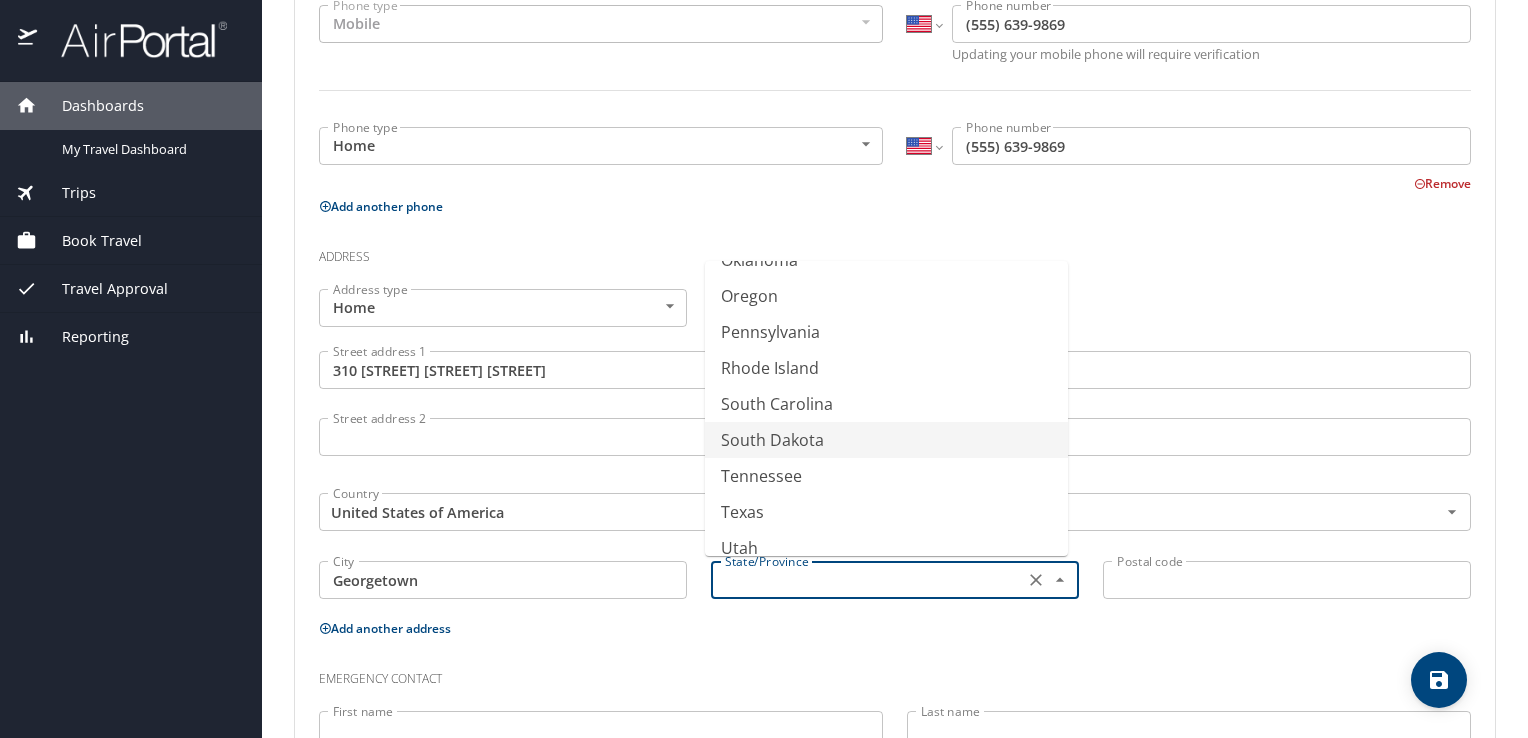 scroll, scrollTop: 1388, scrollLeft: 0, axis: vertical 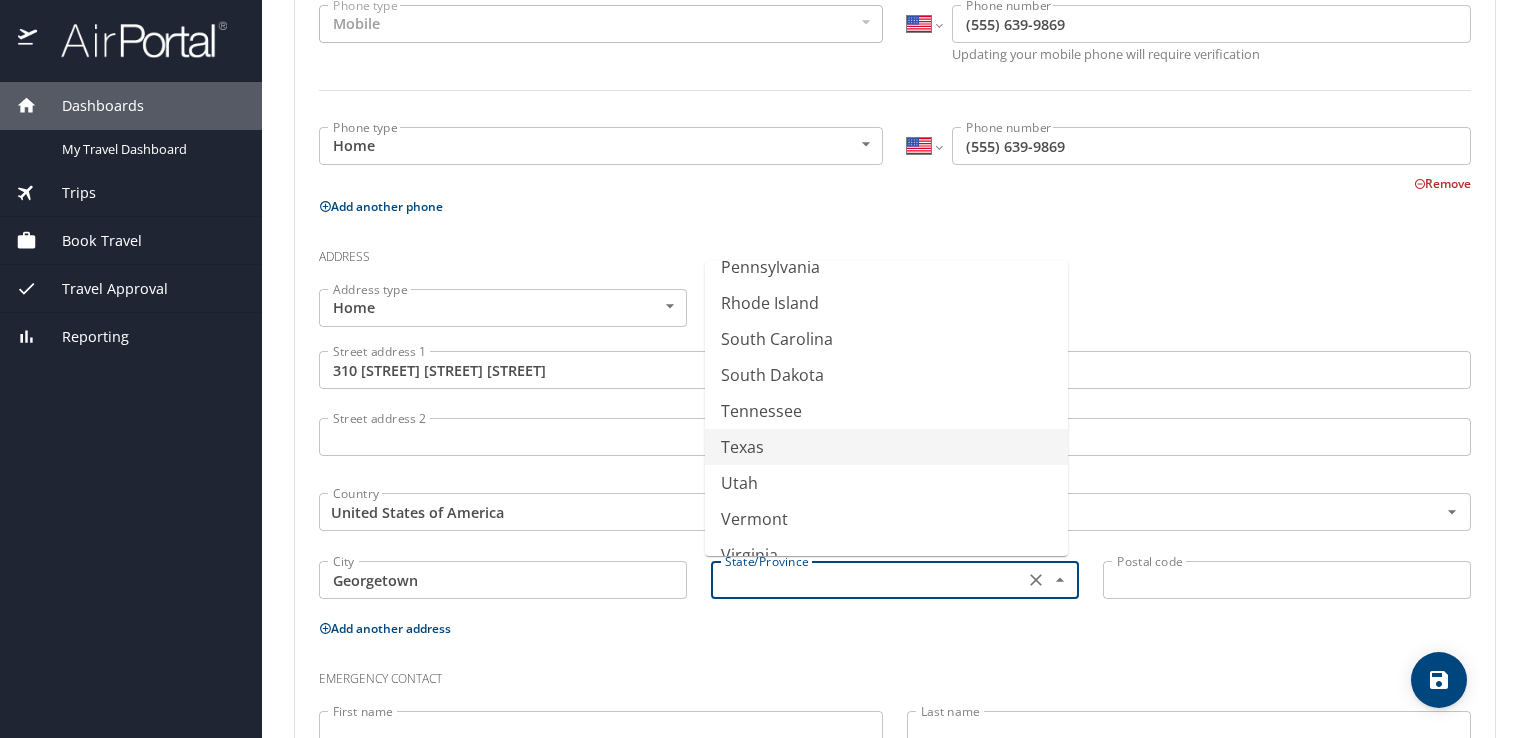 click on "Texas" at bounding box center [886, 447] 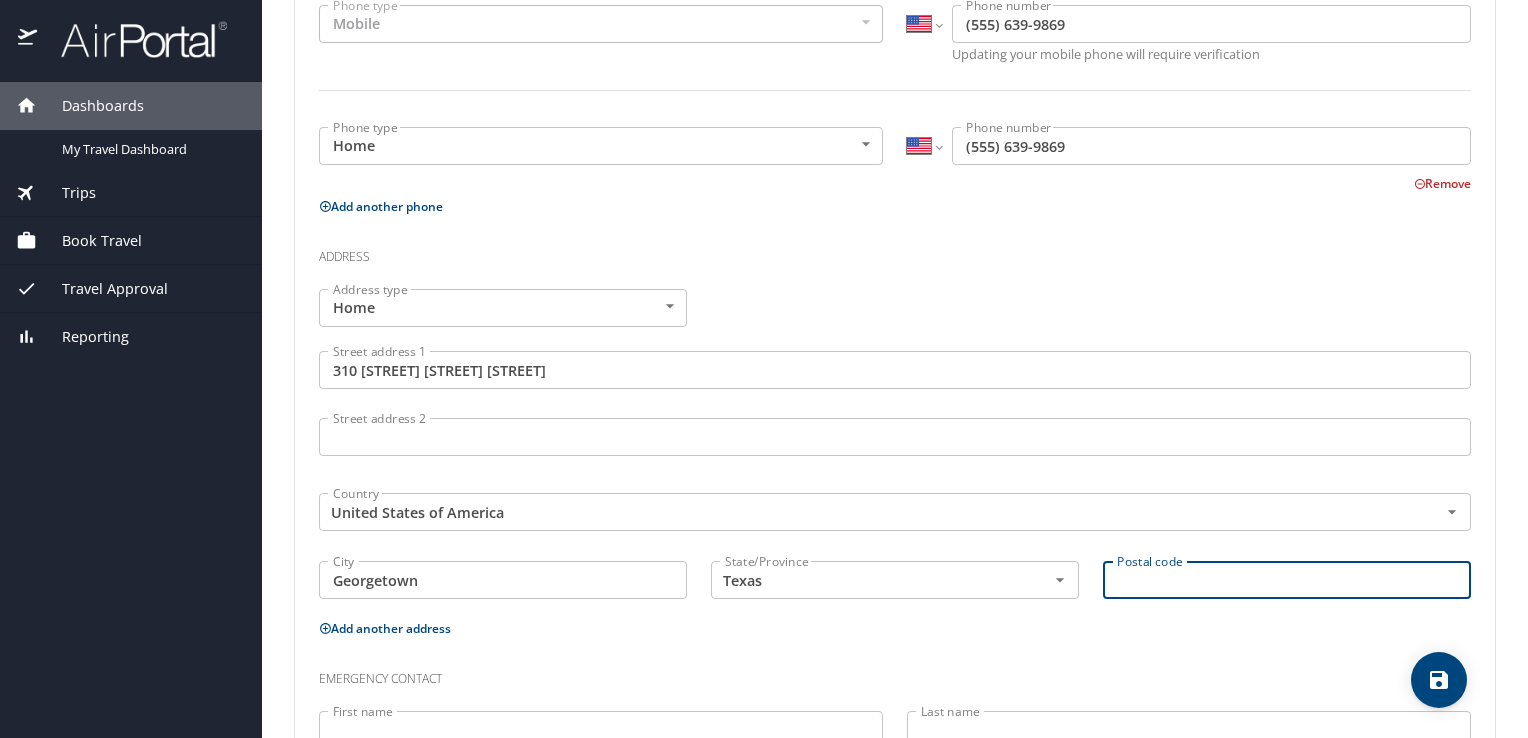 click on "Postal code" at bounding box center (1287, 580) 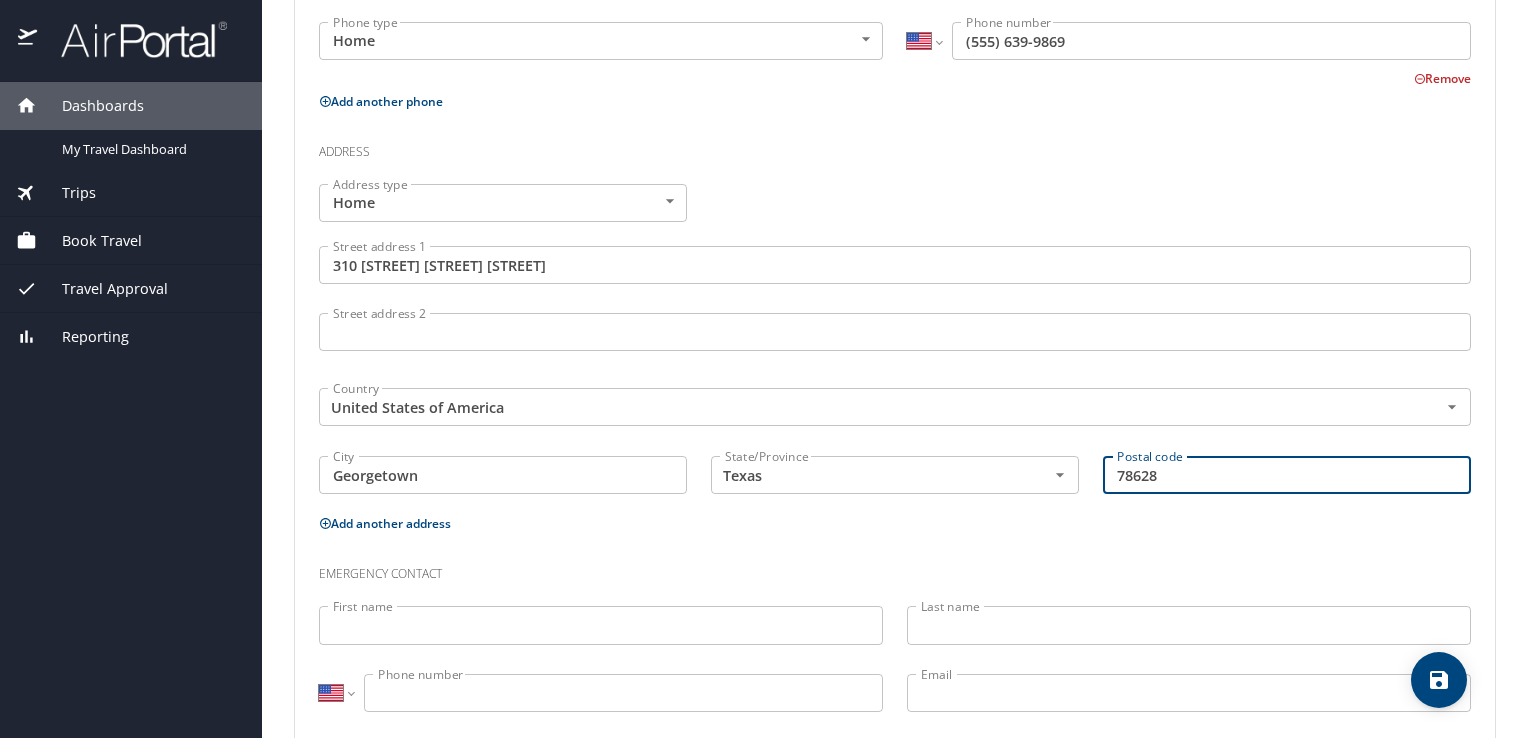 scroll, scrollTop: 664, scrollLeft: 0, axis: vertical 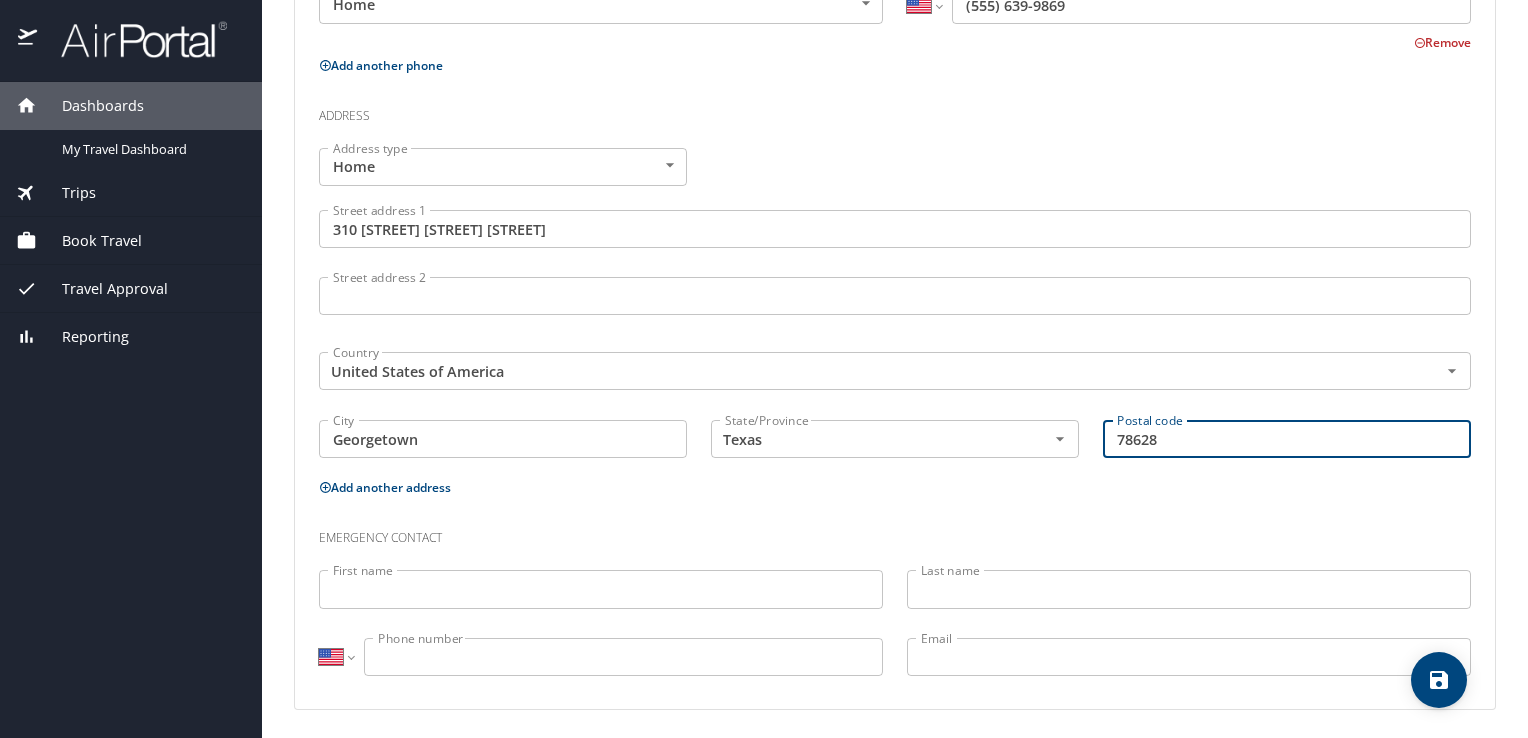 type on "78628" 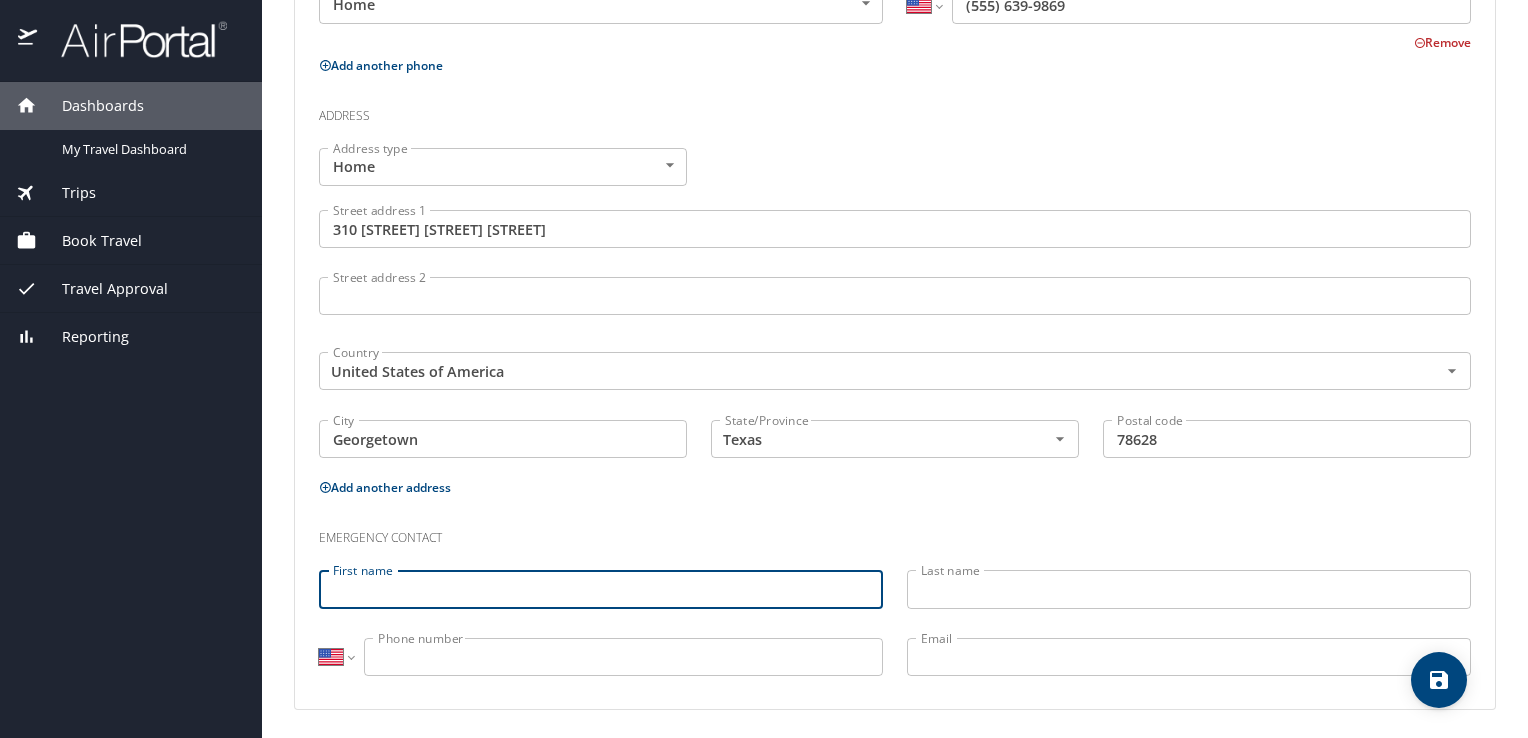 click on "First name" at bounding box center (601, 589) 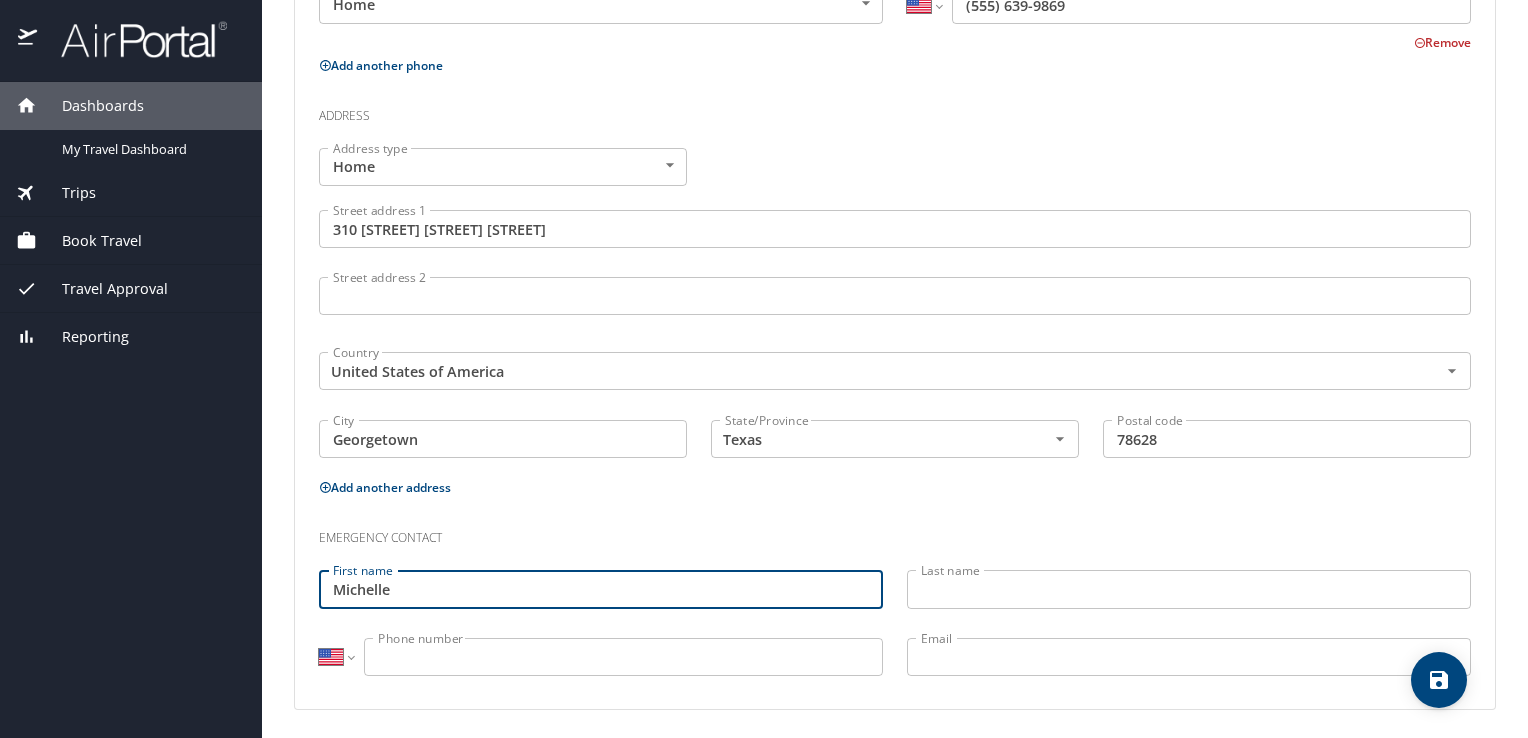 type on "Michelle" 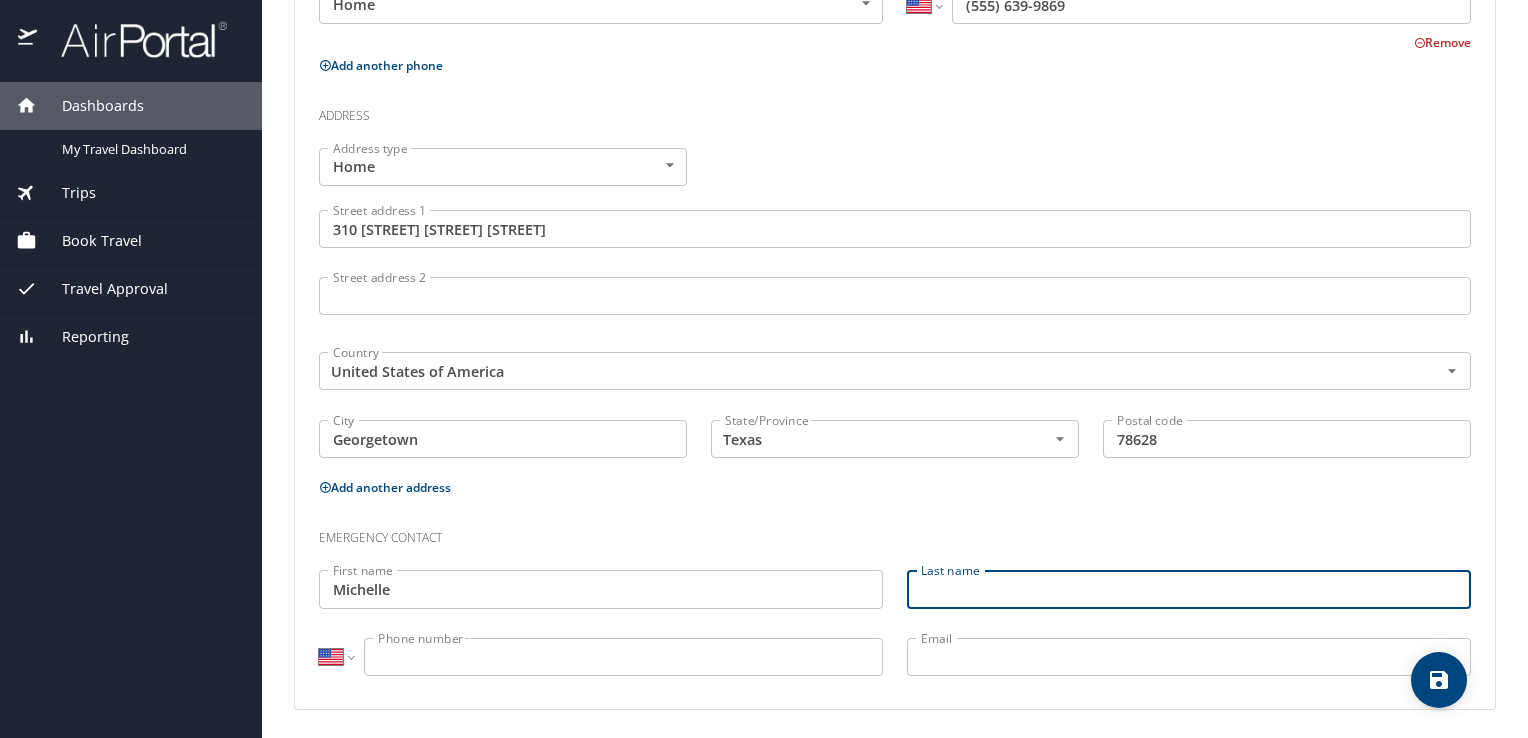 click on "Last name" at bounding box center (1189, 589) 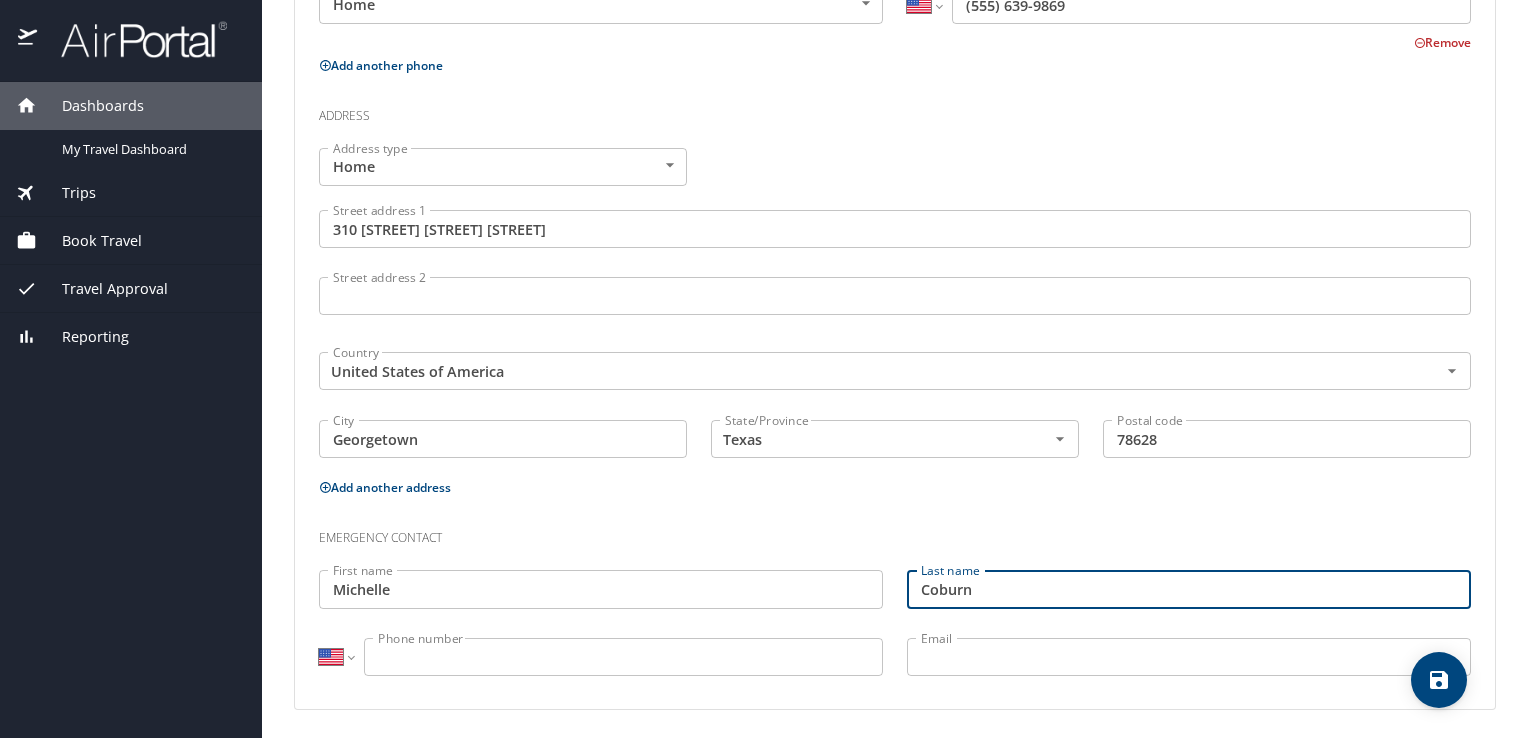 type on "Coburn" 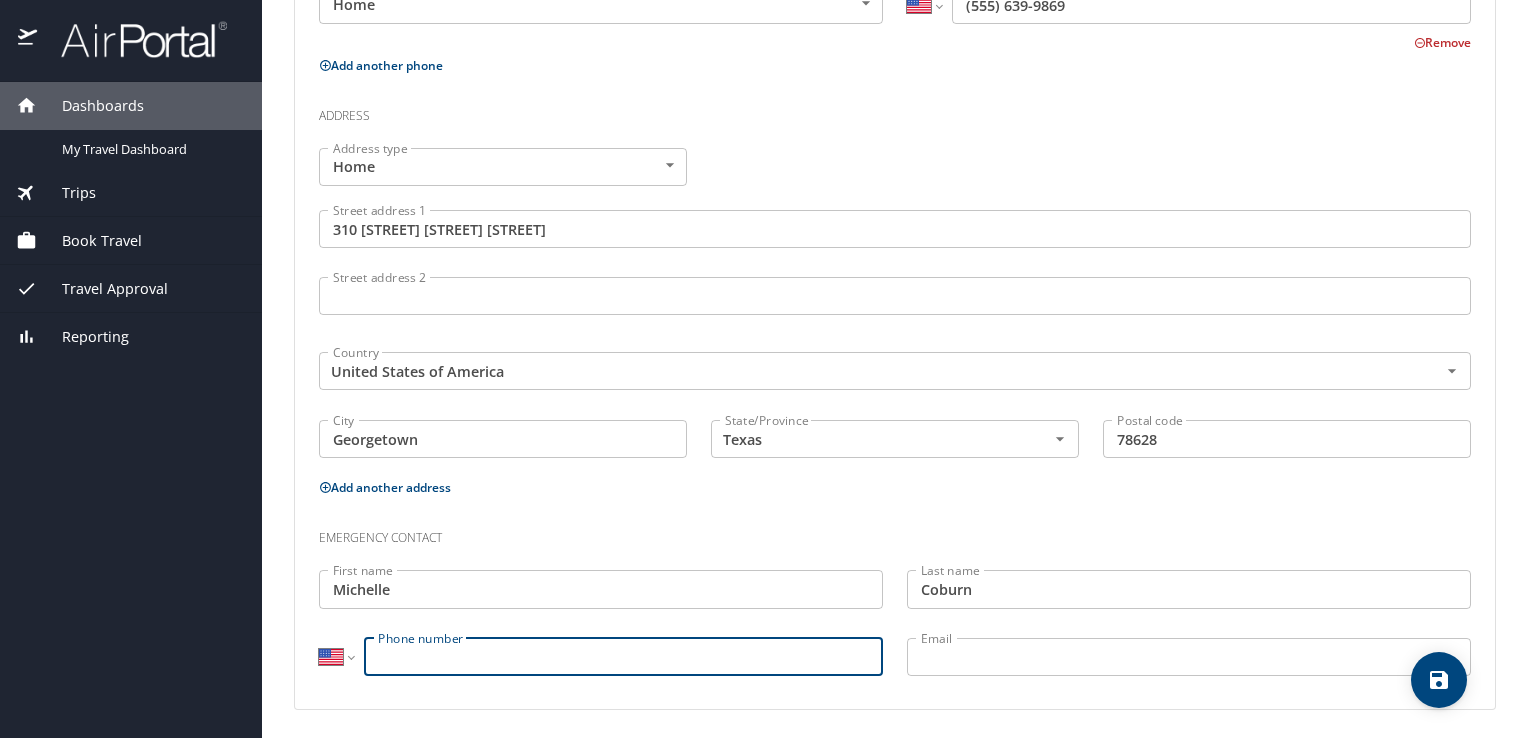 click on "Phone number" at bounding box center (623, 657) 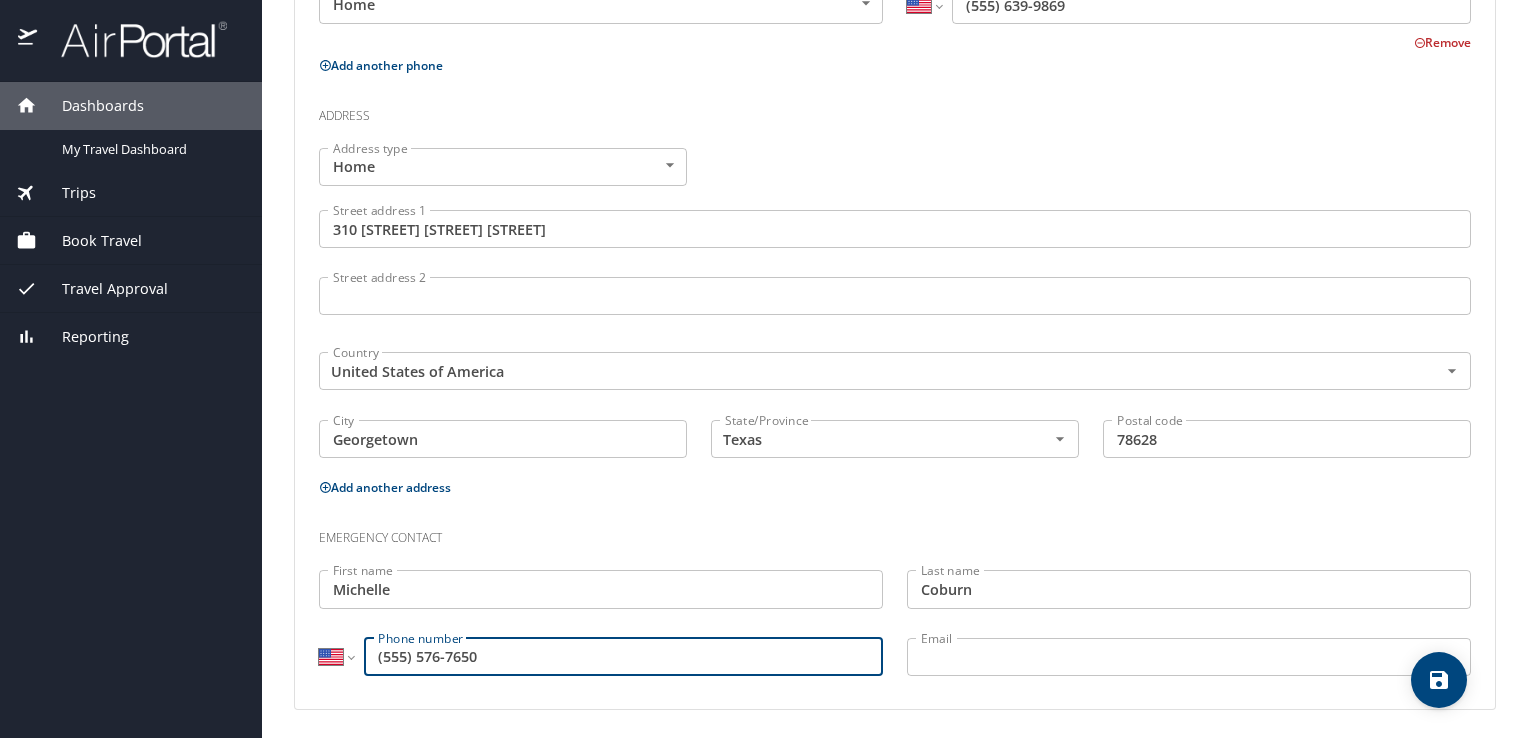 type on "[PHONE]" 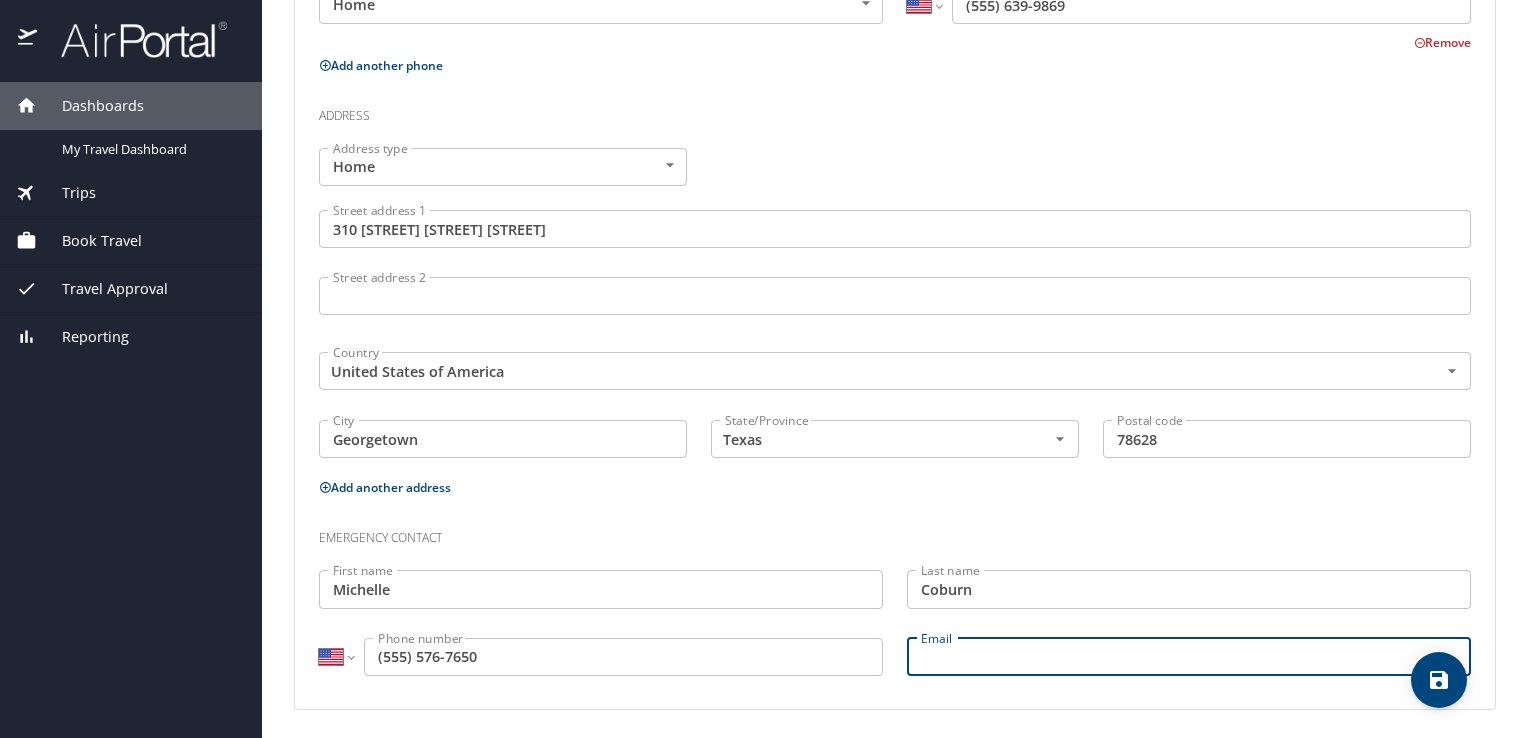 click on "Email" at bounding box center [1189, 657] 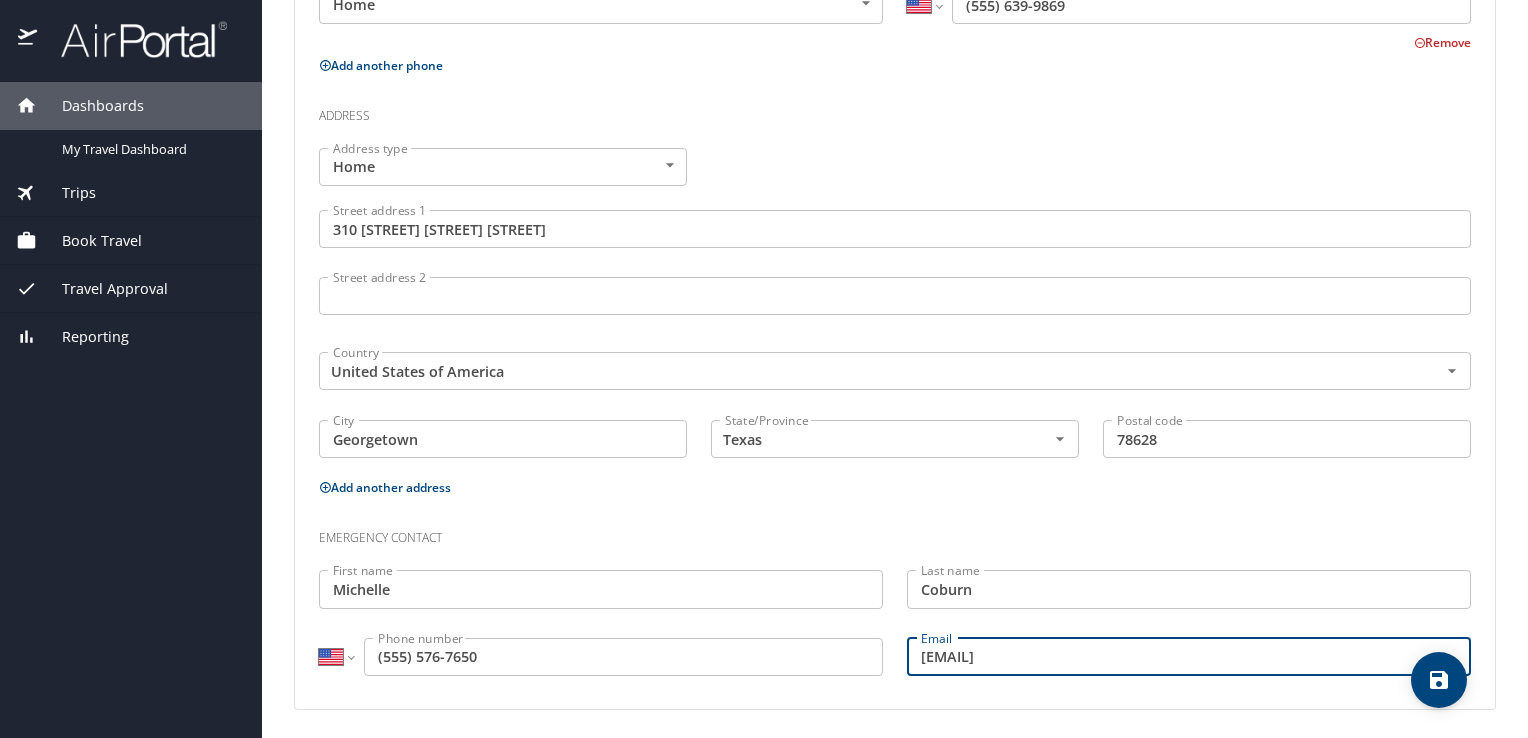 type on "[EMAIL]" 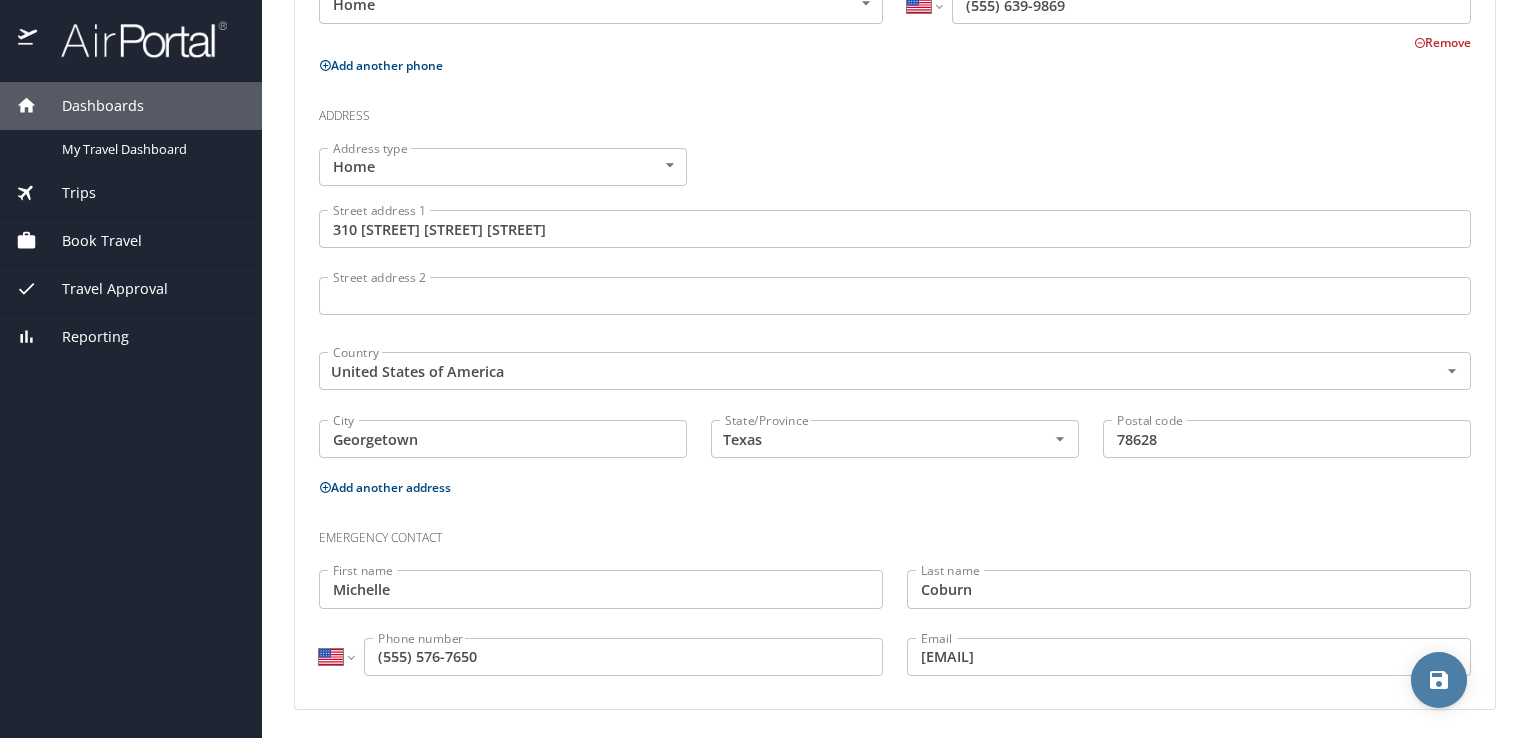 click 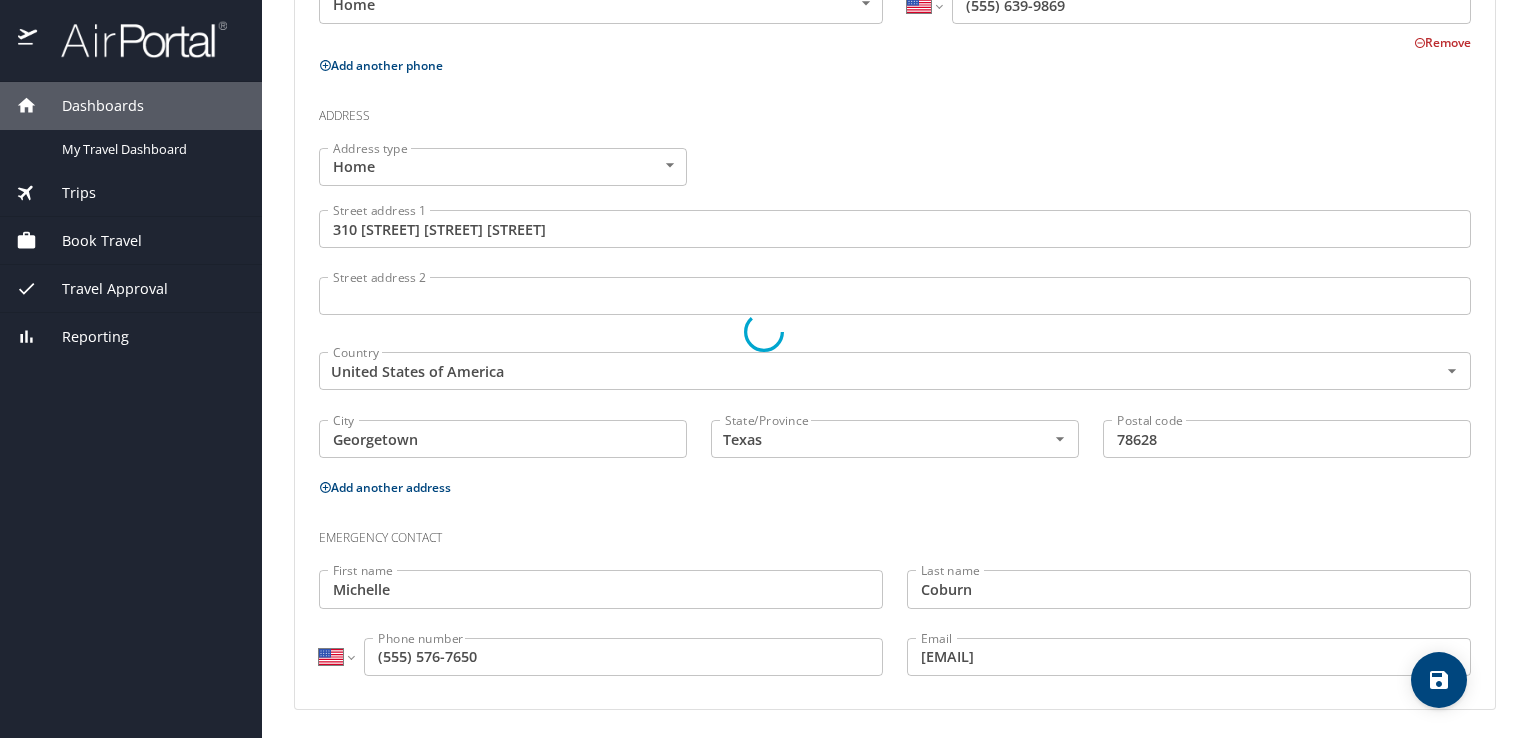 select on "US" 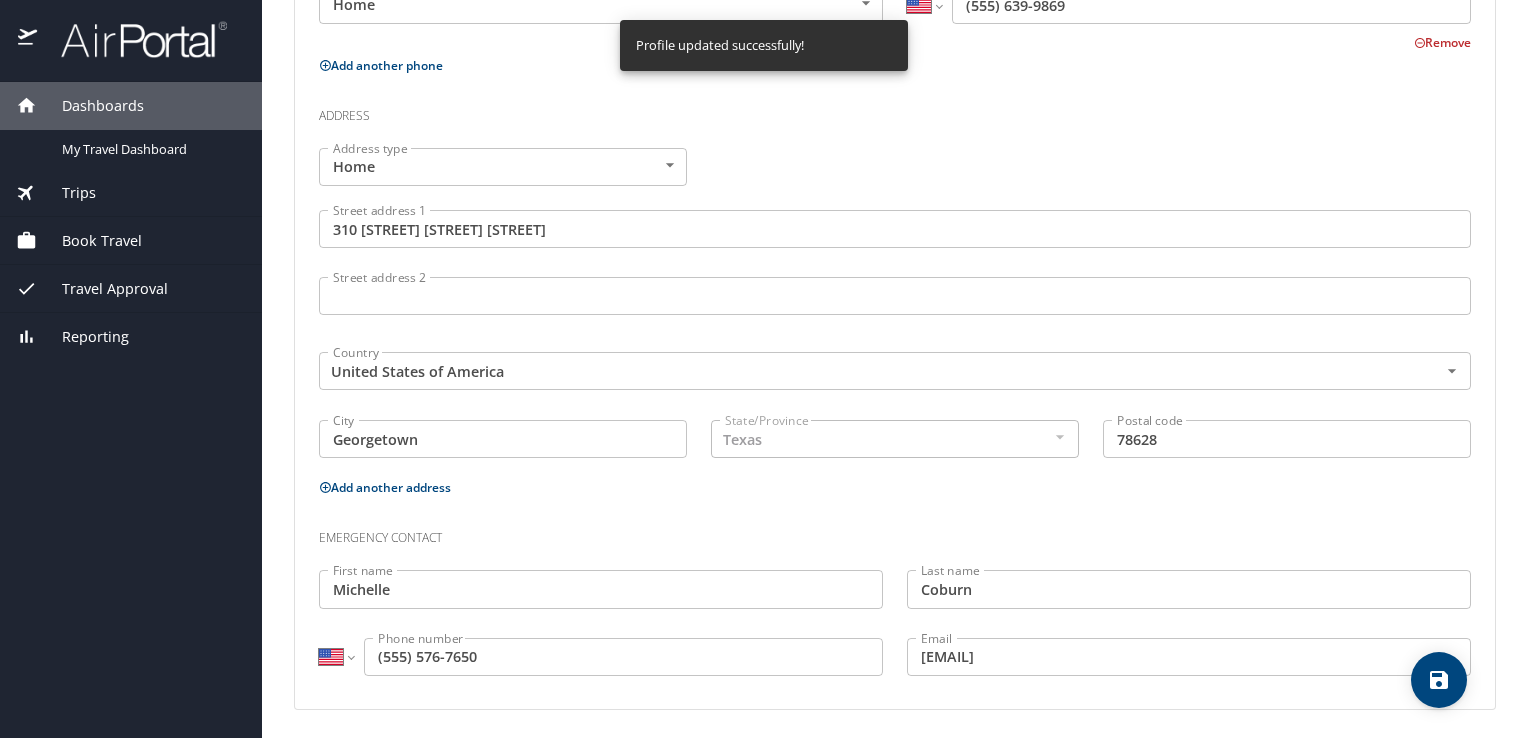 select on "US" 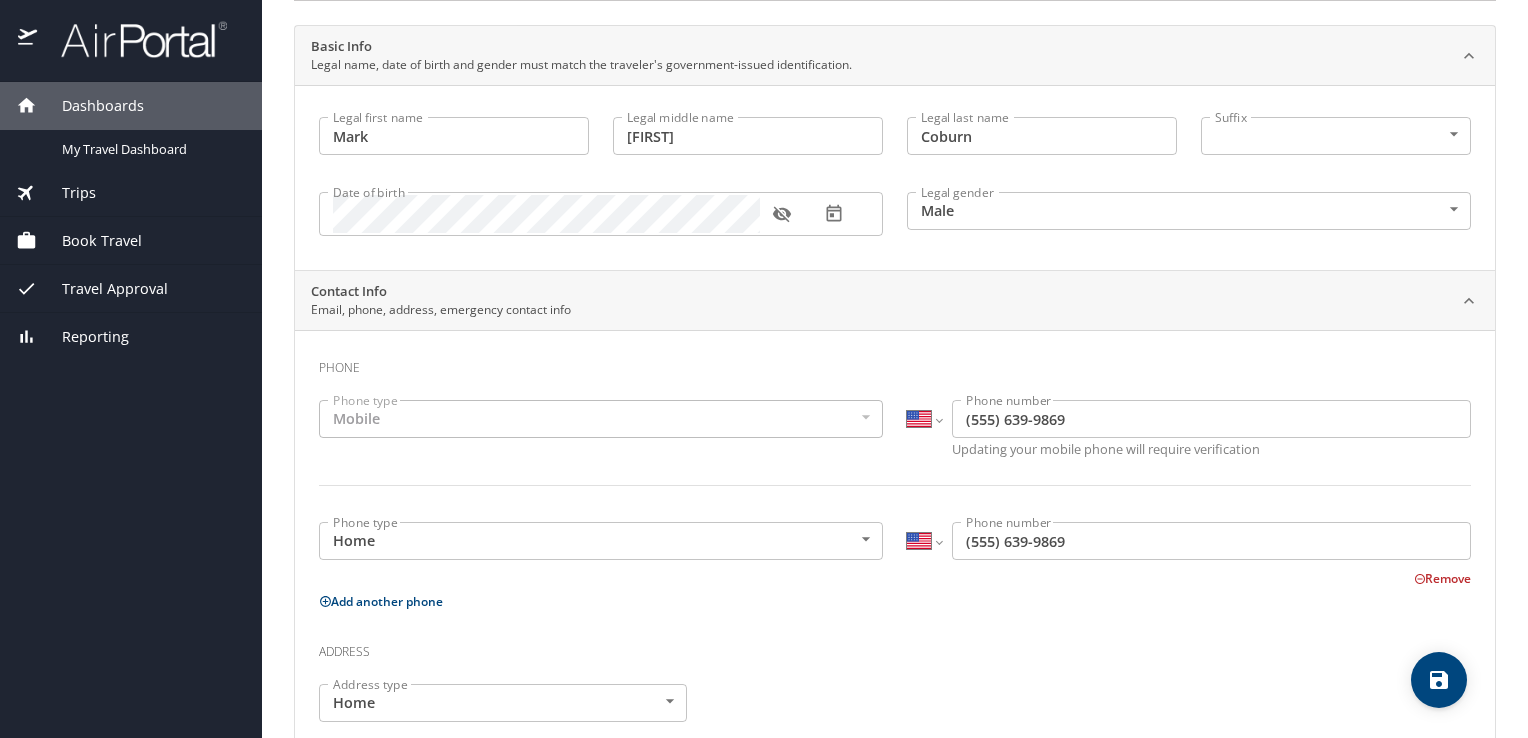 scroll, scrollTop: 0, scrollLeft: 0, axis: both 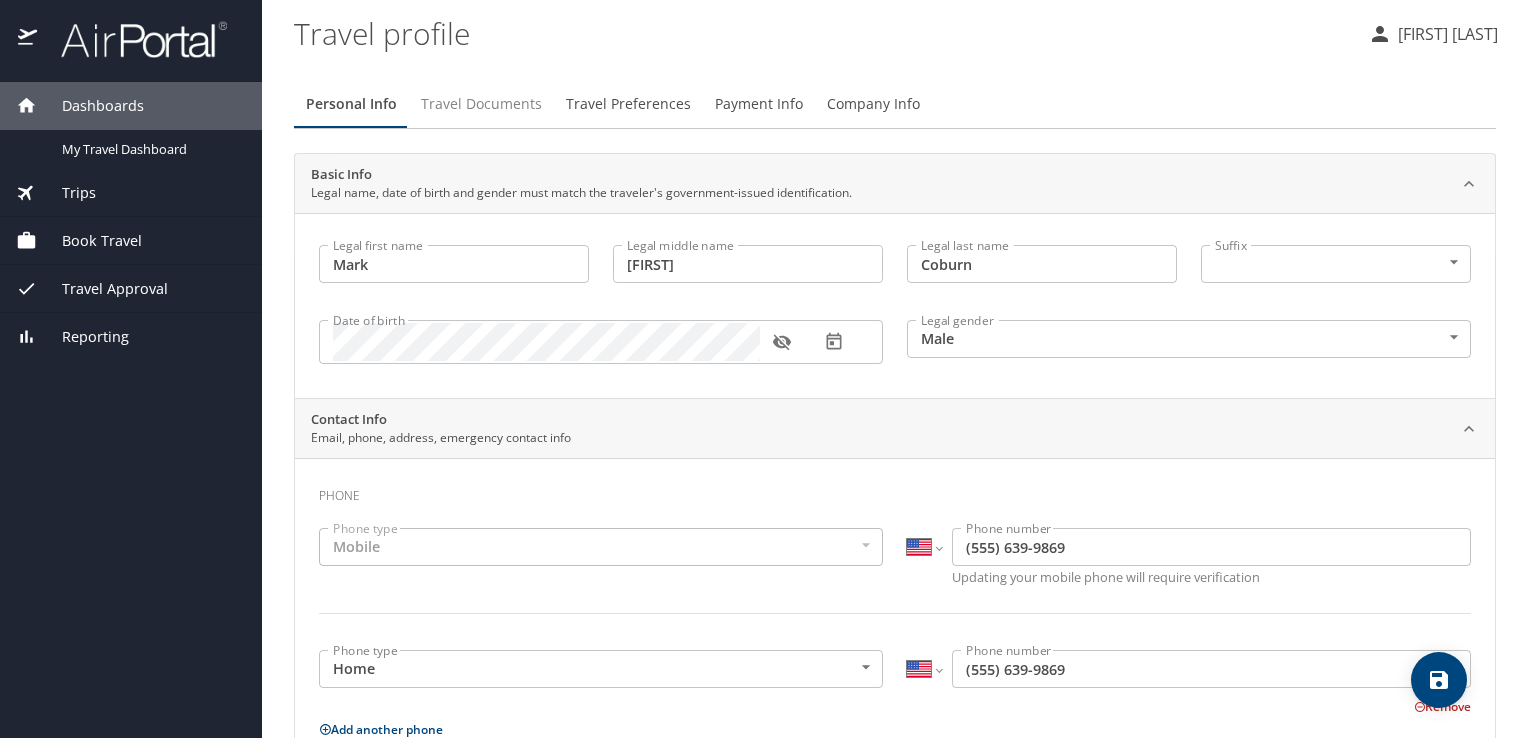 click on "Travel Documents" at bounding box center [481, 104] 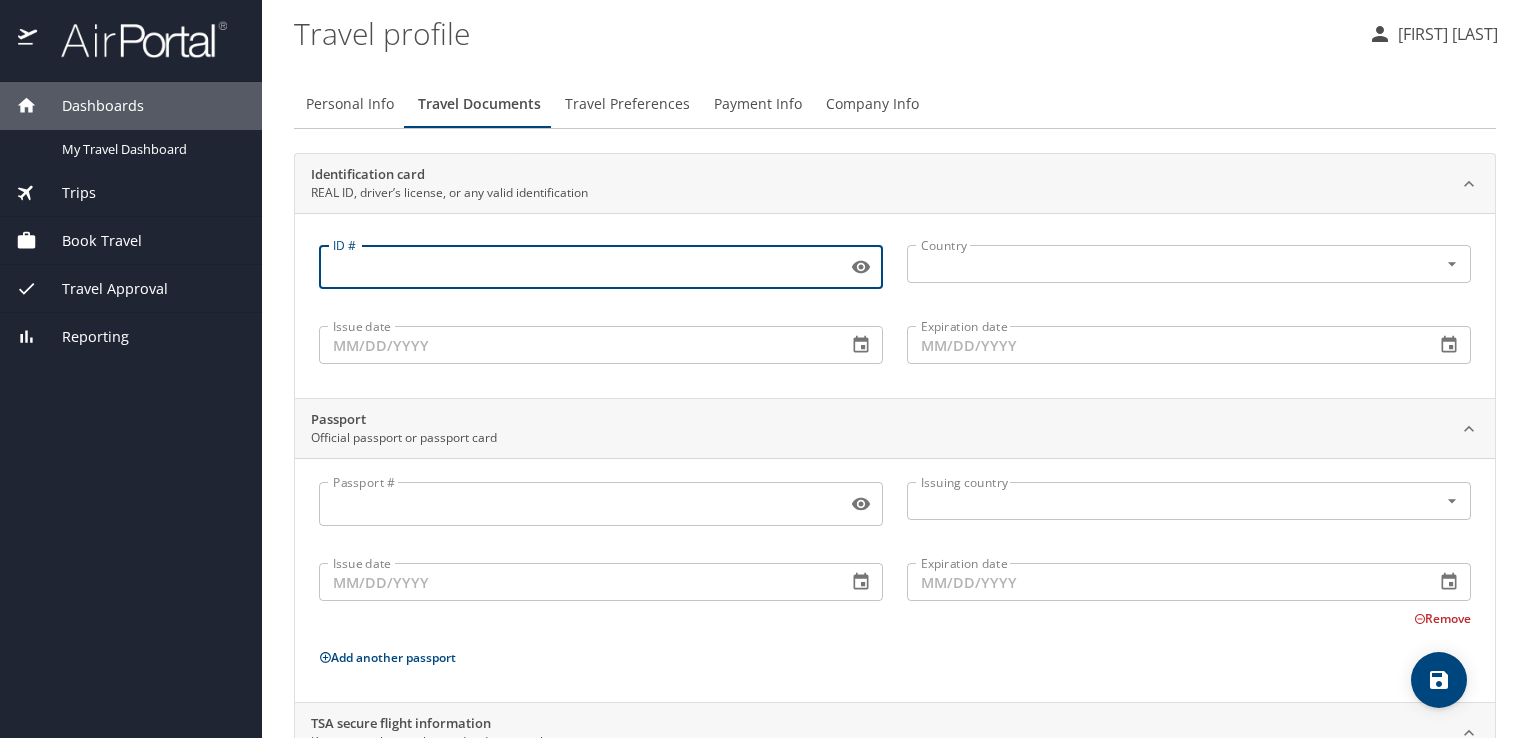 click on "ID #" at bounding box center [579, 267] 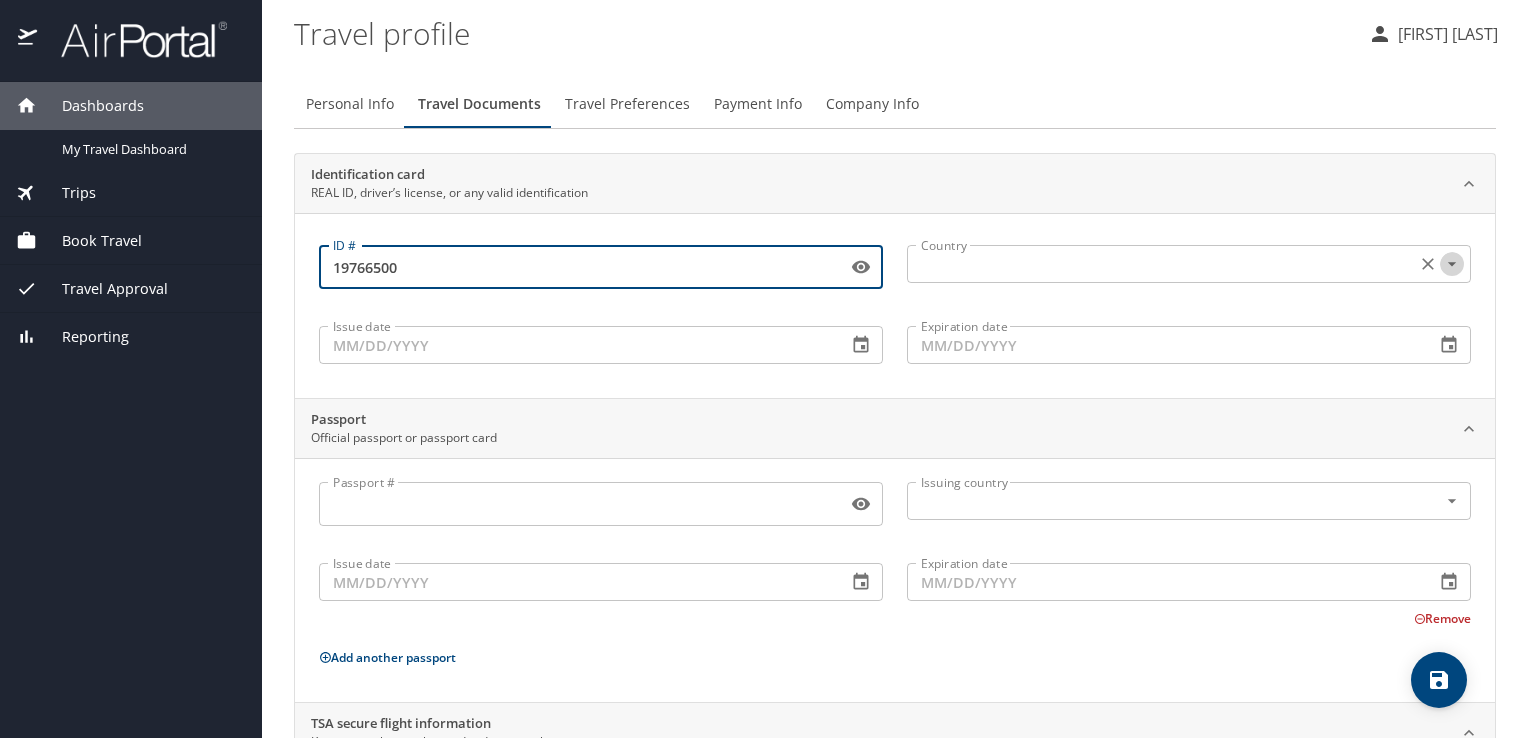 click 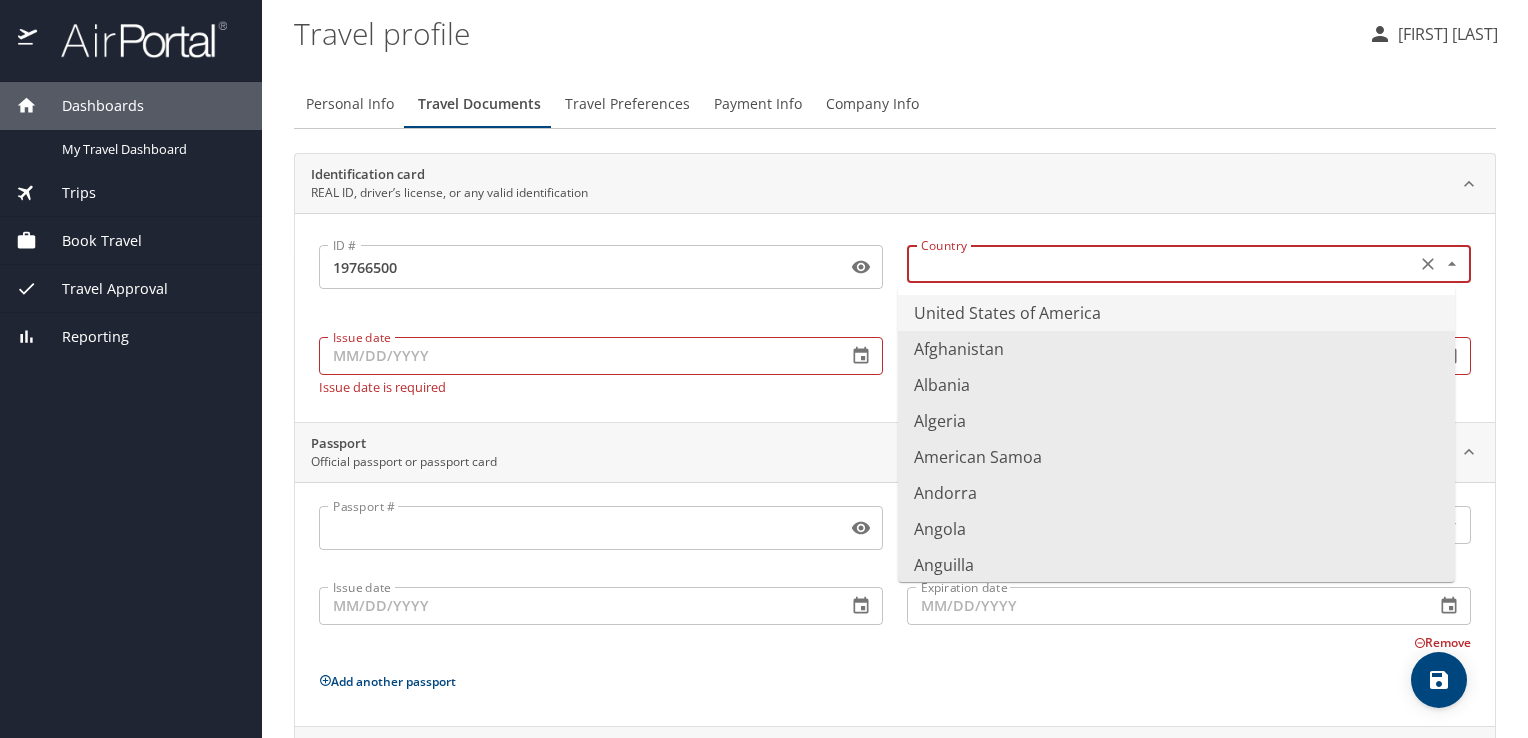 click on "United States of America" at bounding box center (1176, 313) 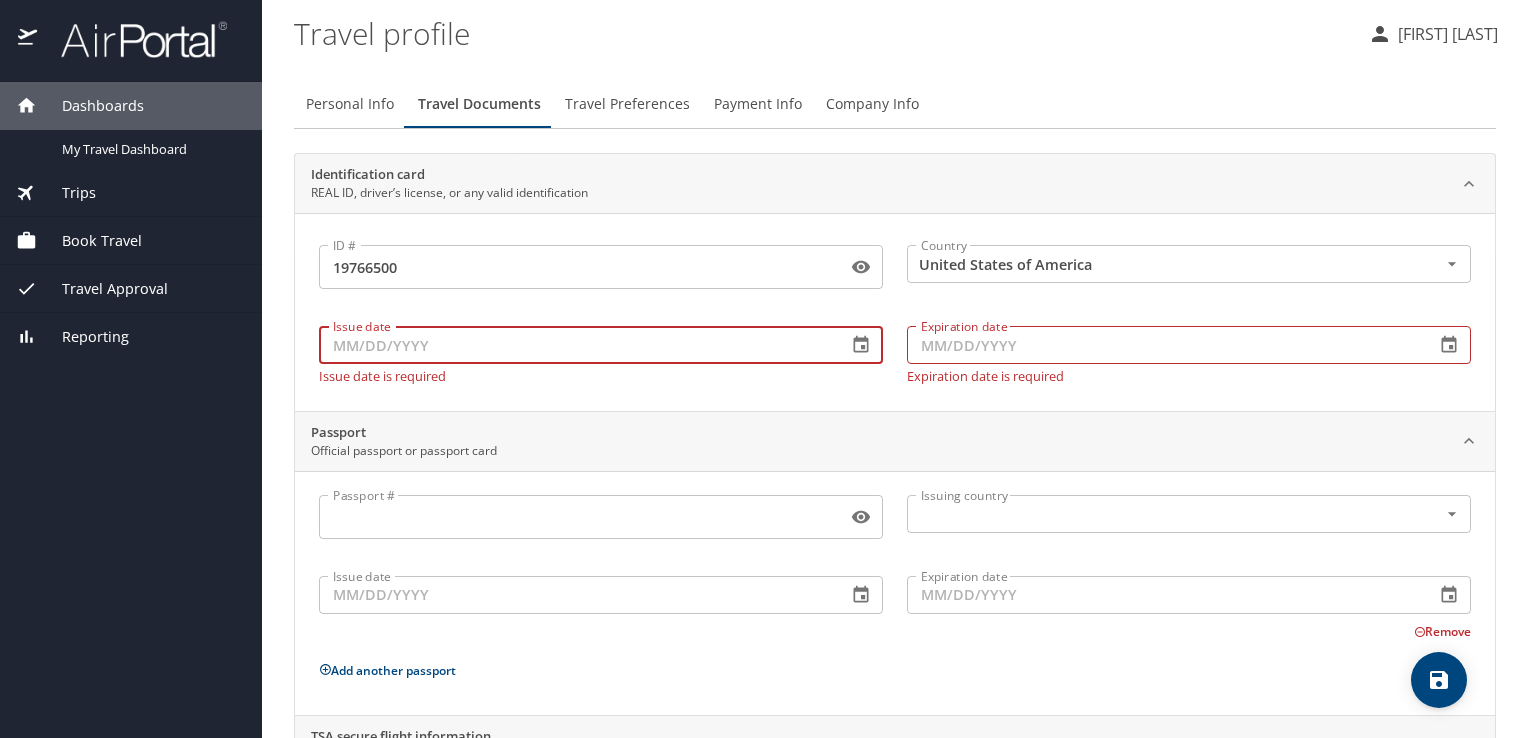 click on "Issue date" at bounding box center (575, 345) 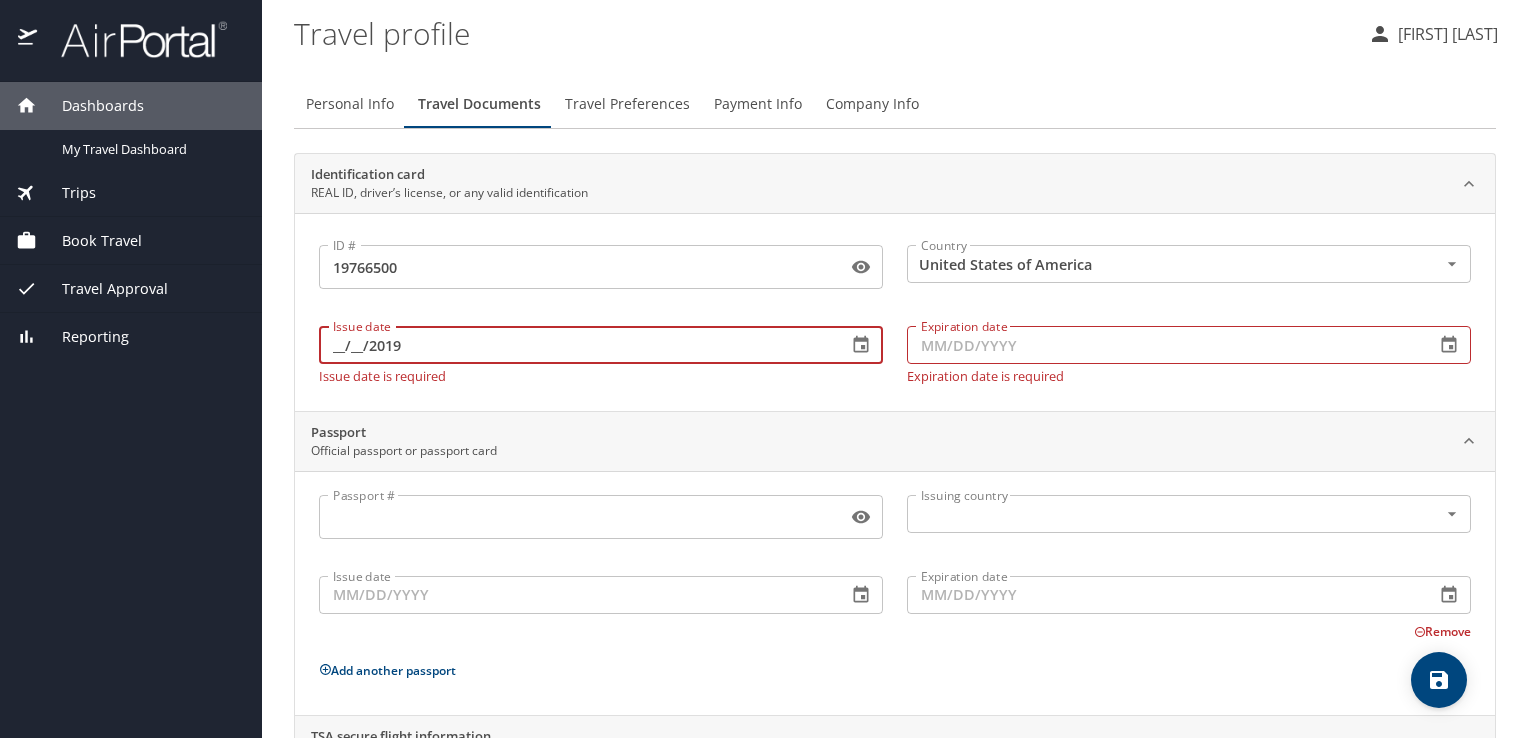 type on "12/20/2019" 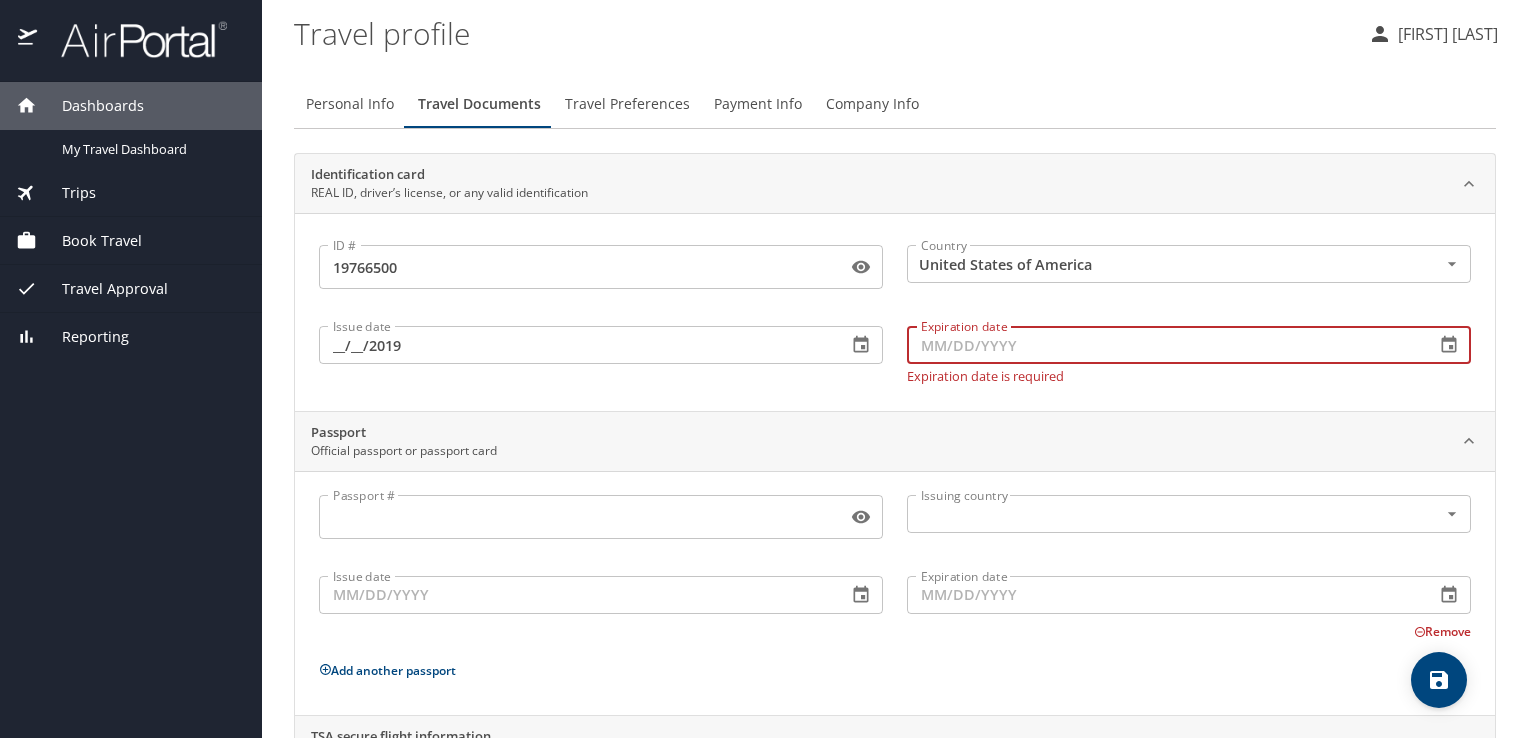 click on "Expiration date" at bounding box center [1163, 345] 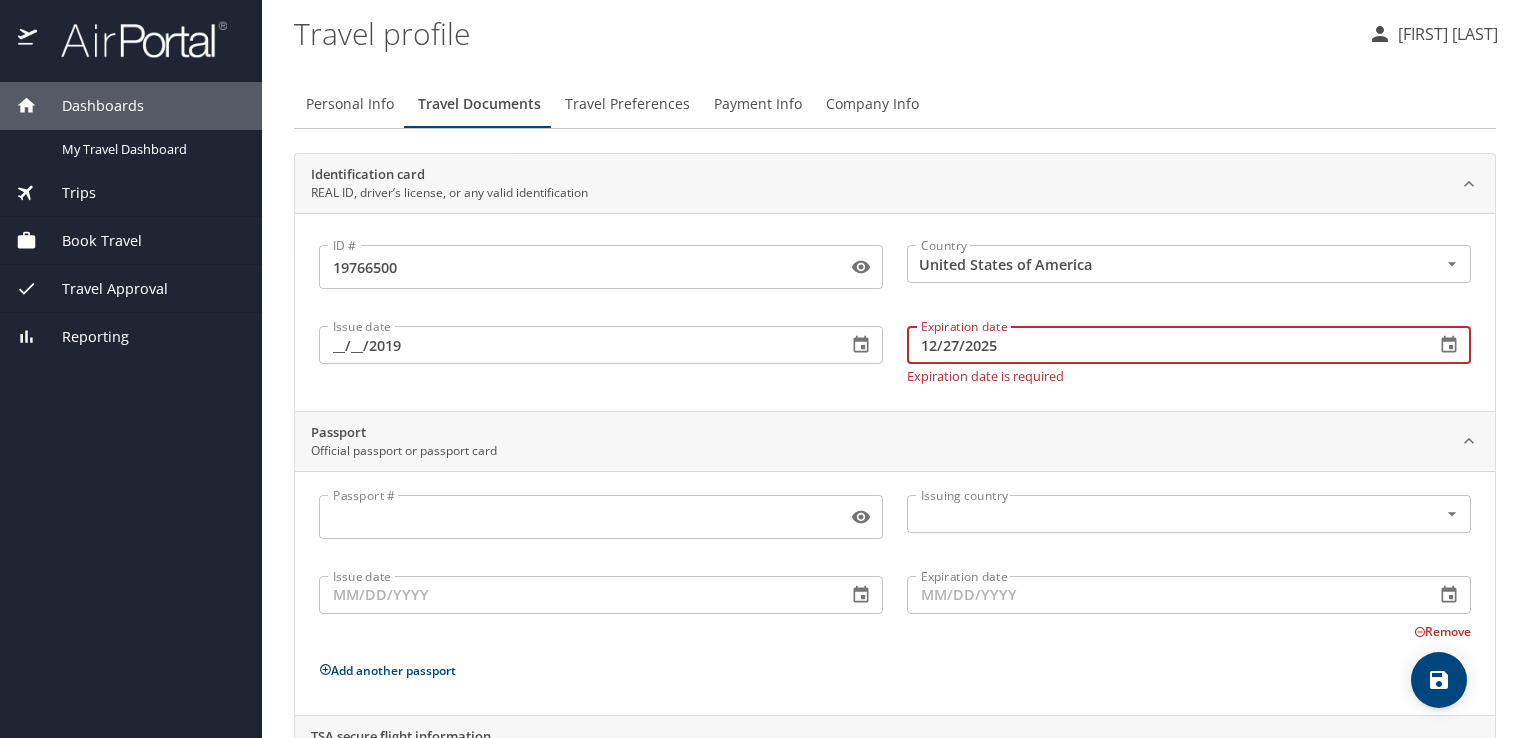 type on "12/27/2025" 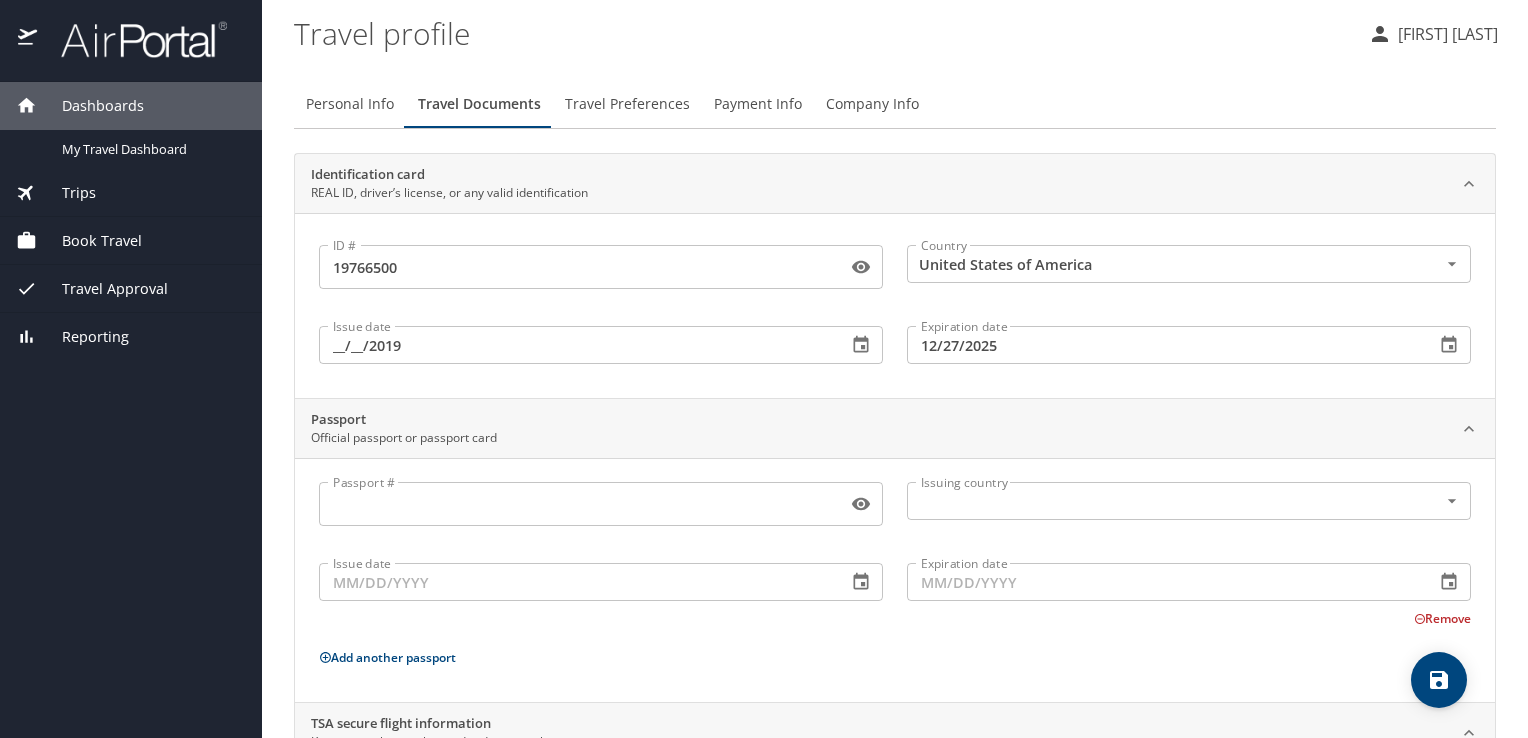 click on "ID # 19766500 ID # Country United States of America Country Issue date 12/20/2019 Issue date Expiration date 12/27/2025 Expiration date" at bounding box center (895, 305) 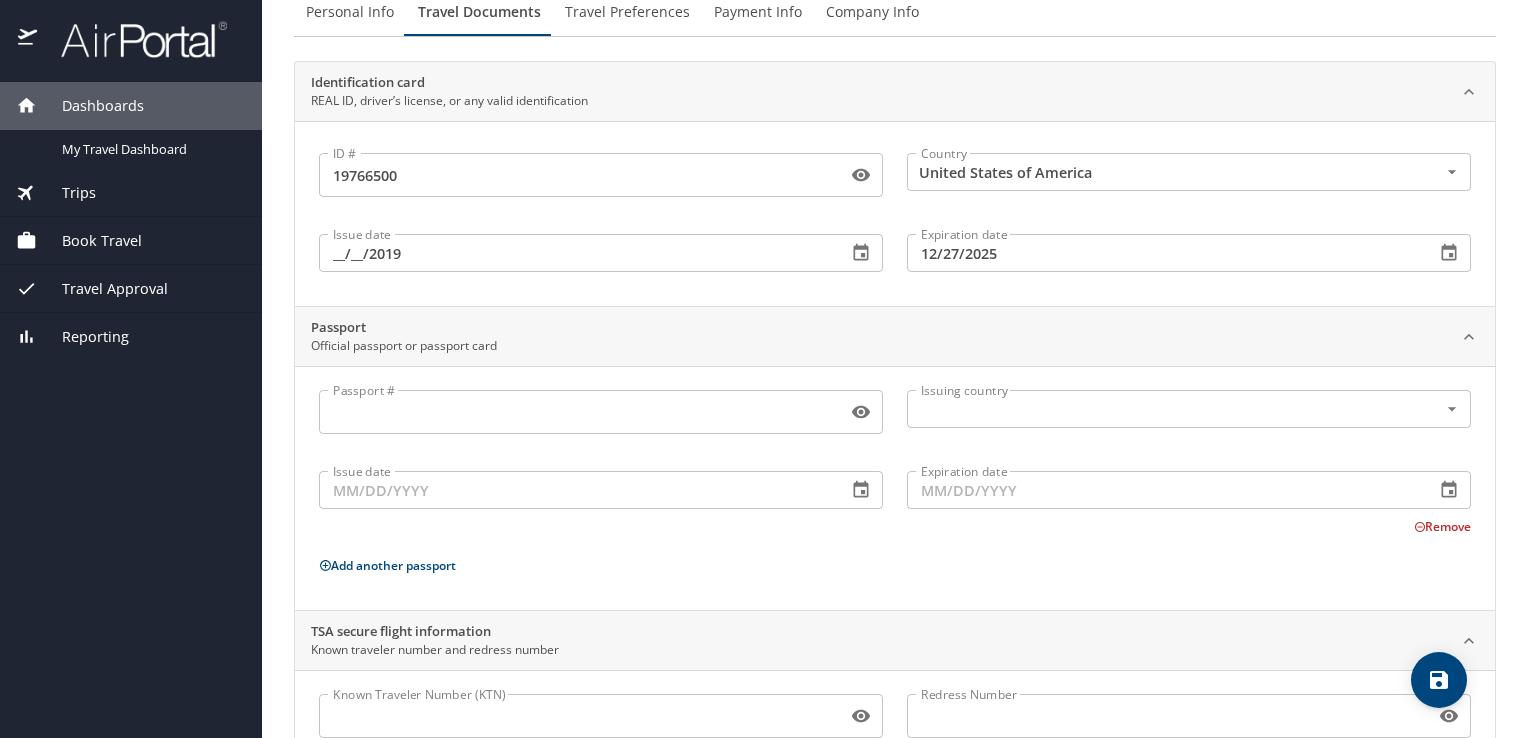 scroll, scrollTop: 98, scrollLeft: 0, axis: vertical 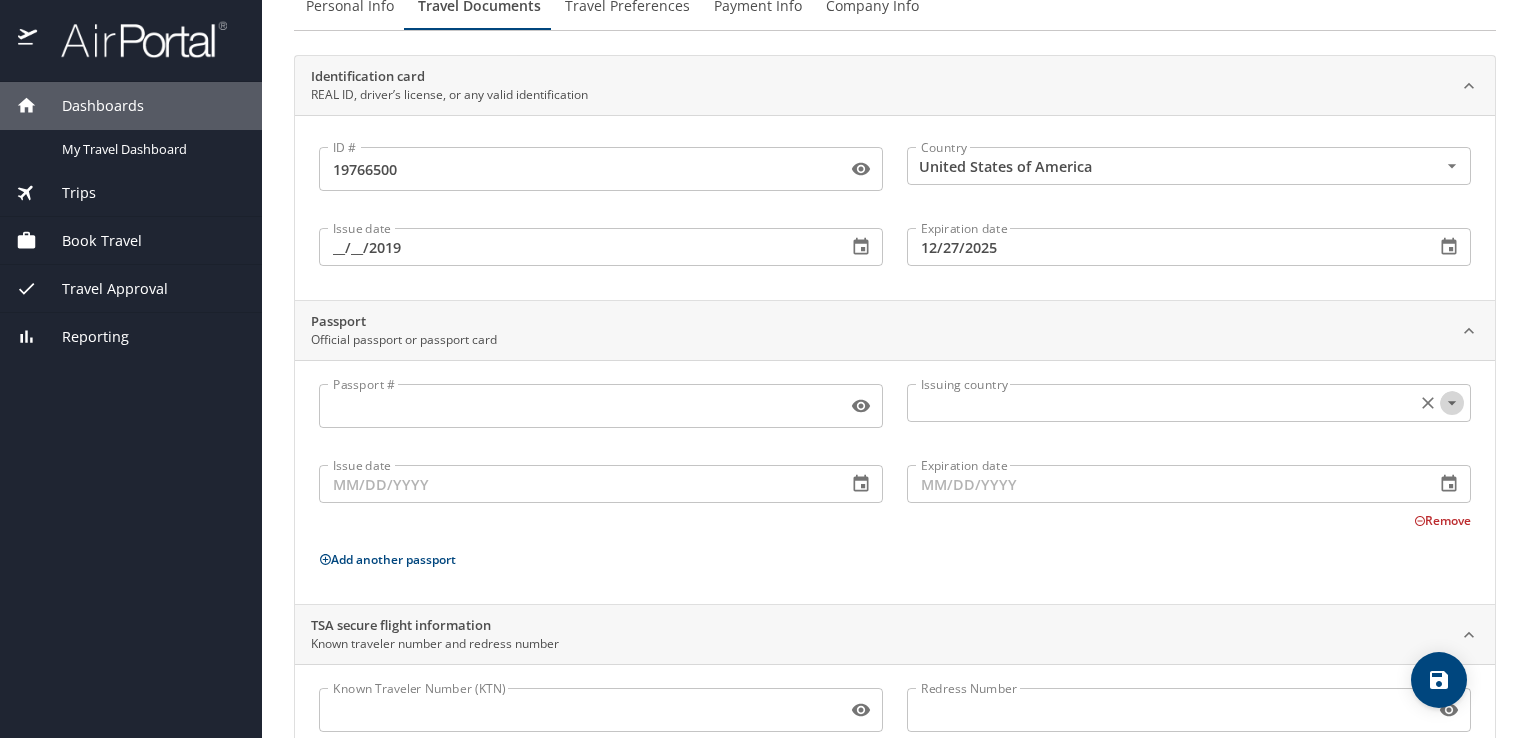 click 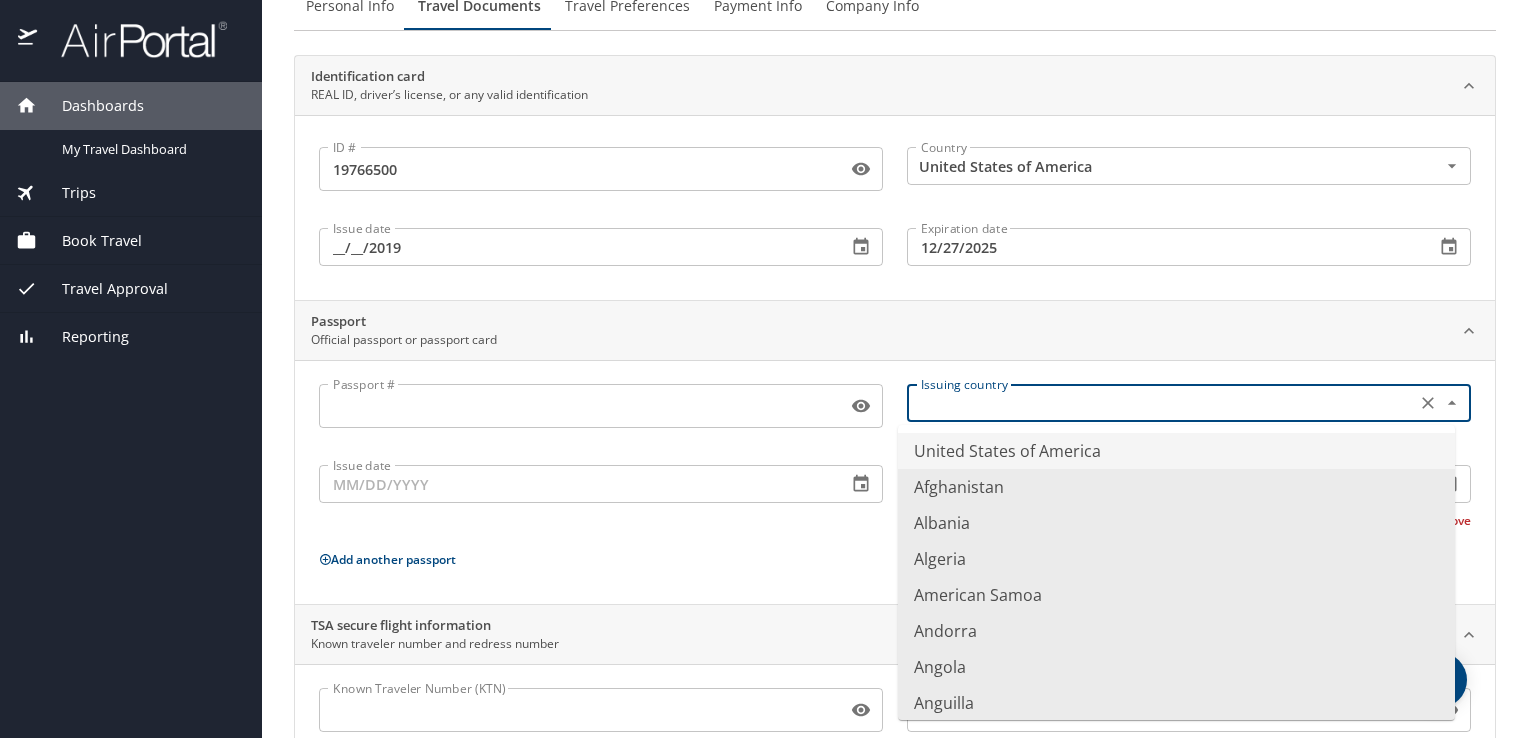 click on "United States of America" at bounding box center (1176, 451) 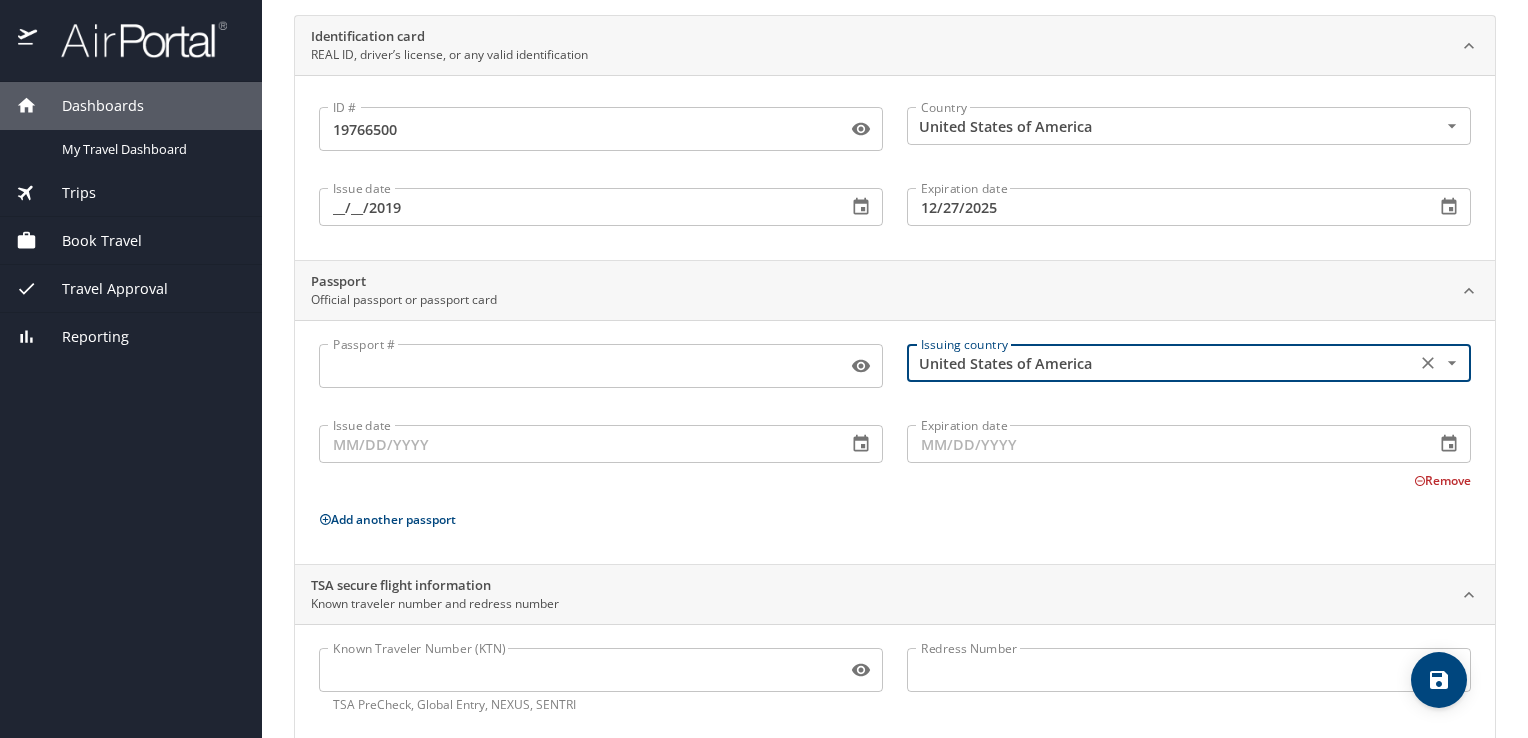 scroll, scrollTop: 172, scrollLeft: 0, axis: vertical 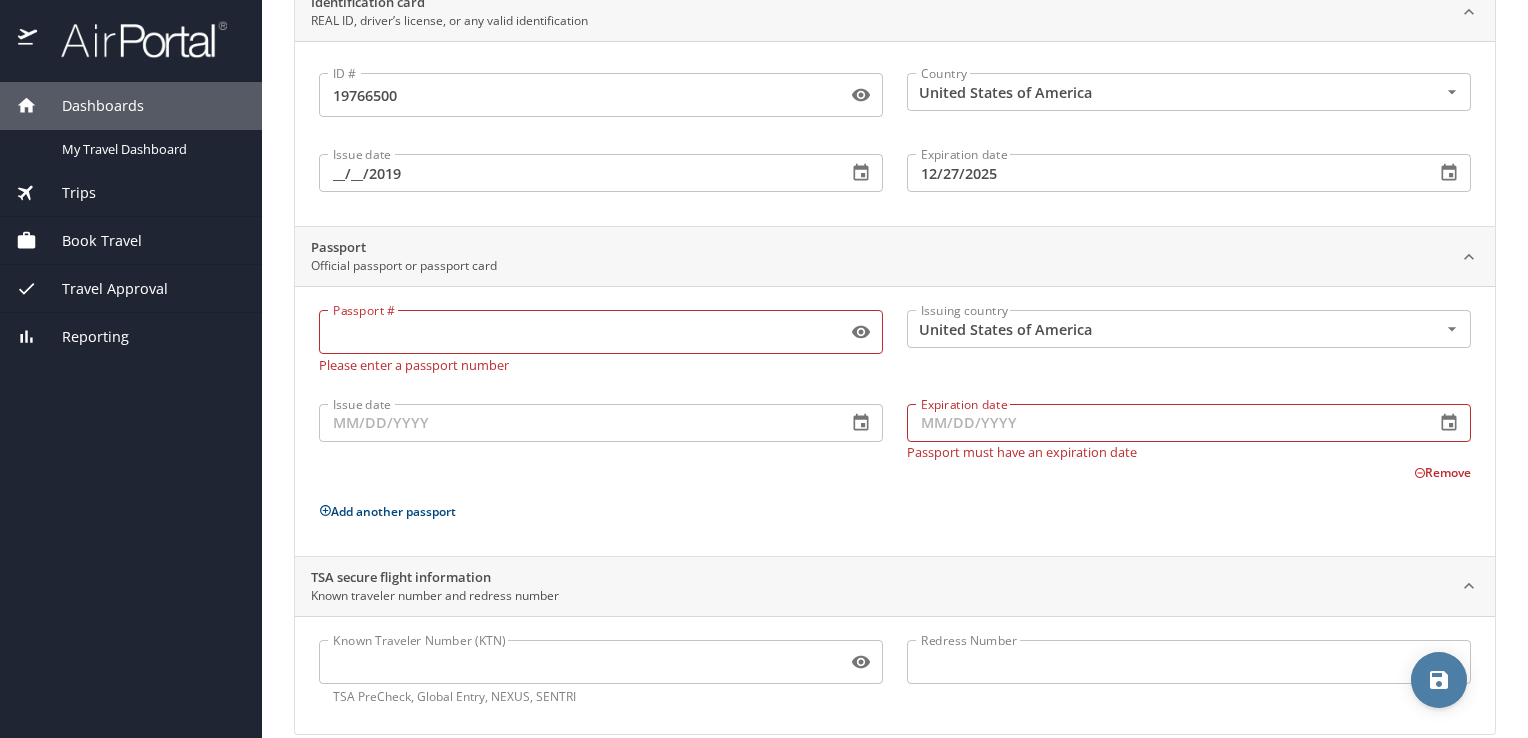 click 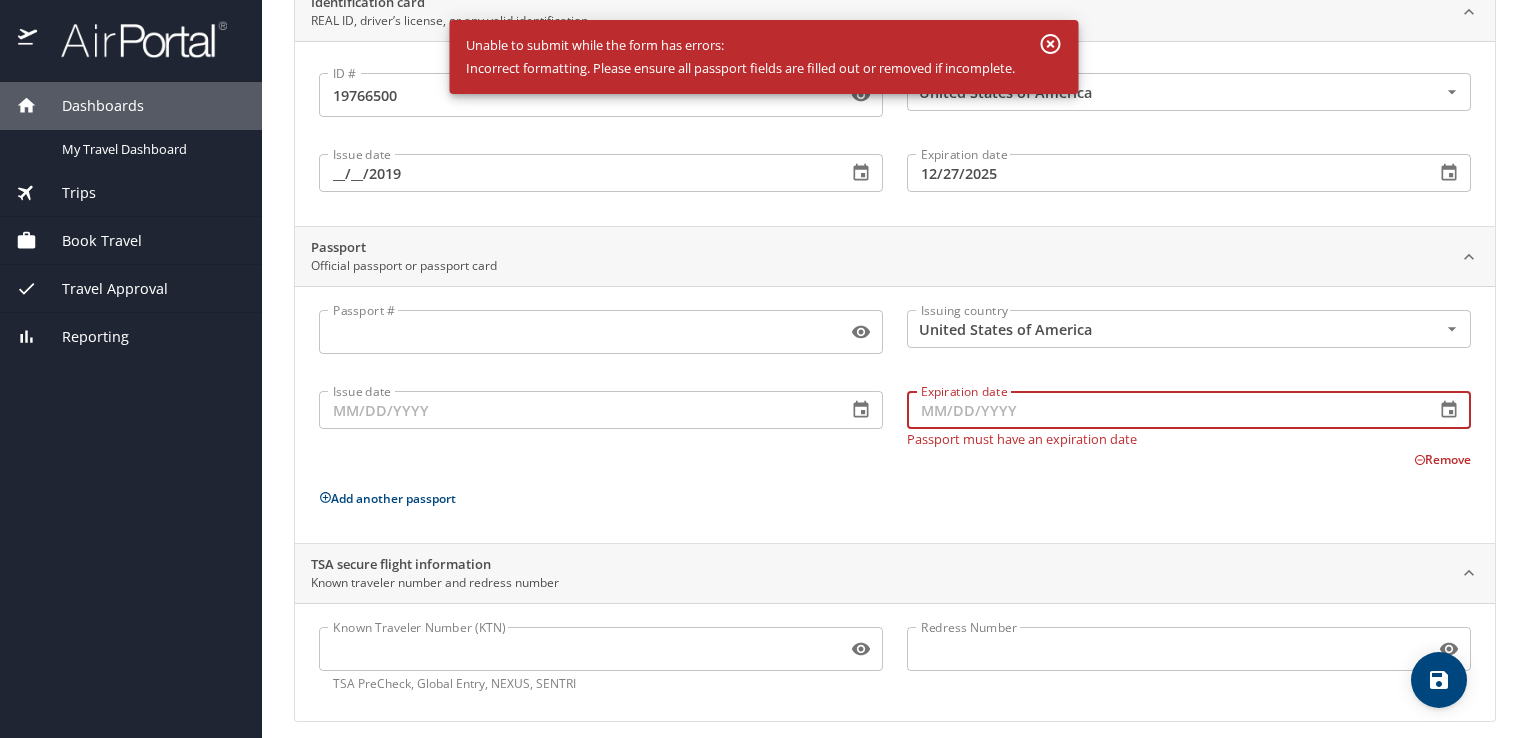click on "Expiration date" at bounding box center (1163, 410) 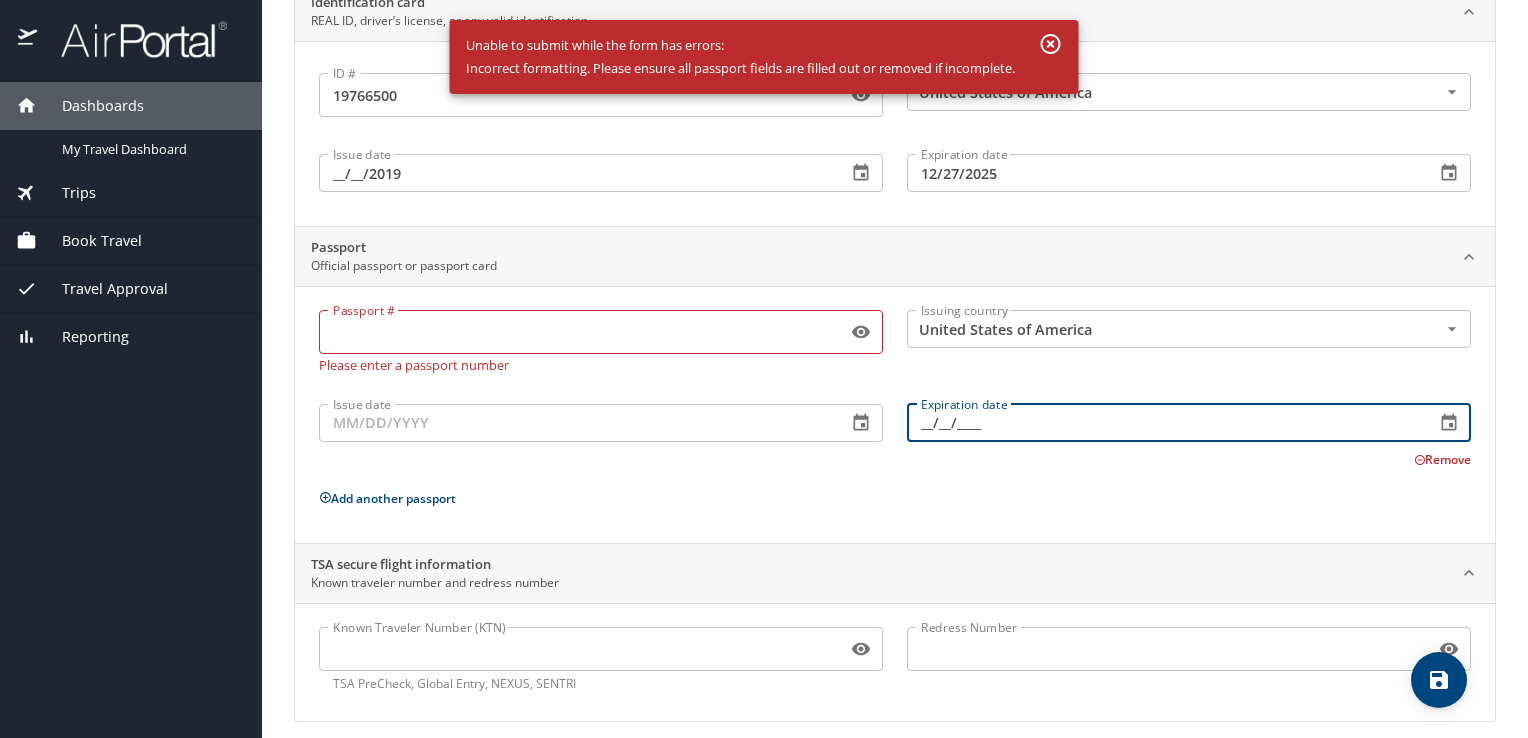 click on "6_/__/____" at bounding box center [1163, 423] 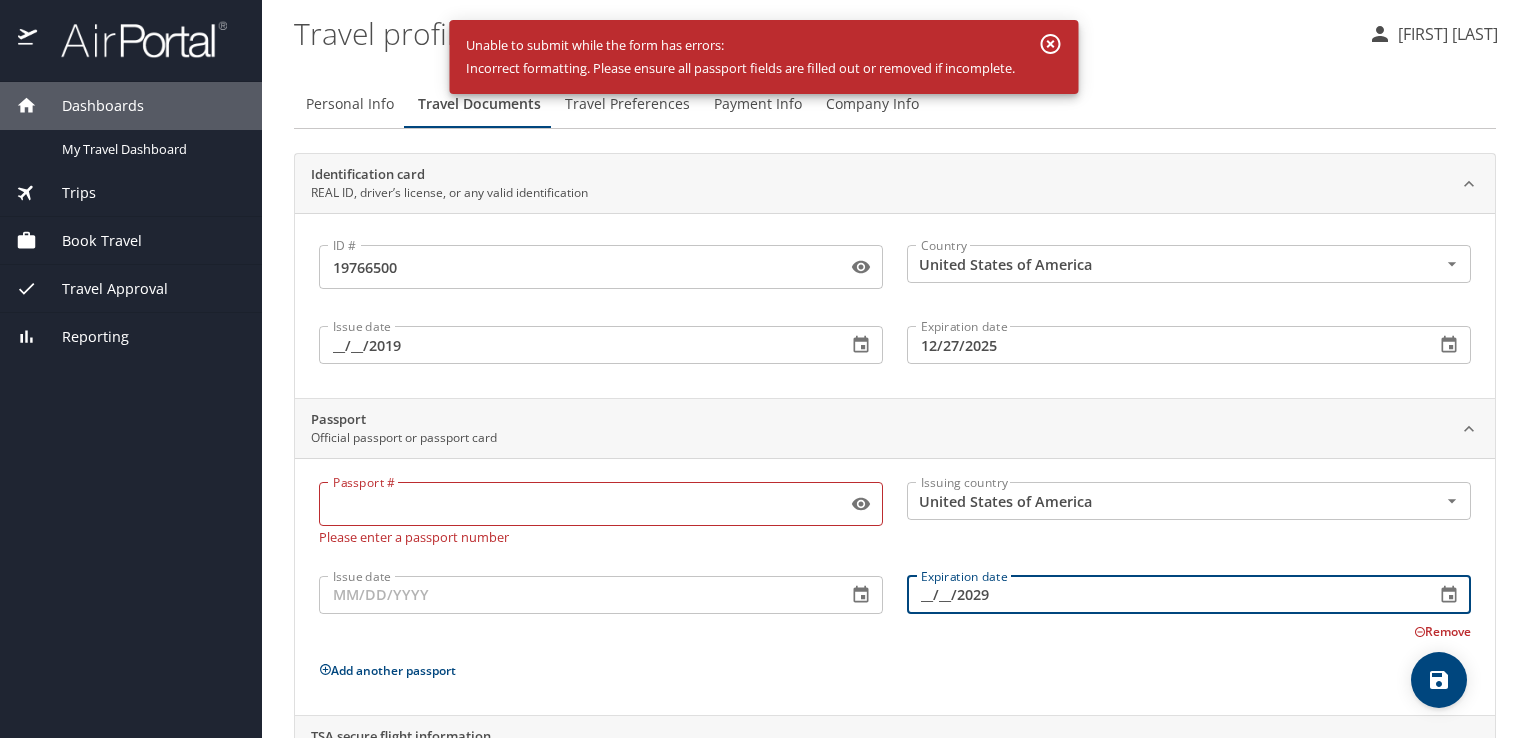 scroll, scrollTop: 0, scrollLeft: 0, axis: both 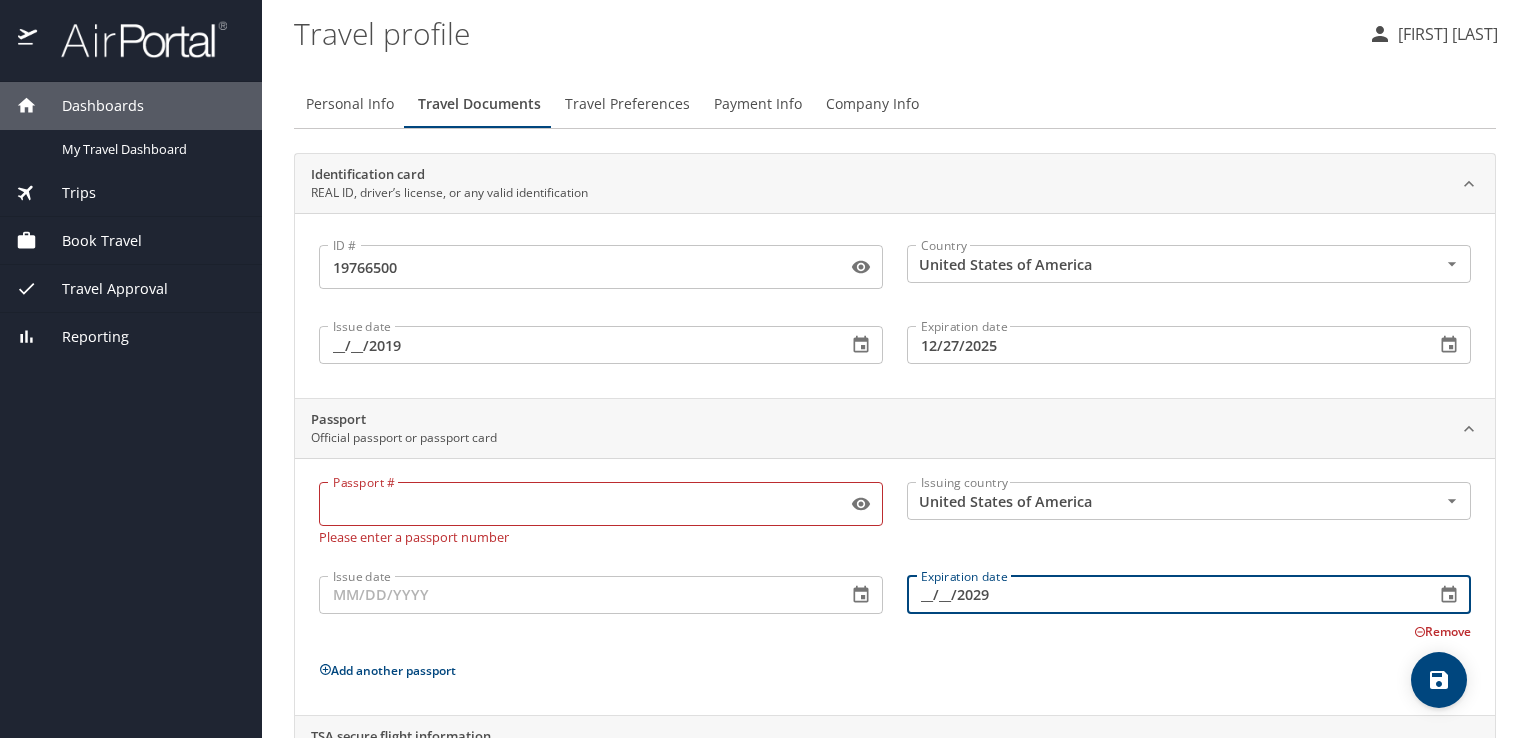type on "06/01/2029" 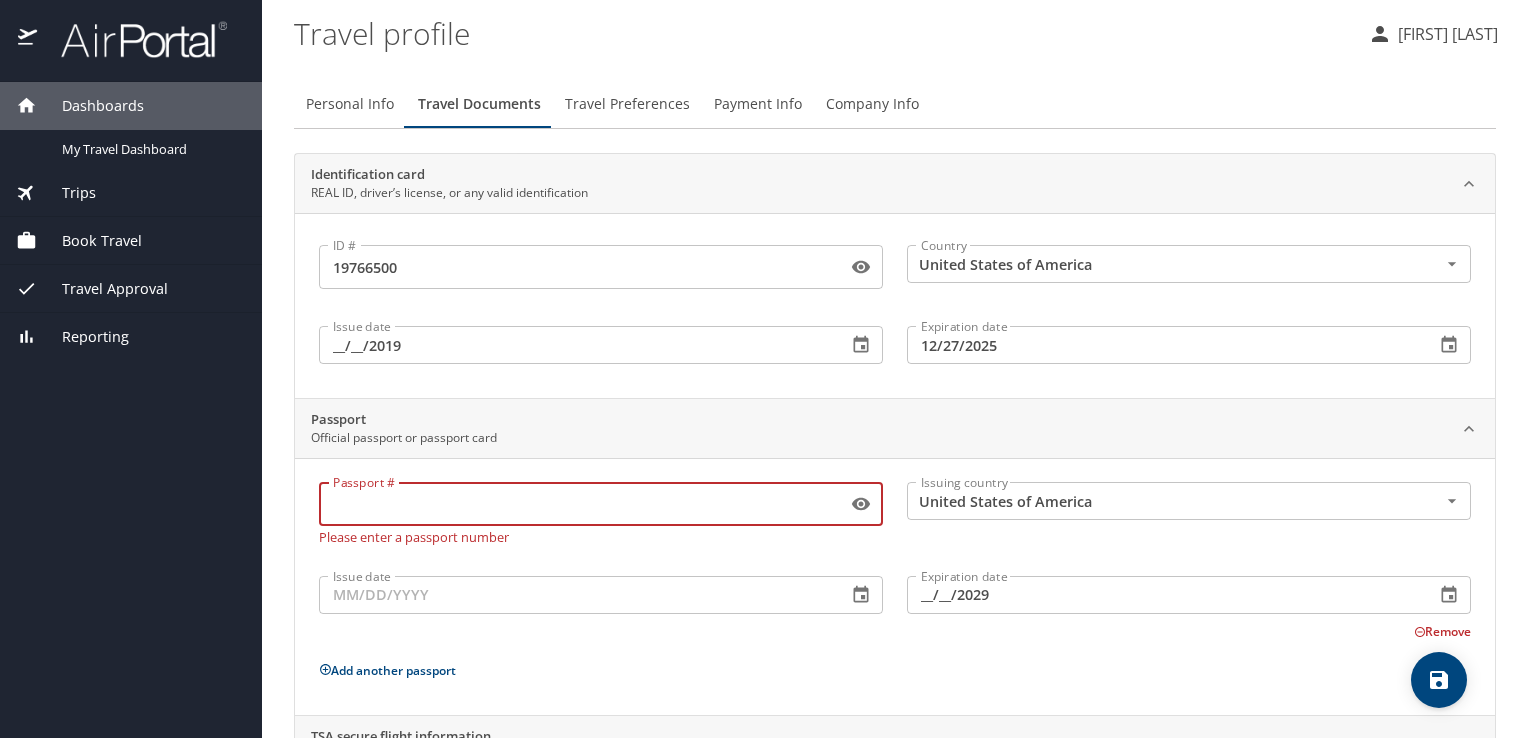 click on "Passport #" at bounding box center (579, 504) 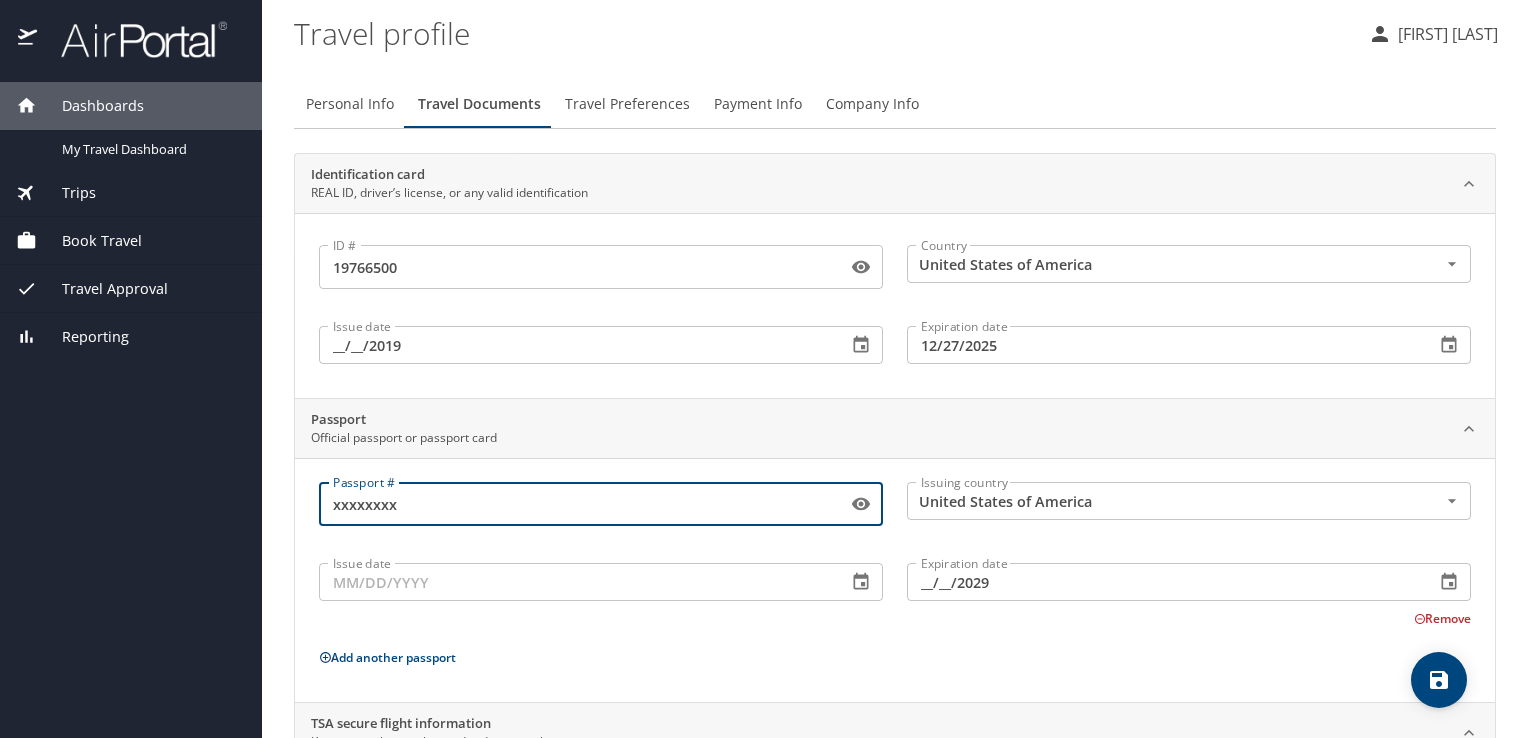type on "xxxxxxxx" 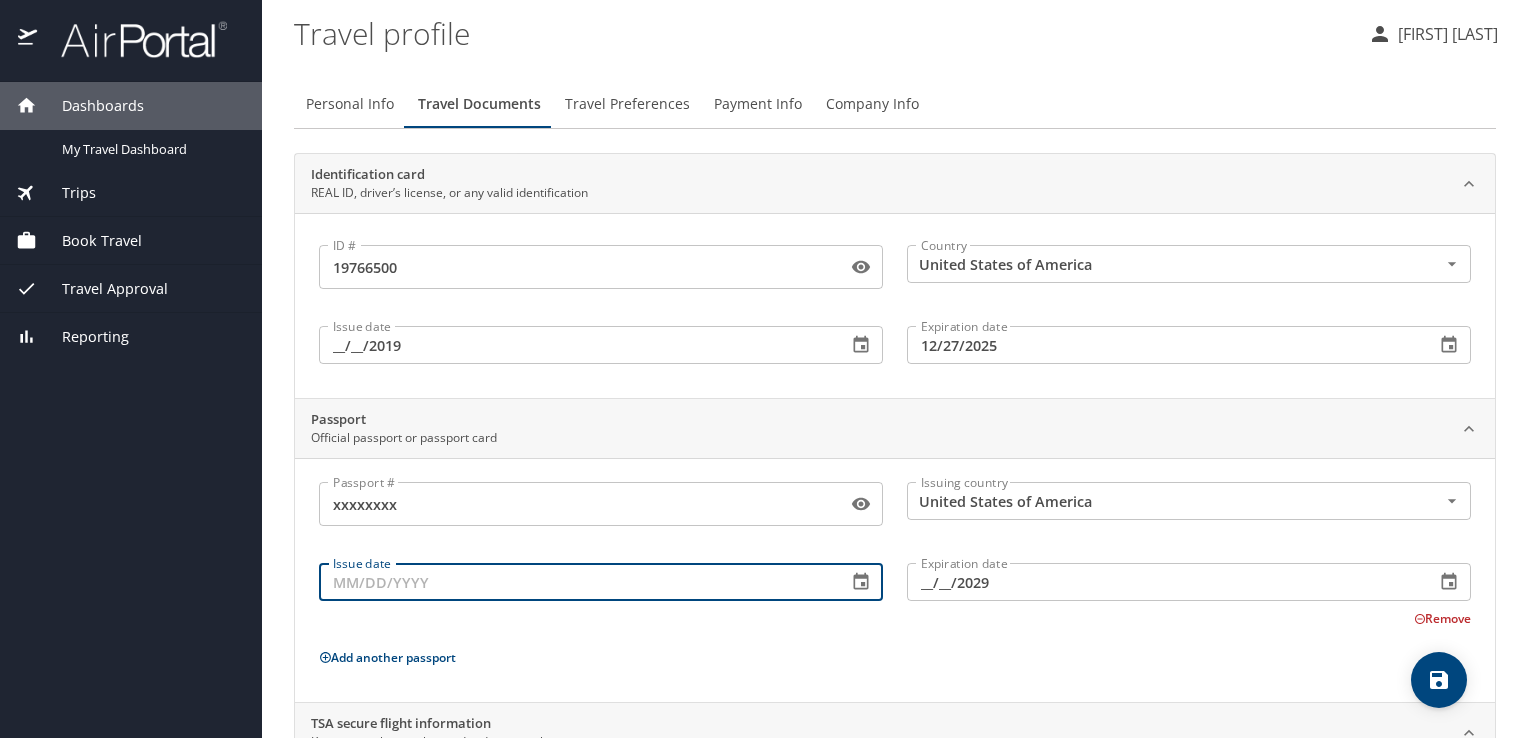 click on "Issue date" at bounding box center (575, 582) 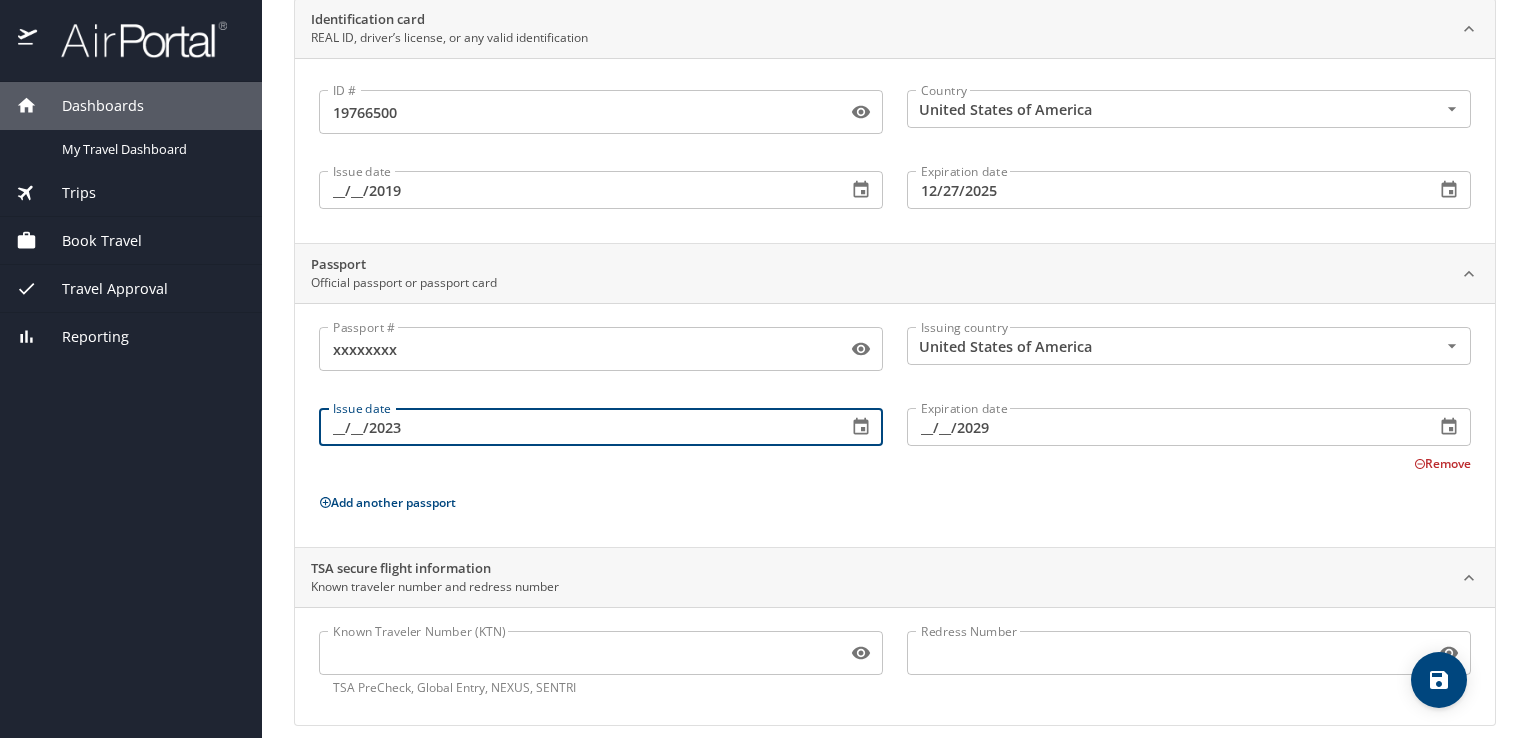 scroll, scrollTop: 156, scrollLeft: 0, axis: vertical 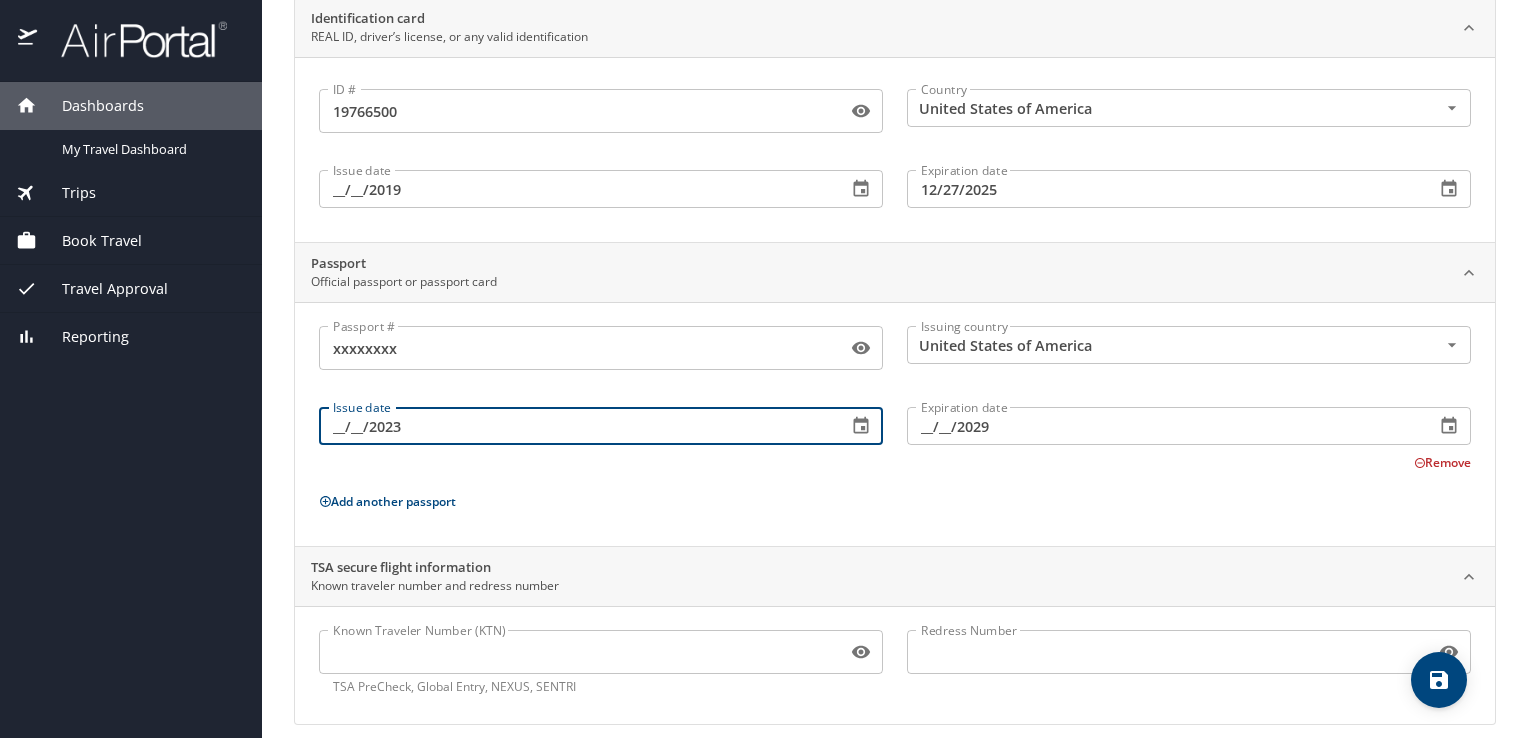type on "06/01/2023" 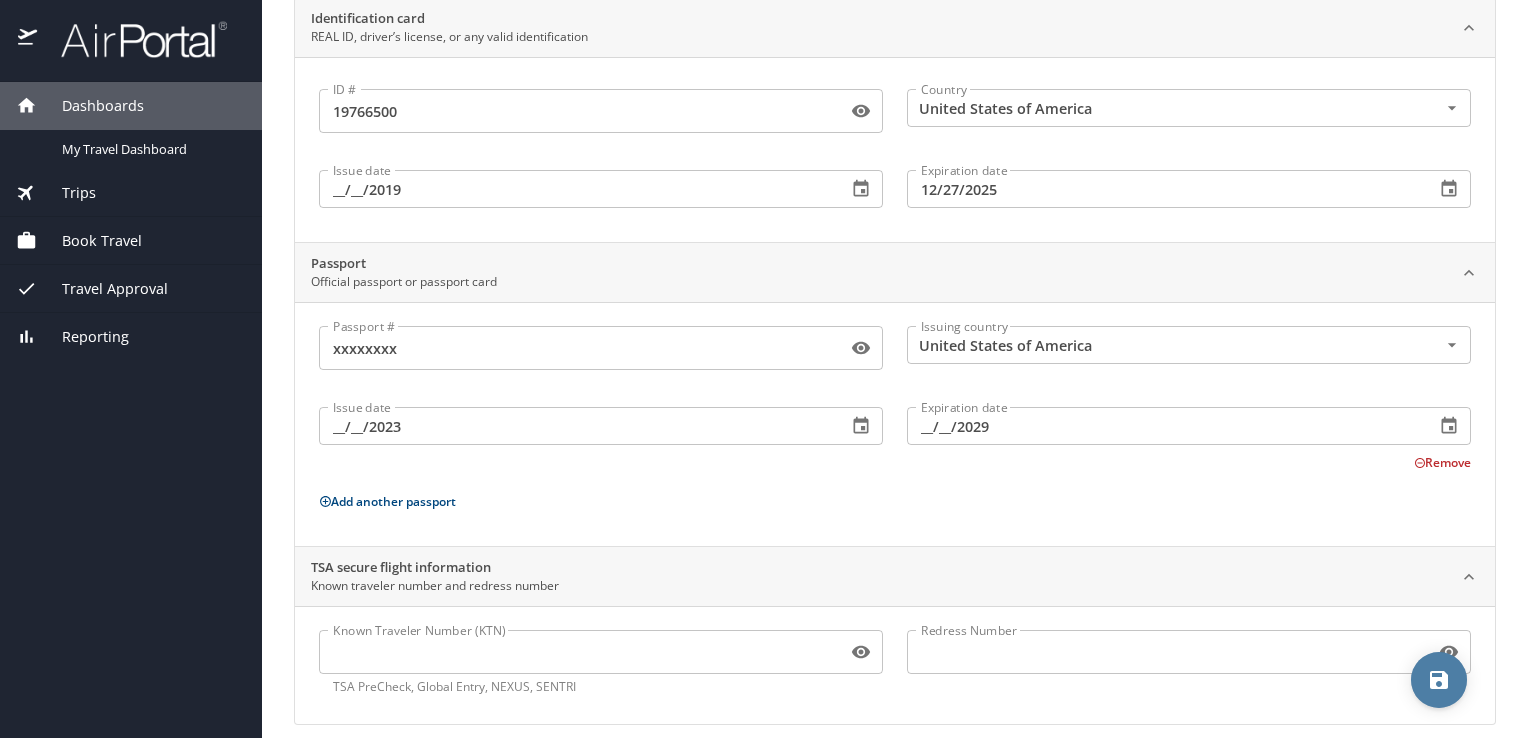 click 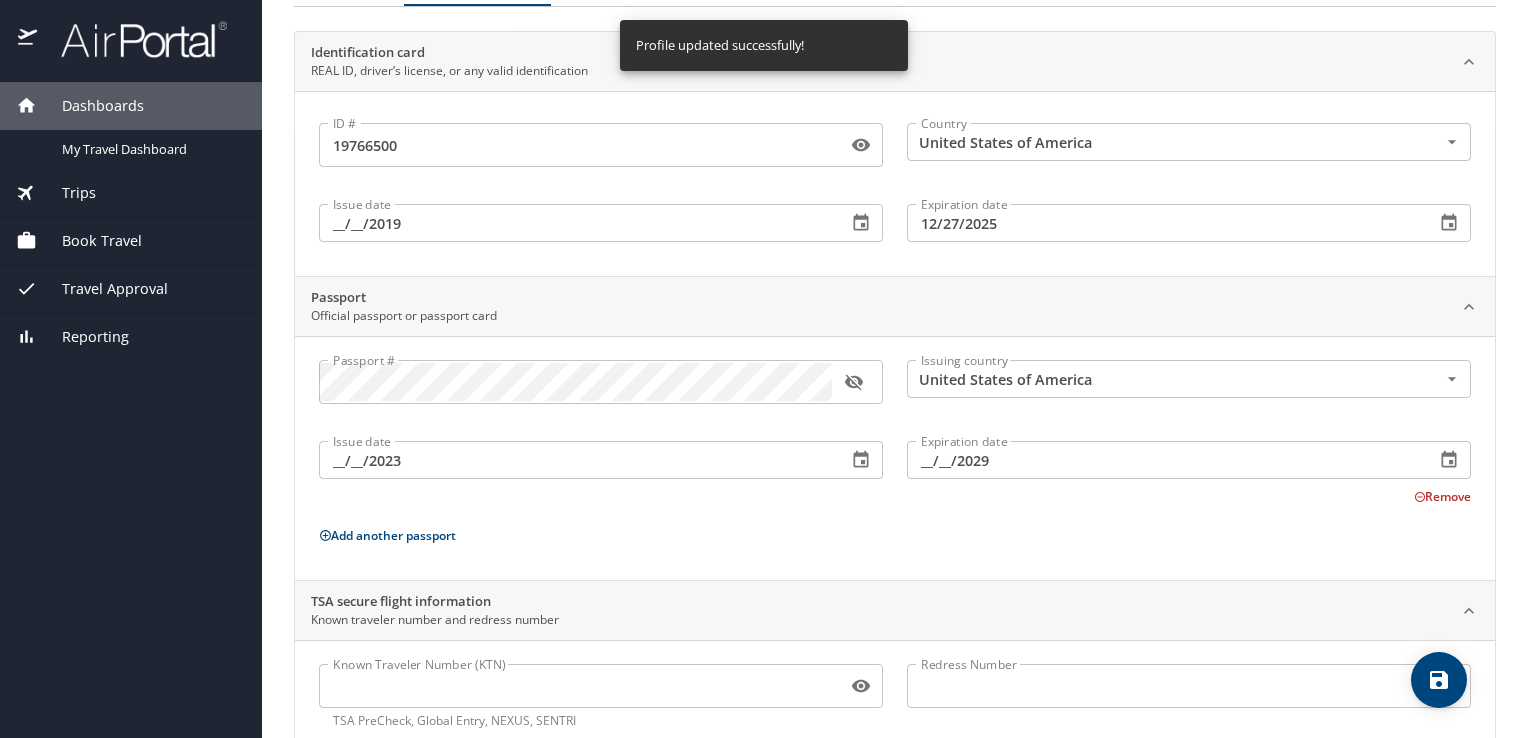 scroll, scrollTop: 0, scrollLeft: 0, axis: both 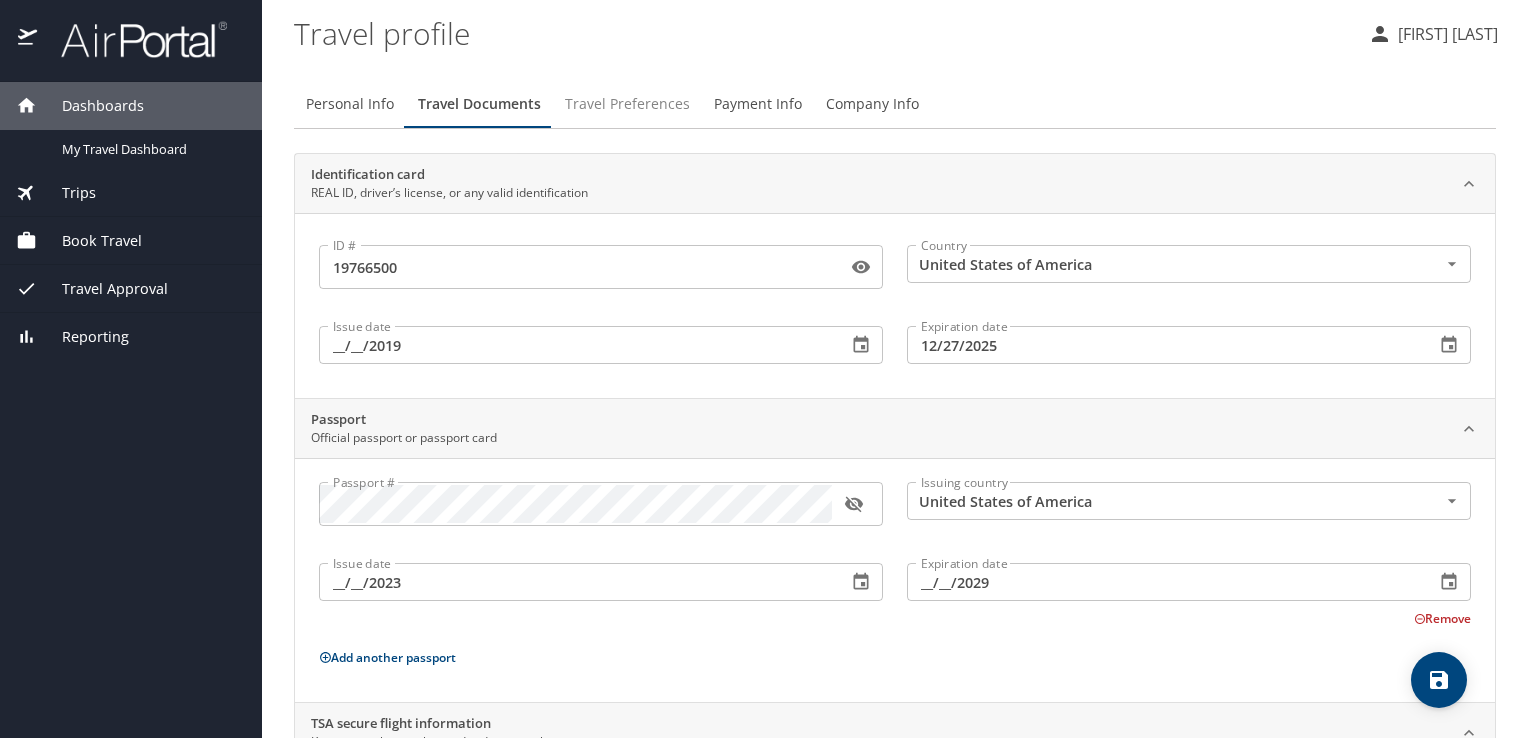 click on "Travel Preferences" at bounding box center [627, 104] 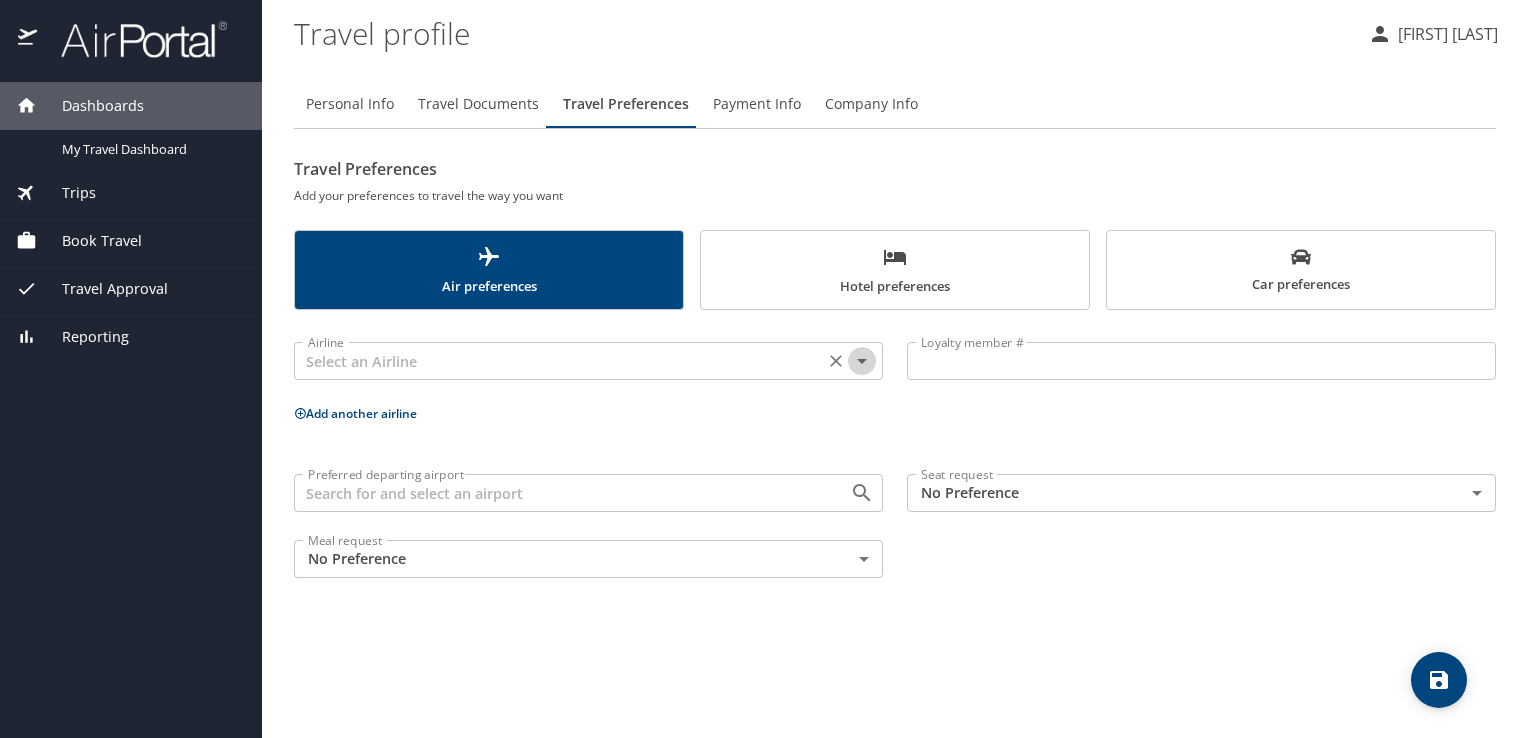 click 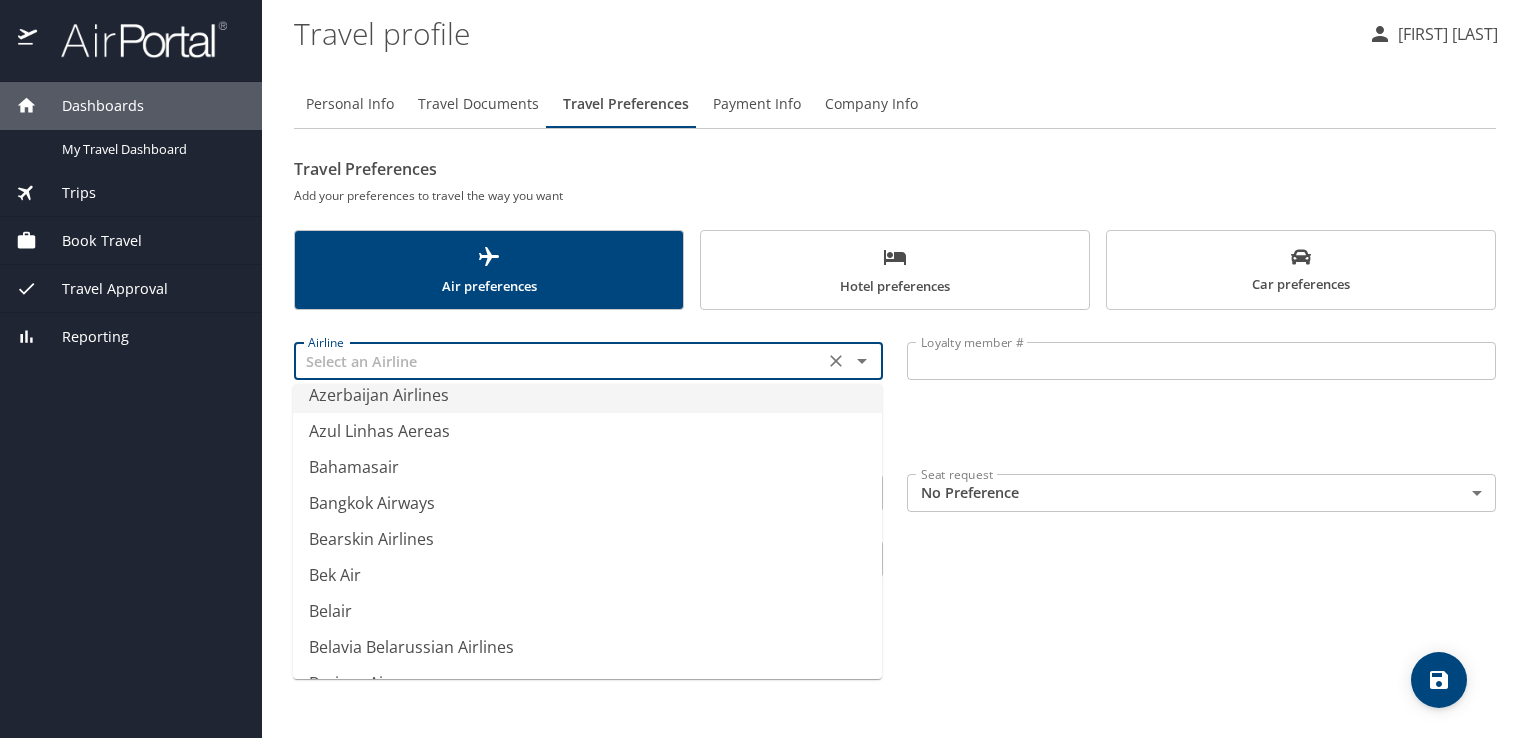 scroll, scrollTop: 3928, scrollLeft: 0, axis: vertical 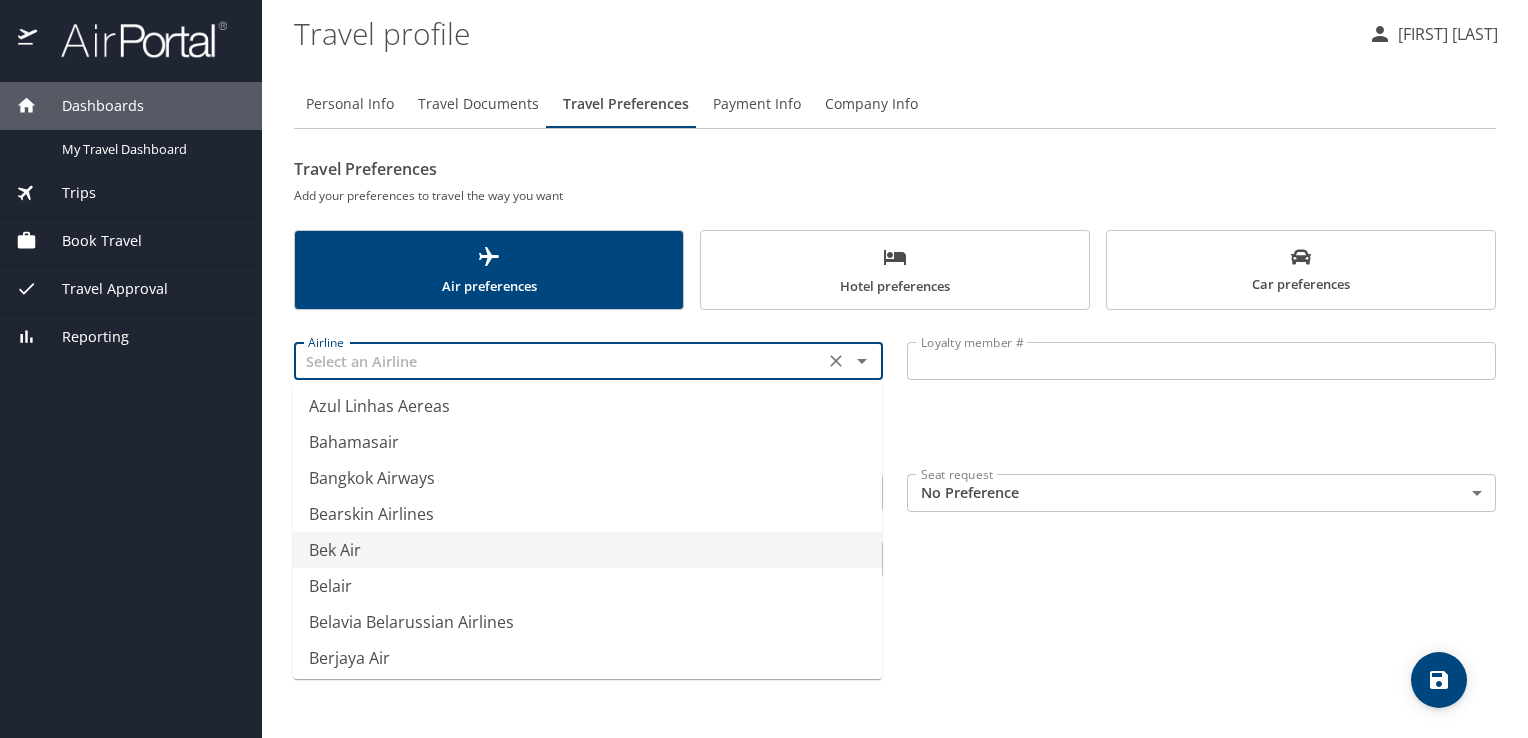 type on "d" 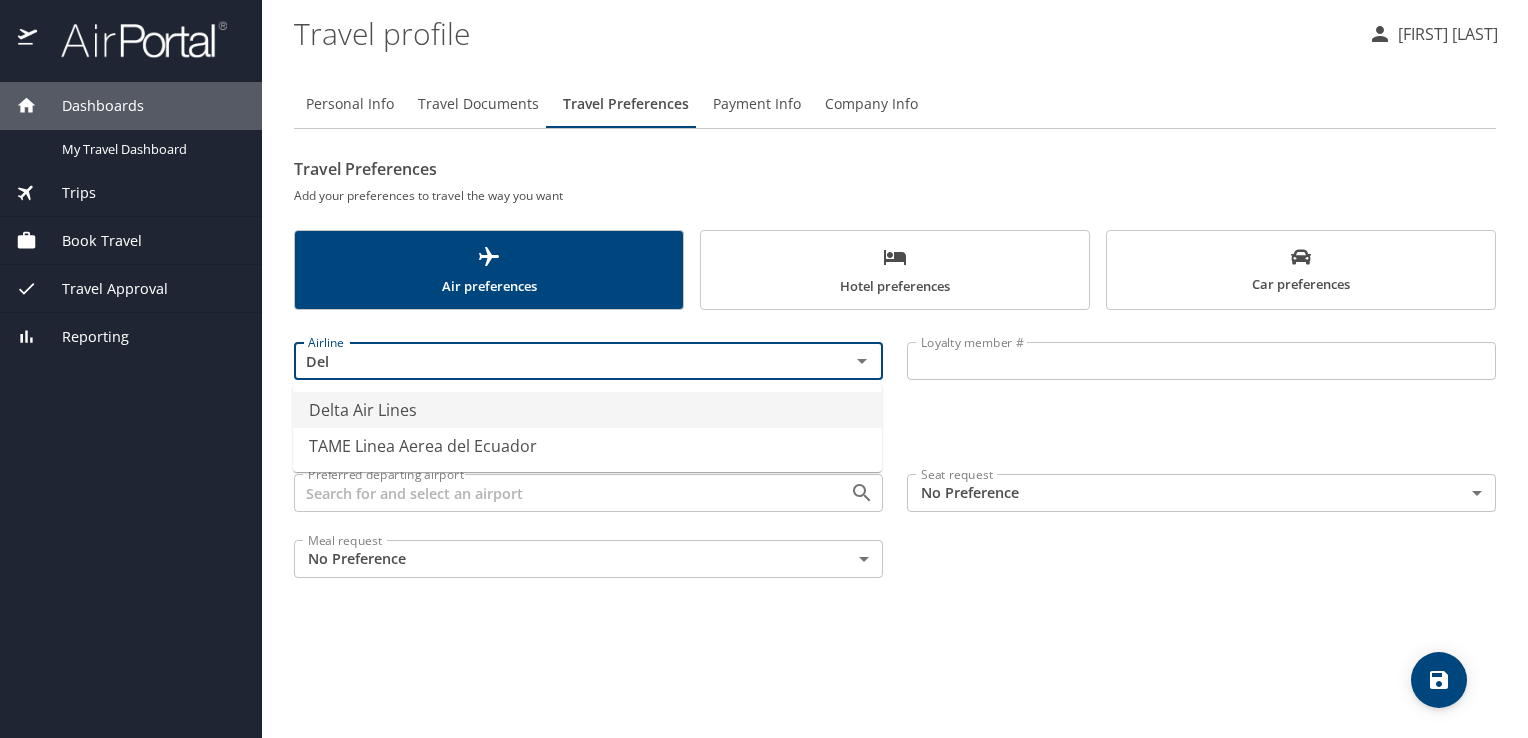 scroll, scrollTop: 0, scrollLeft: 0, axis: both 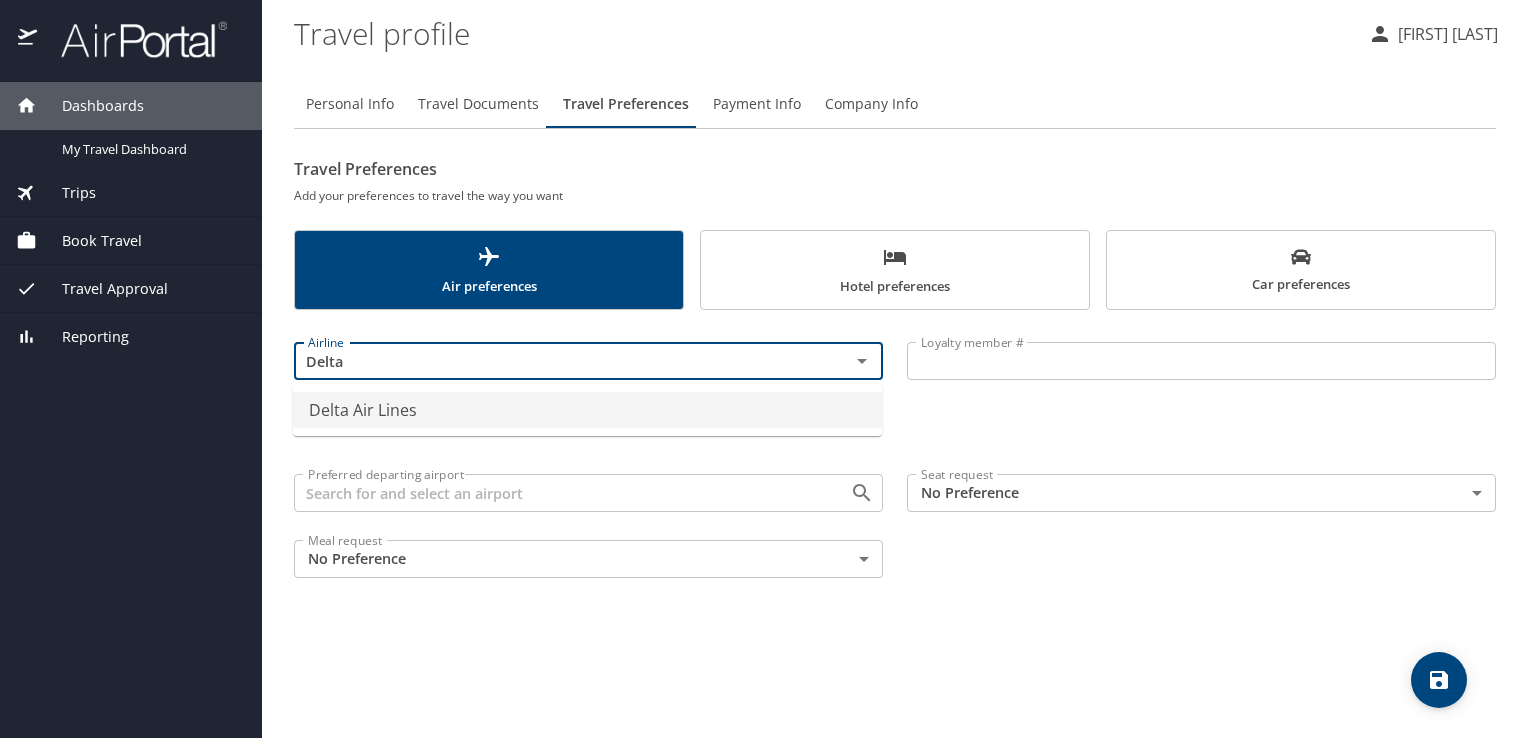 click on "Delta Air Lines" at bounding box center (587, 410) 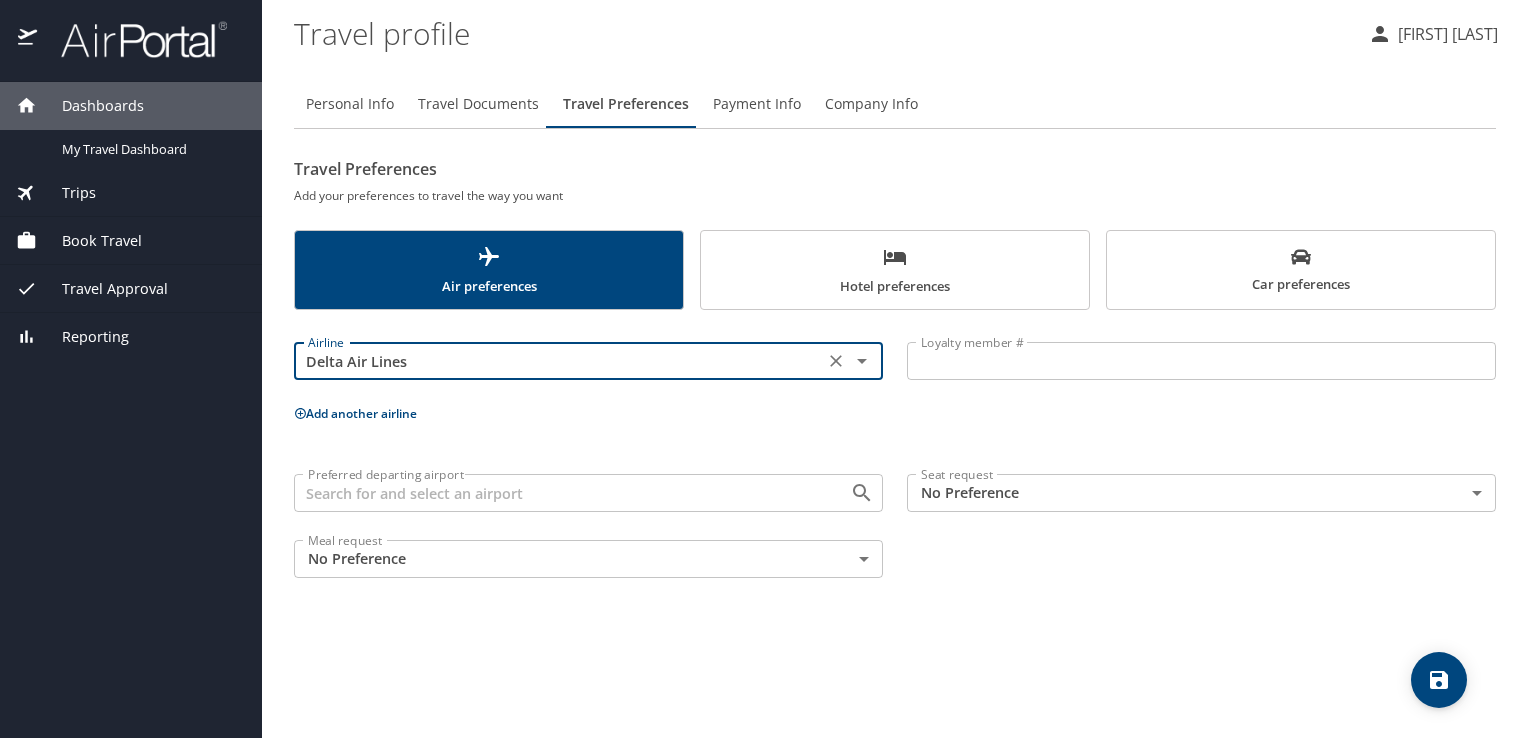 type on "Delta Air Lines" 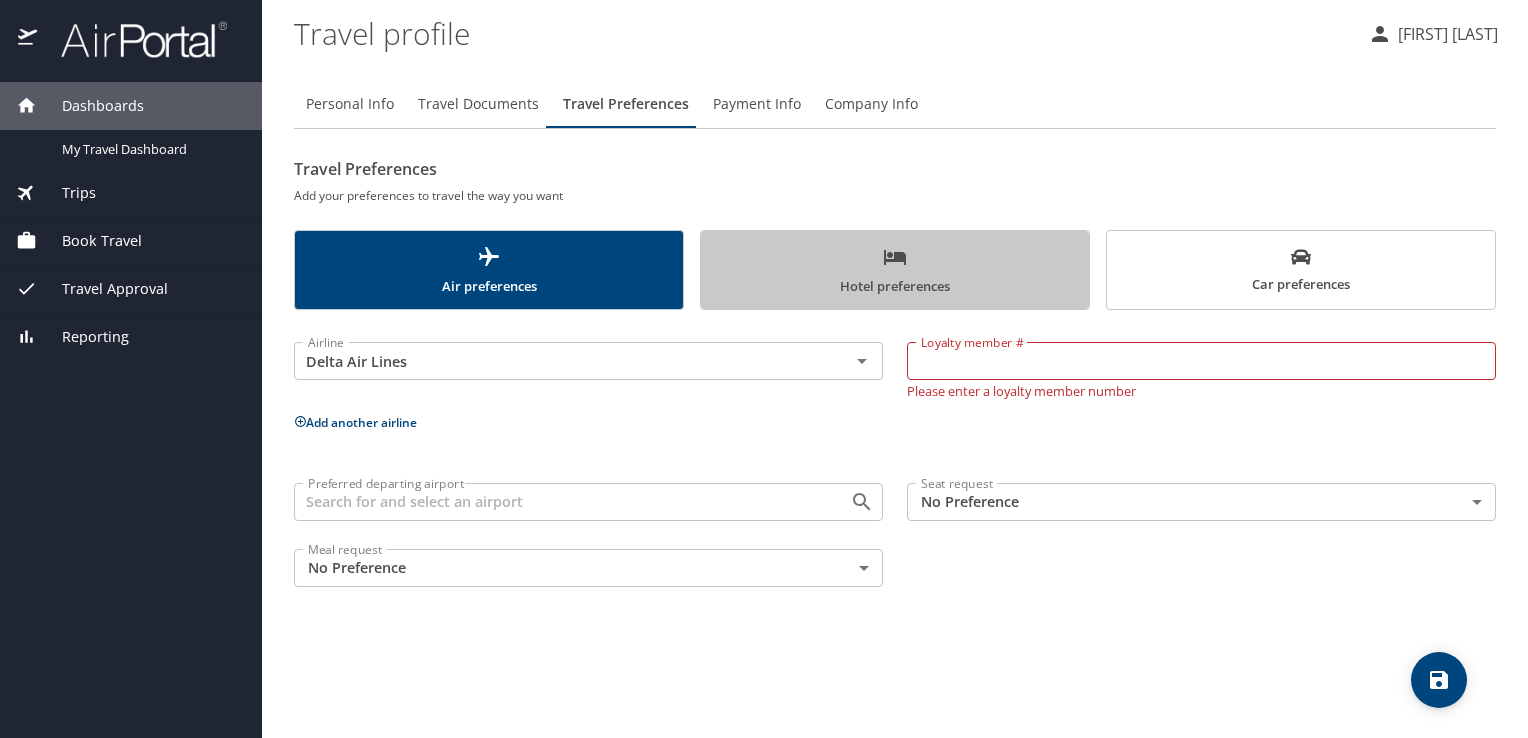 click on "Hotel preferences" at bounding box center [895, 271] 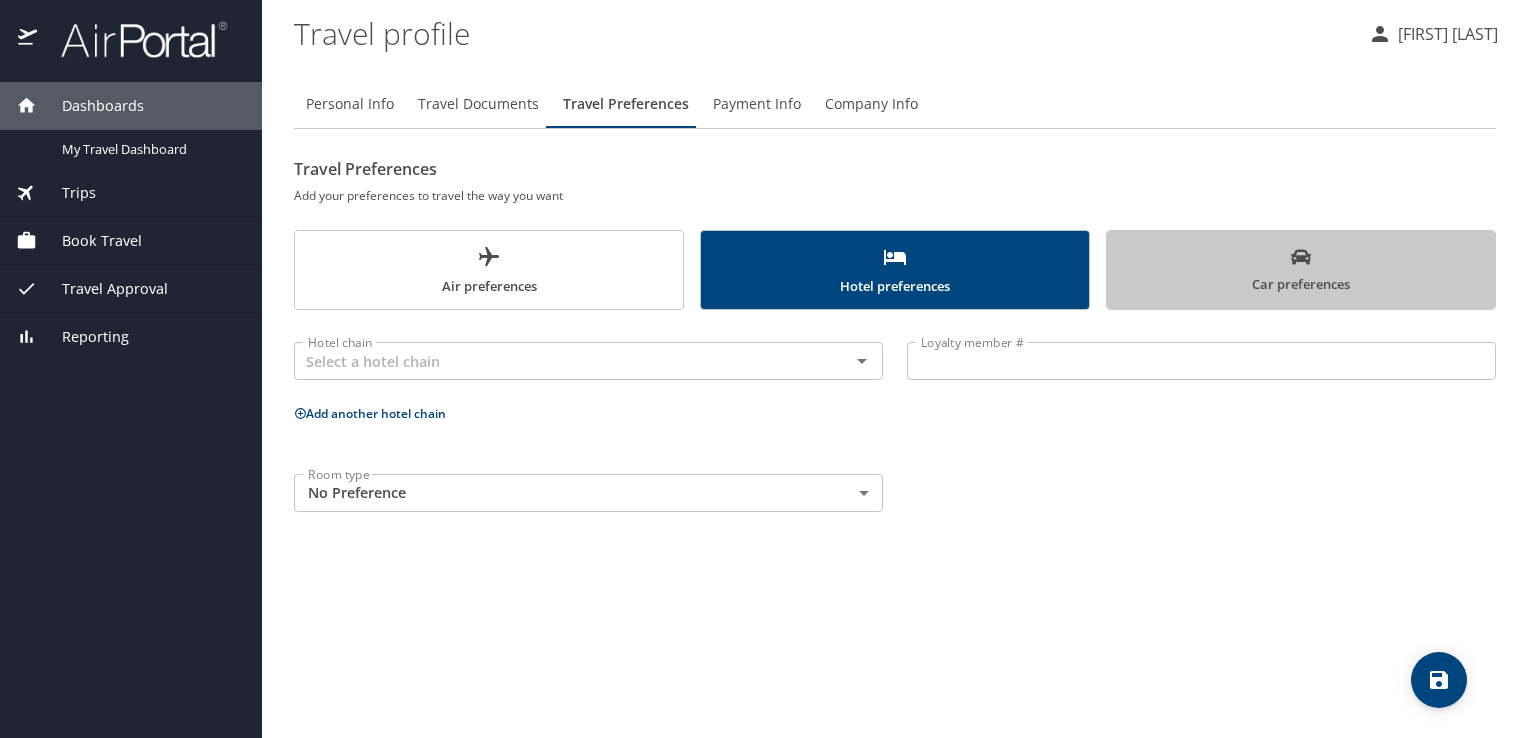 click on "Car preferences" at bounding box center (1301, 271) 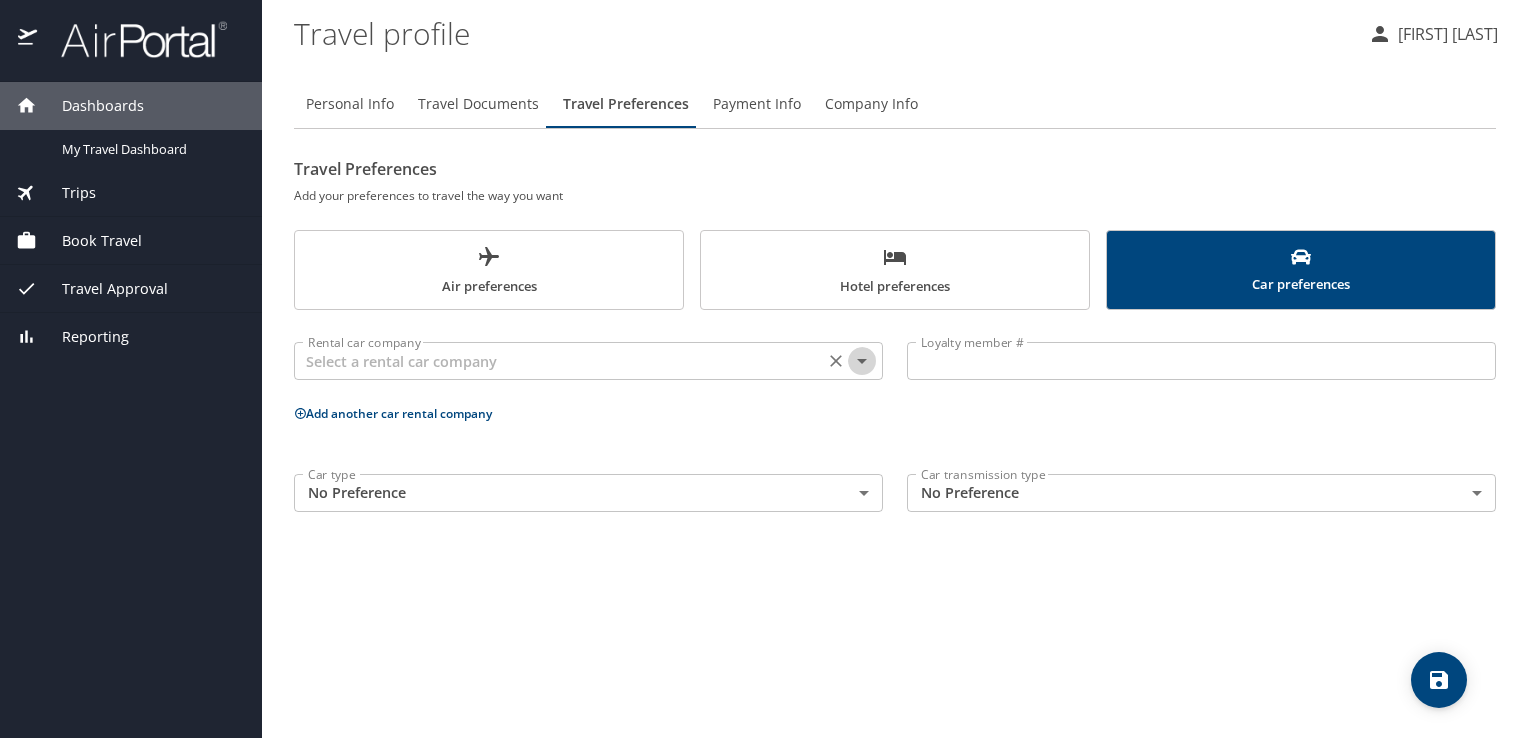 click 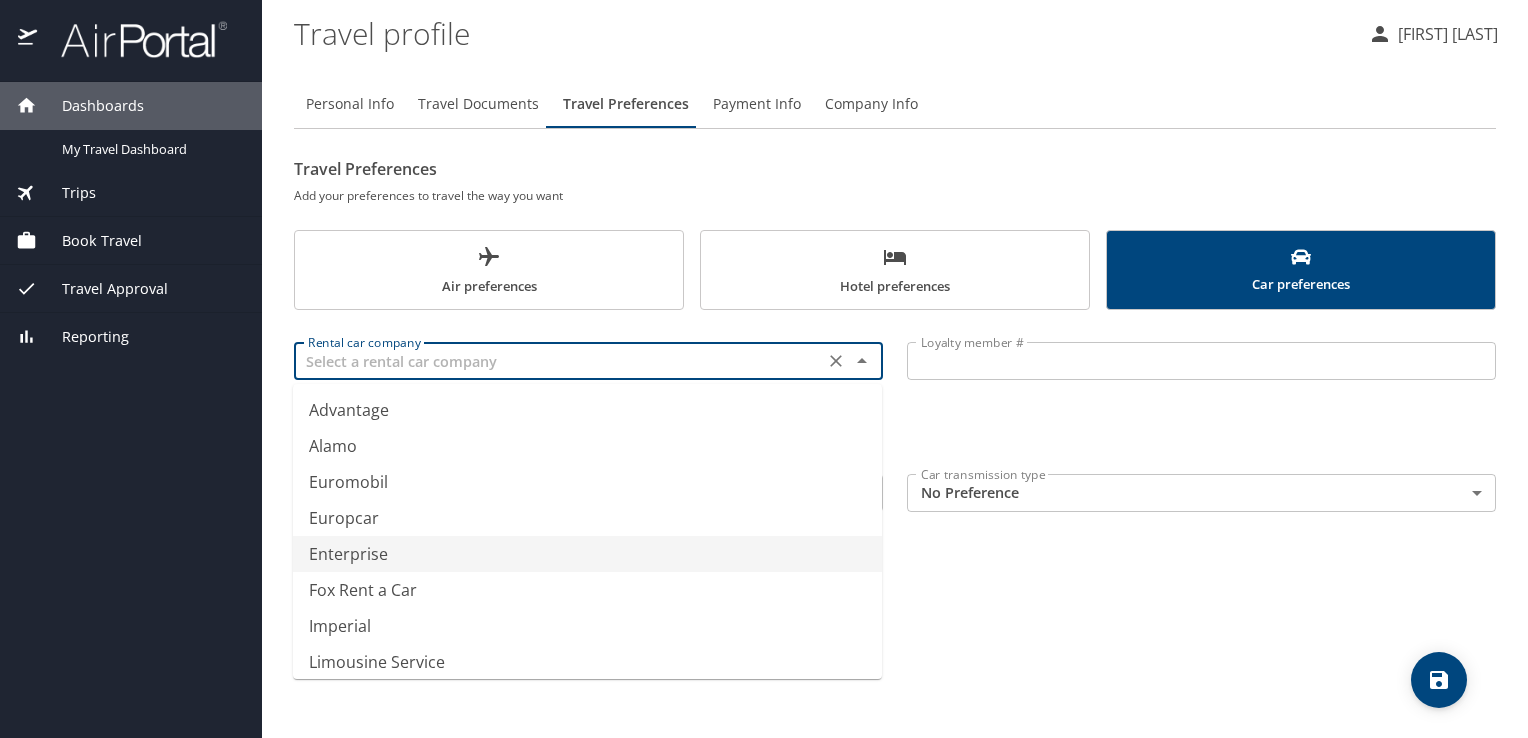 click on "Enterprise" at bounding box center [587, 554] 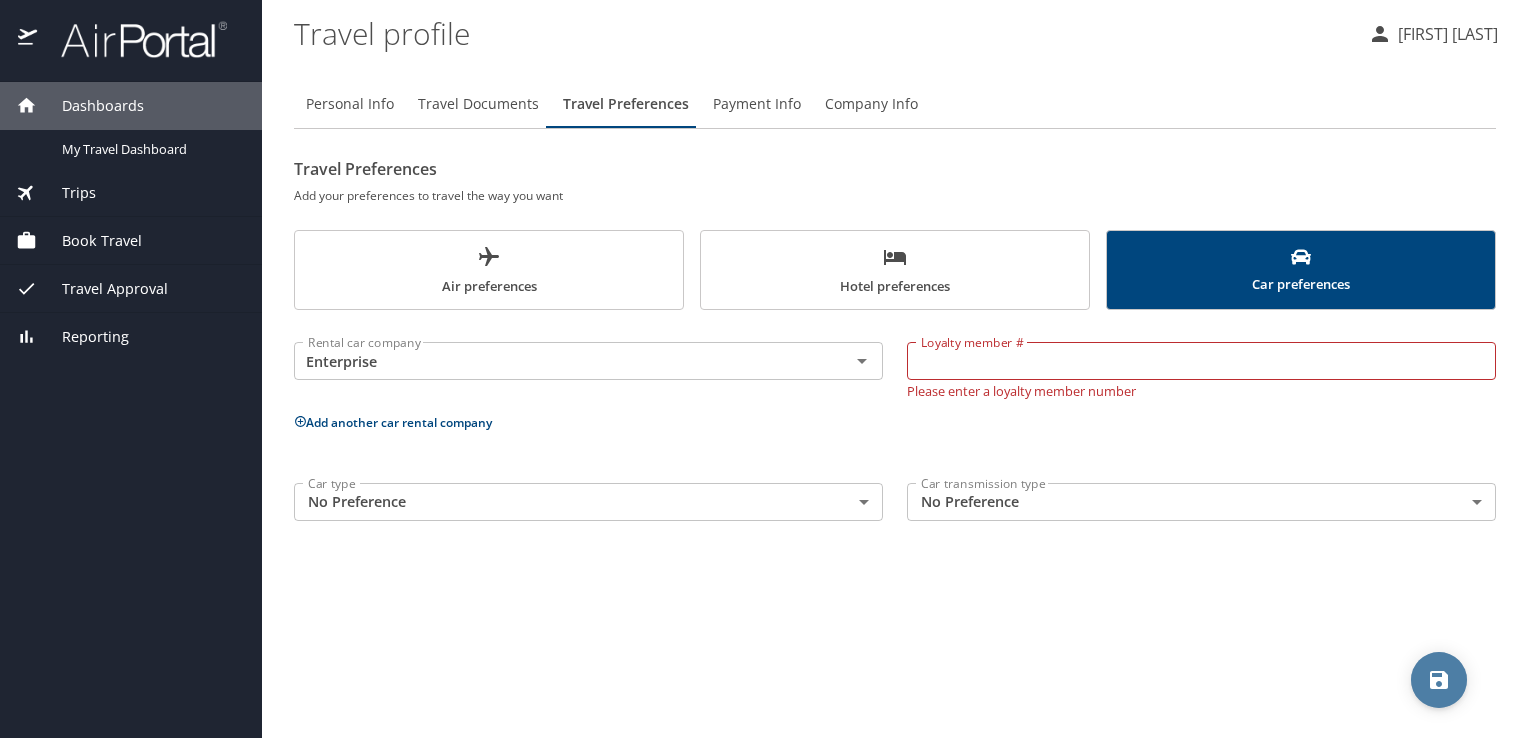 click 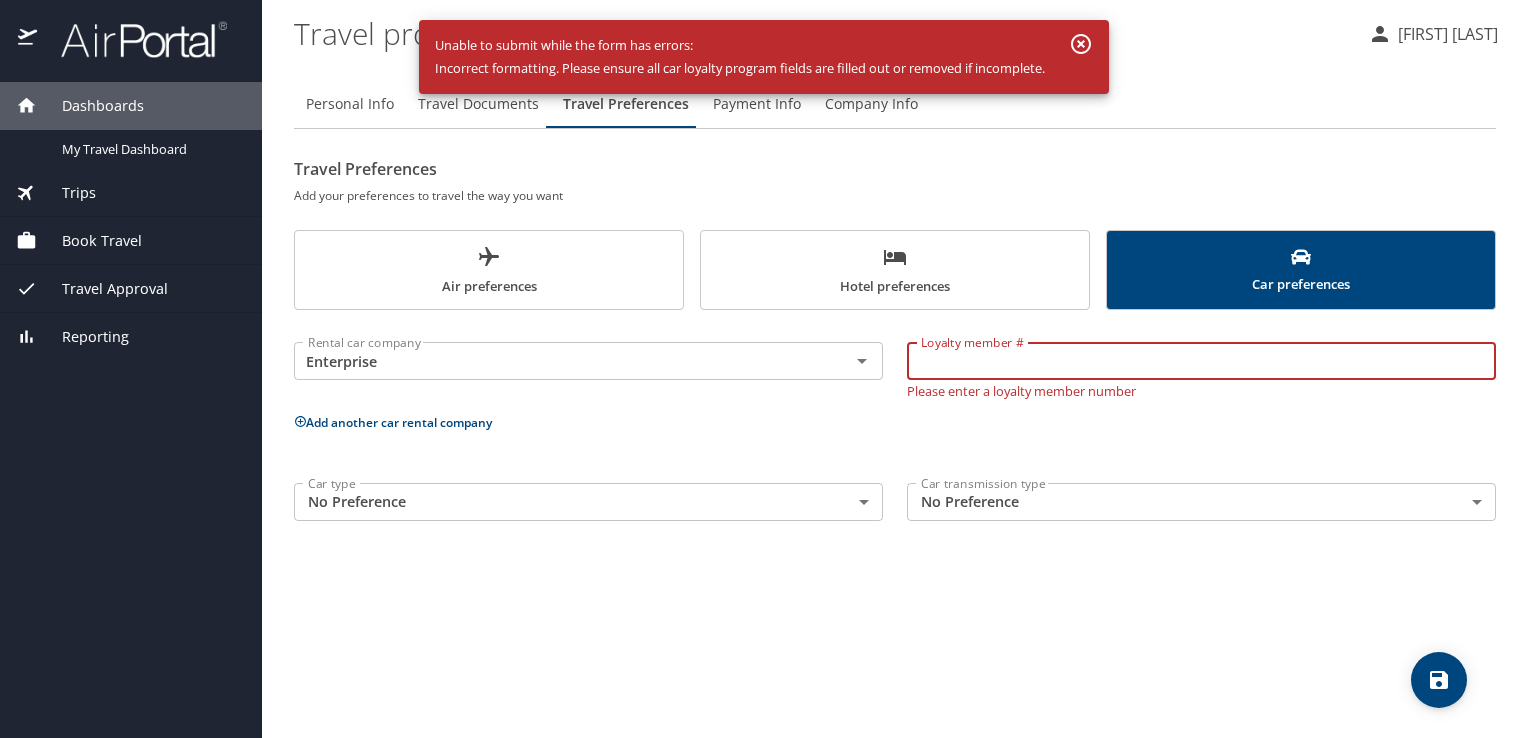 click on "Loyalty member #" at bounding box center (1201, 361) 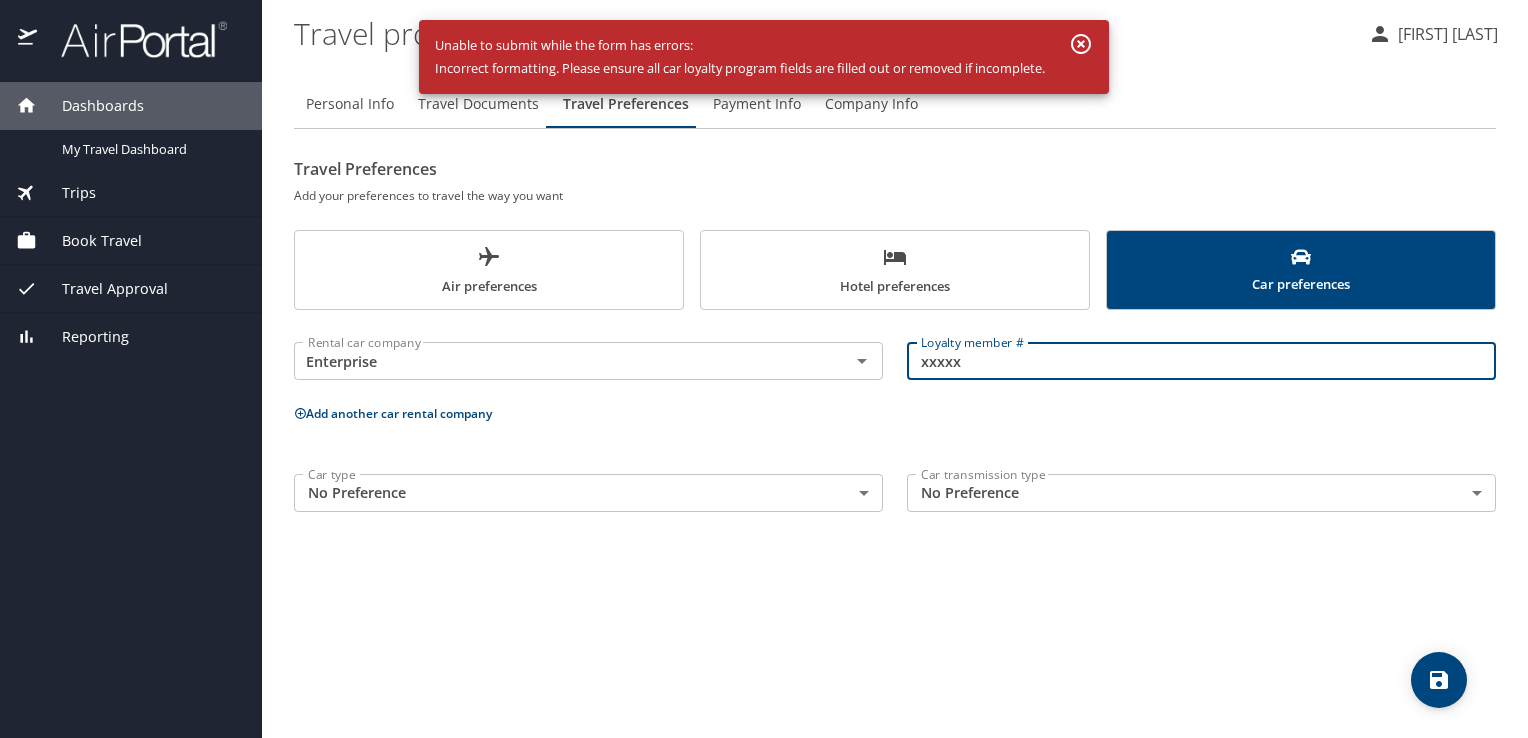 type on "xxxxx" 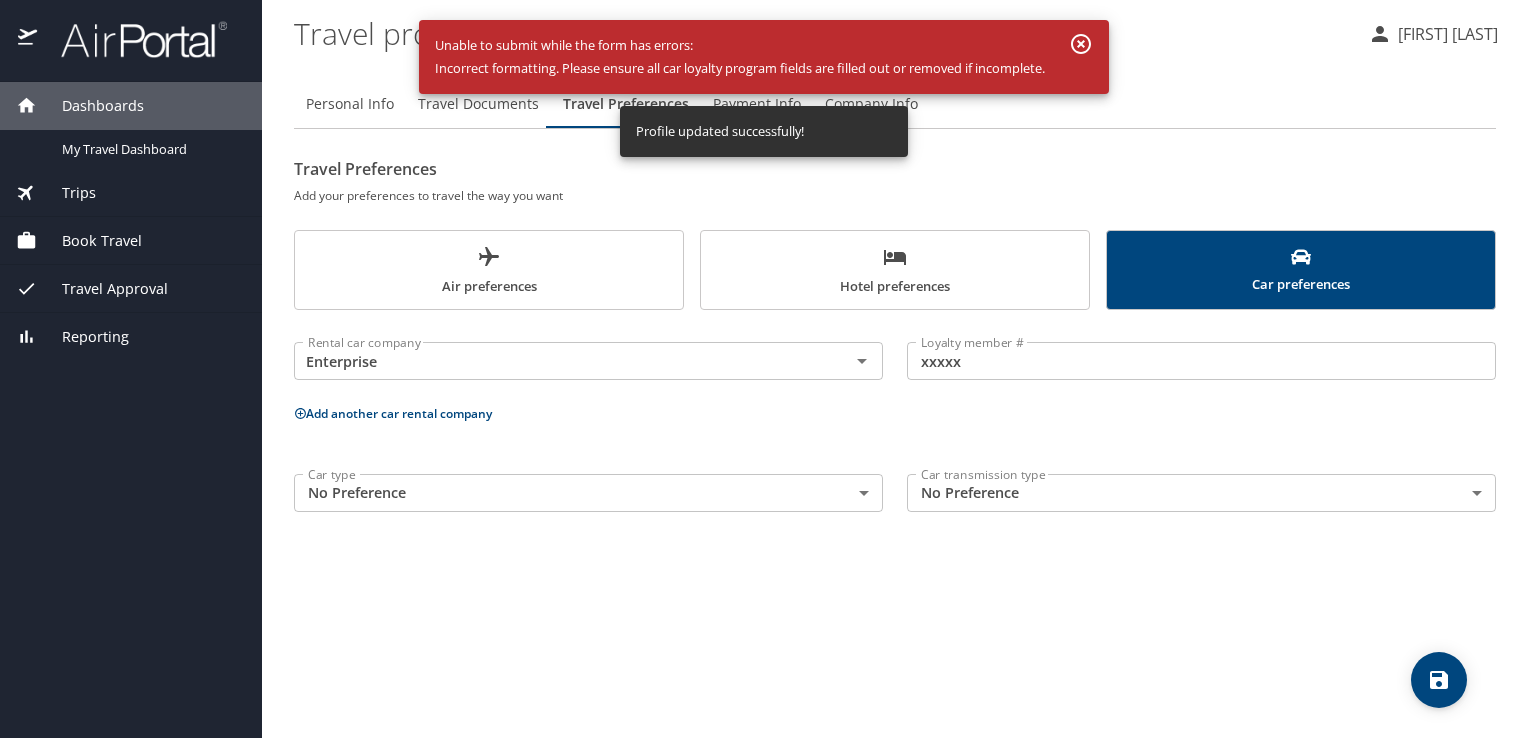 click 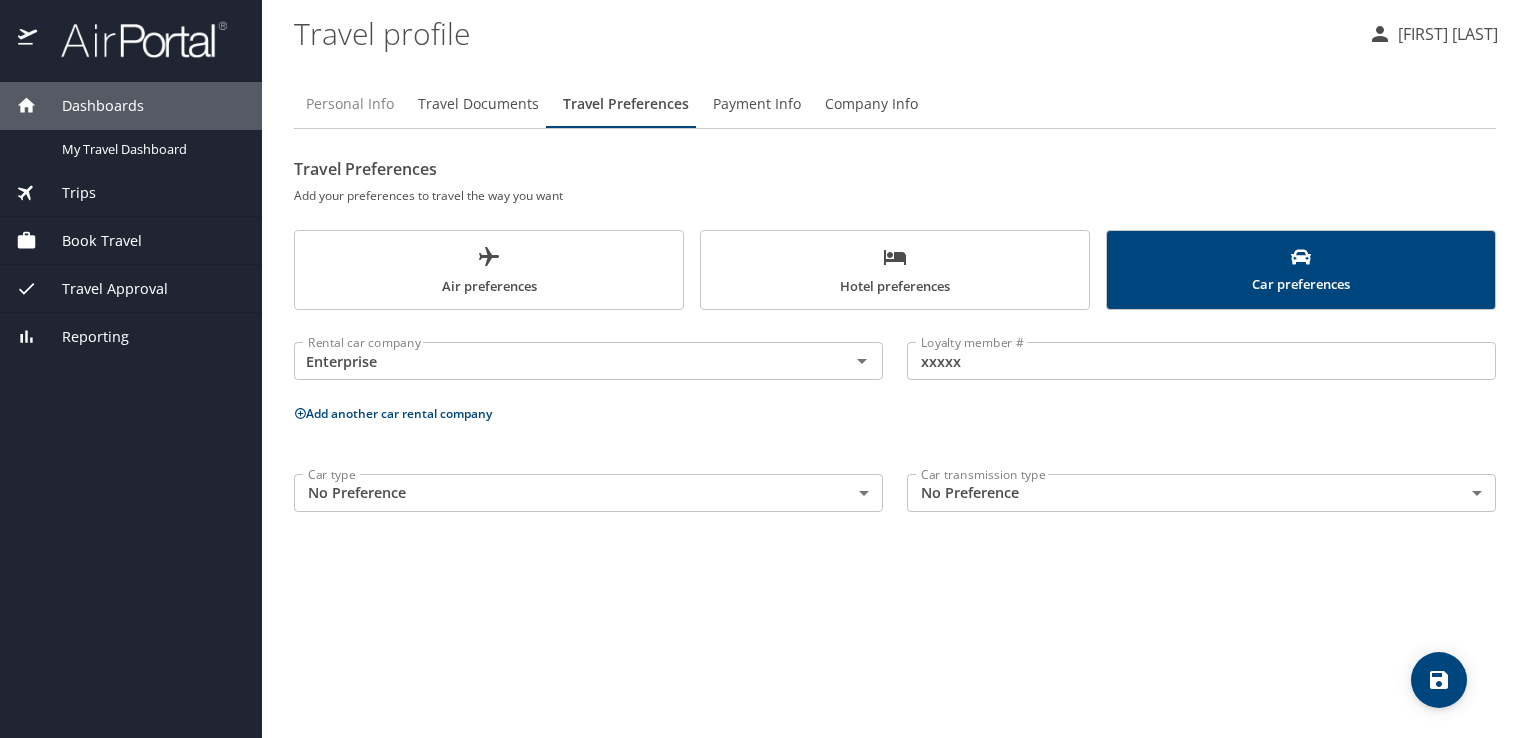 click on "Personal Info" at bounding box center (350, 104) 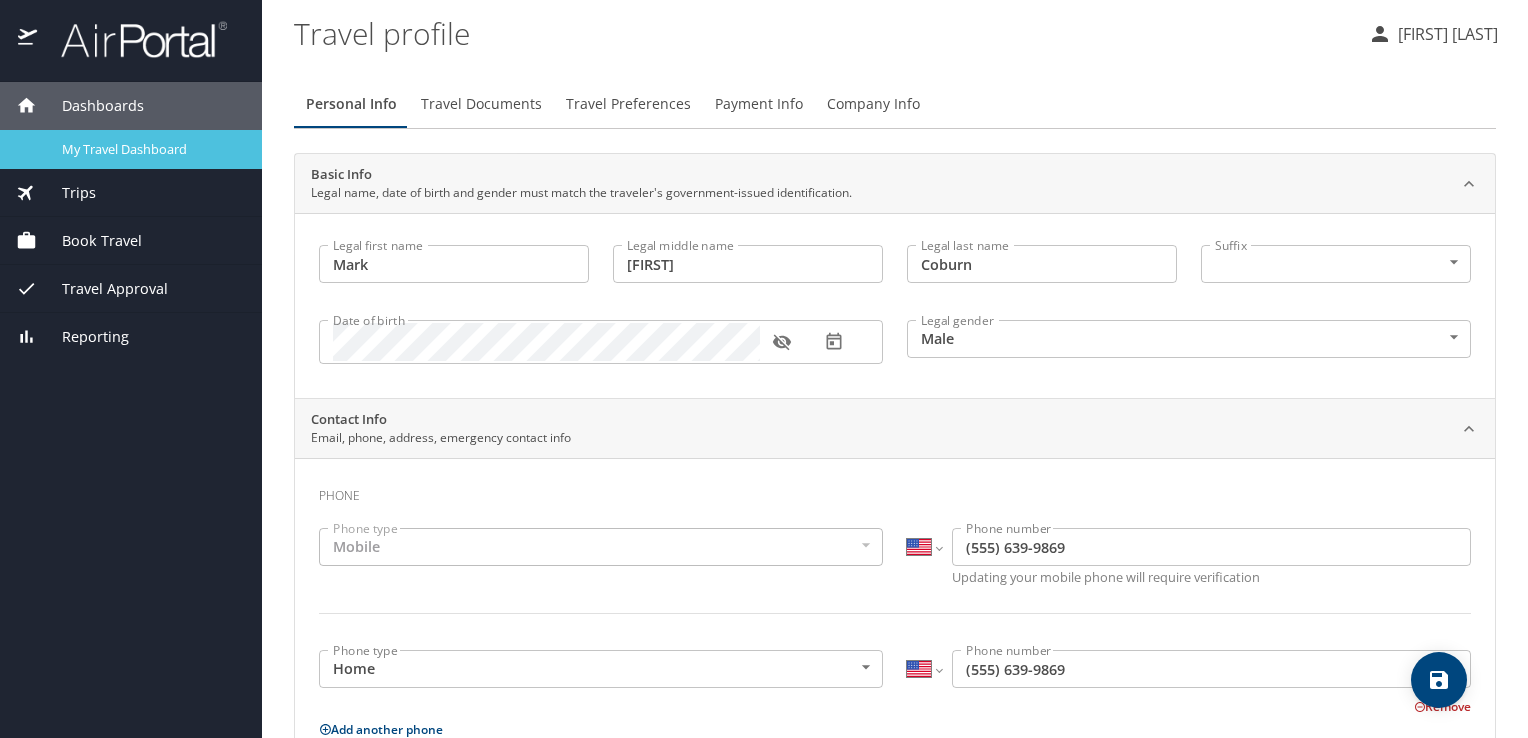 click on "My Travel Dashboard" at bounding box center [150, 149] 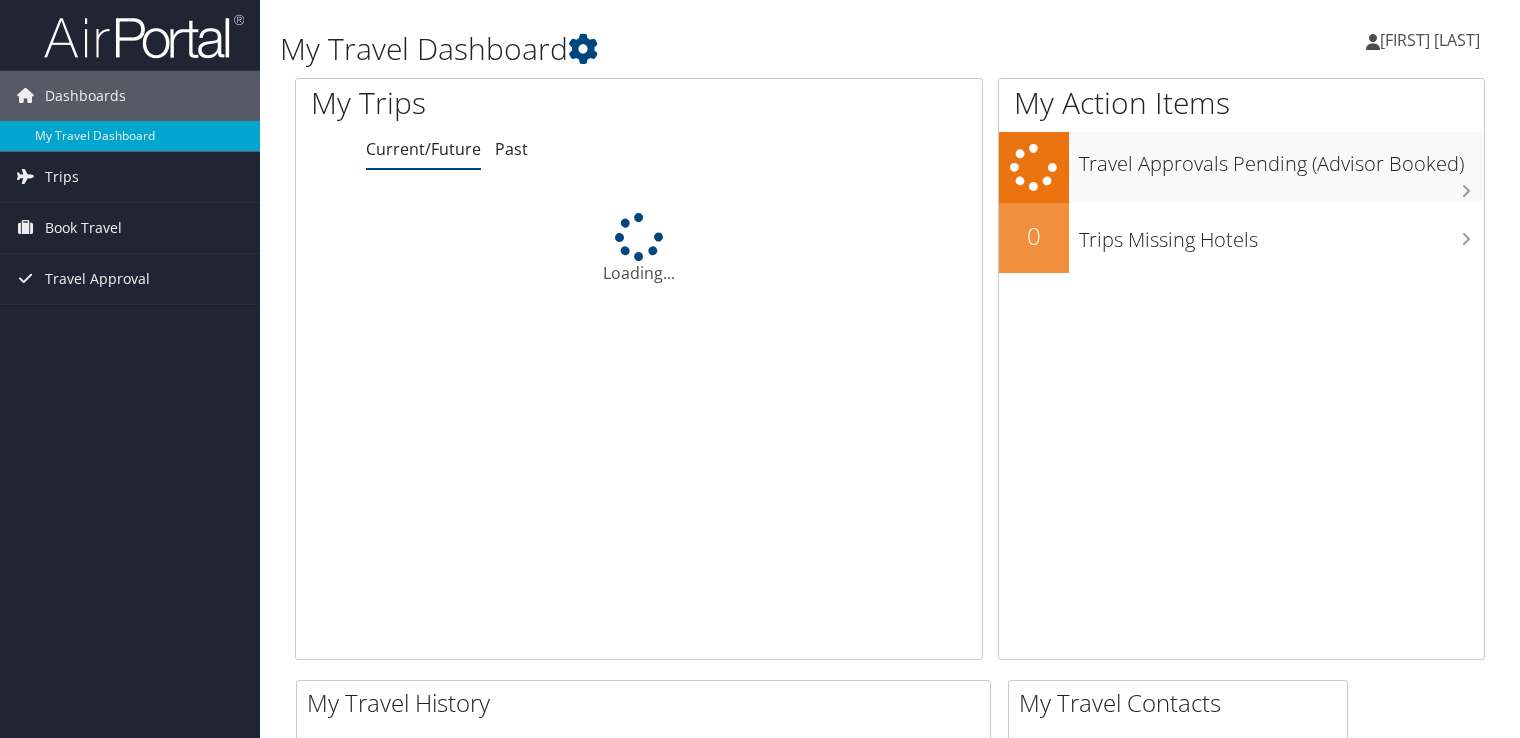 scroll, scrollTop: 0, scrollLeft: 0, axis: both 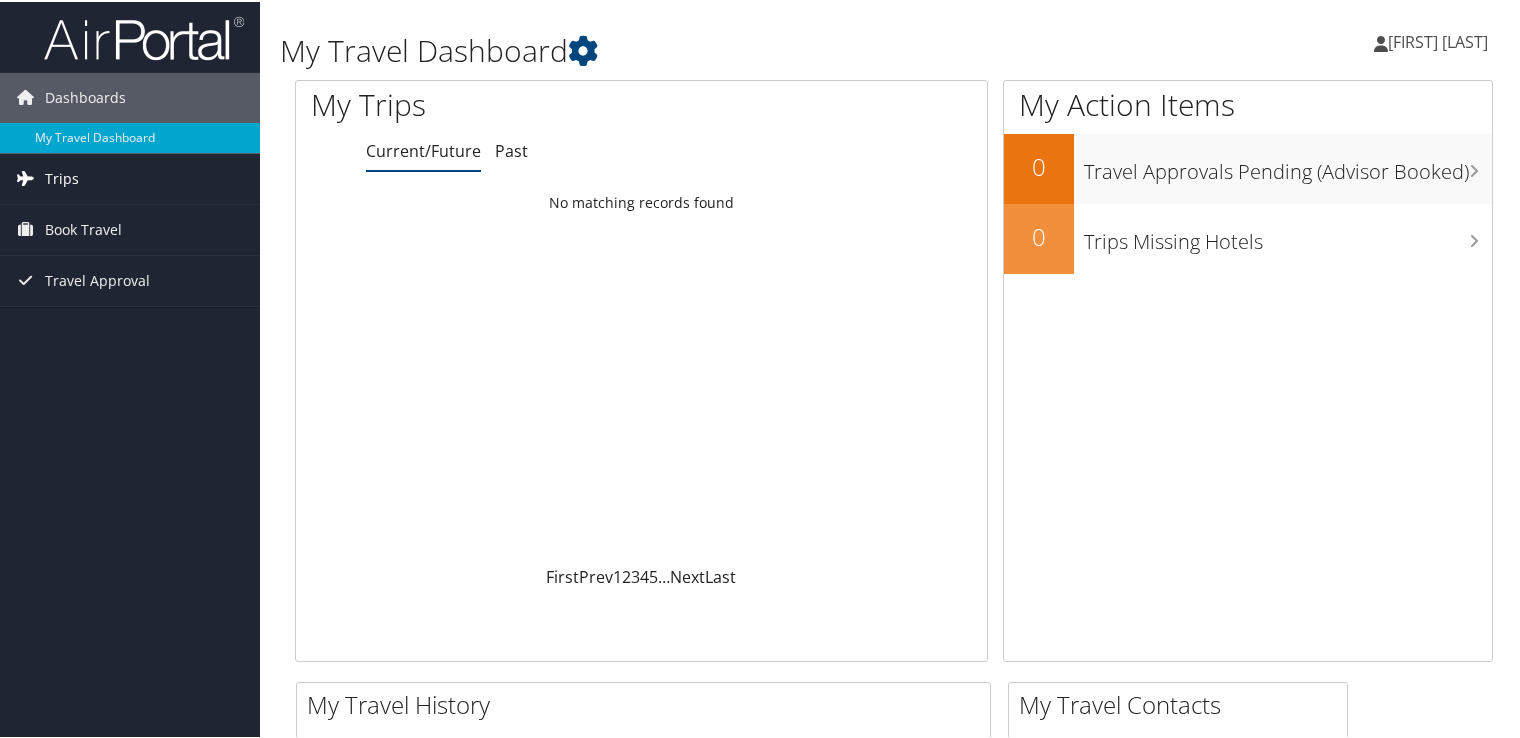 click on "Trips" at bounding box center [62, 177] 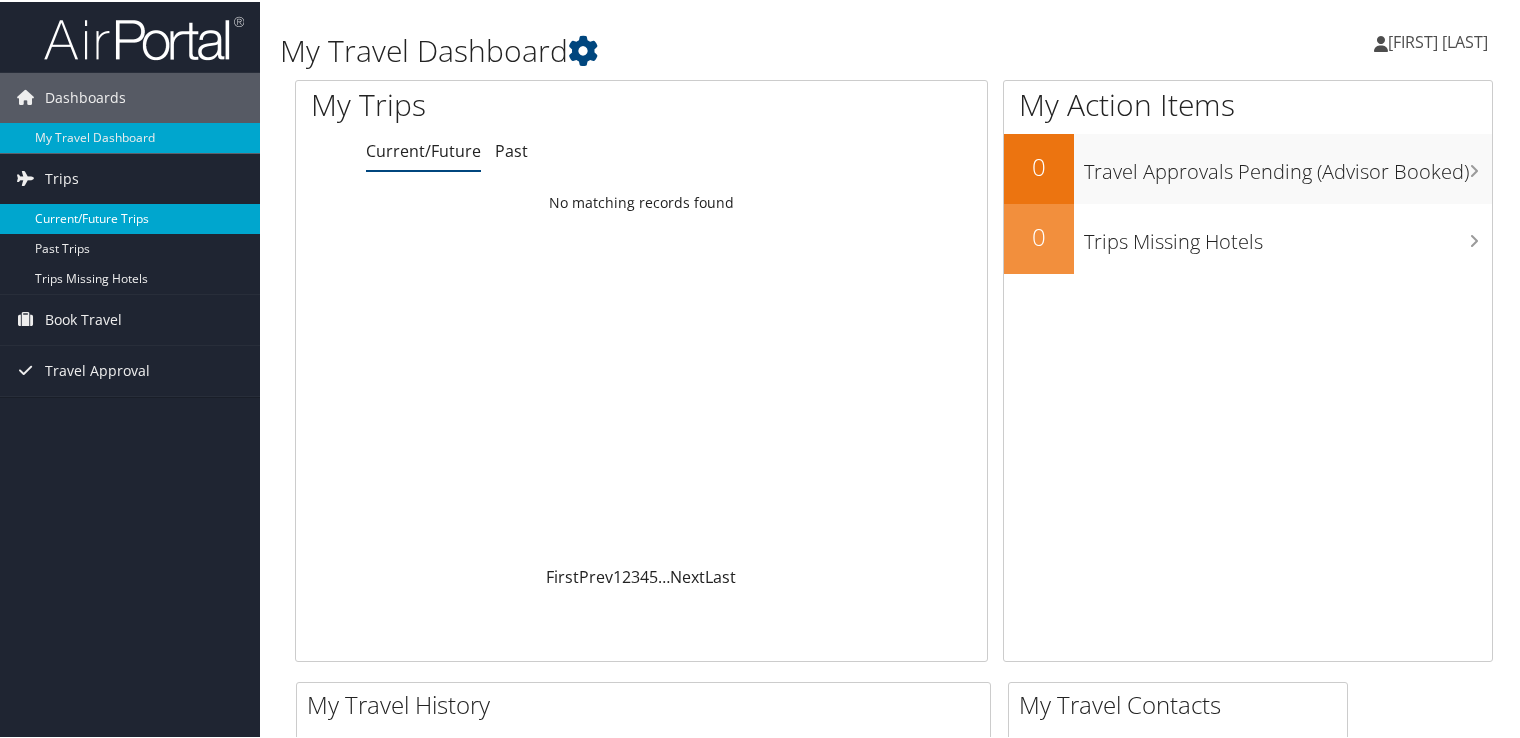 click on "Current/Future Trips" at bounding box center [130, 217] 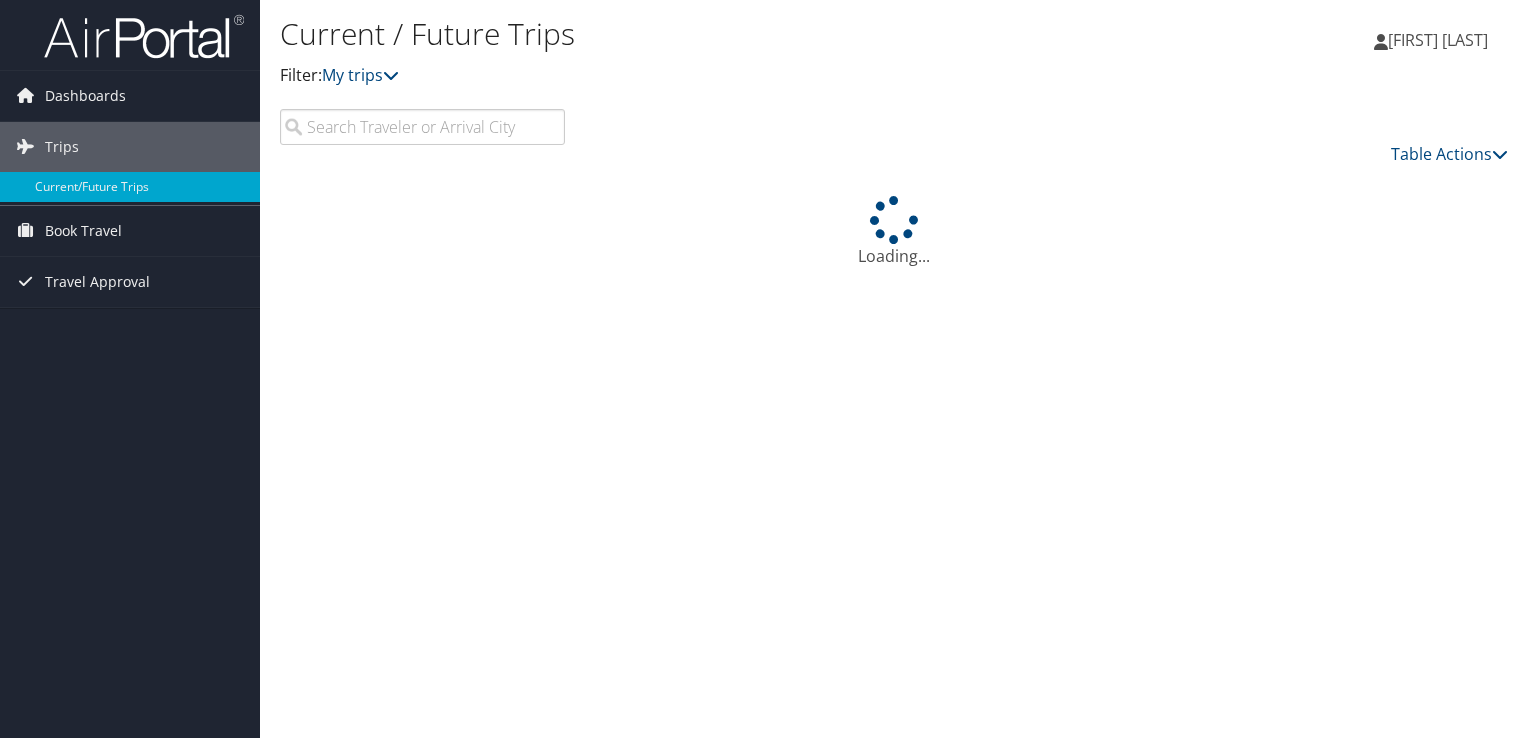 scroll, scrollTop: 0, scrollLeft: 0, axis: both 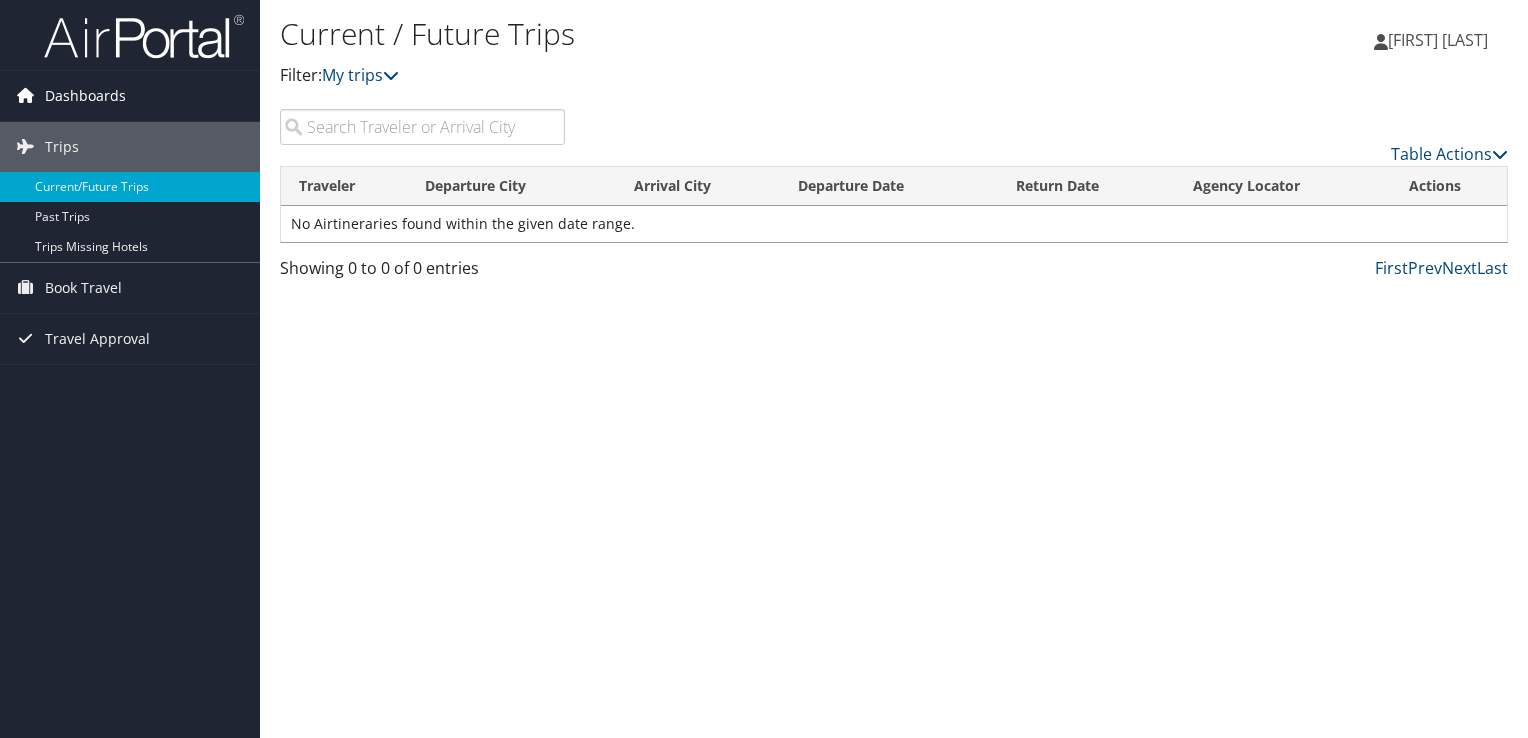 click on "Dashboards" at bounding box center (85, 96) 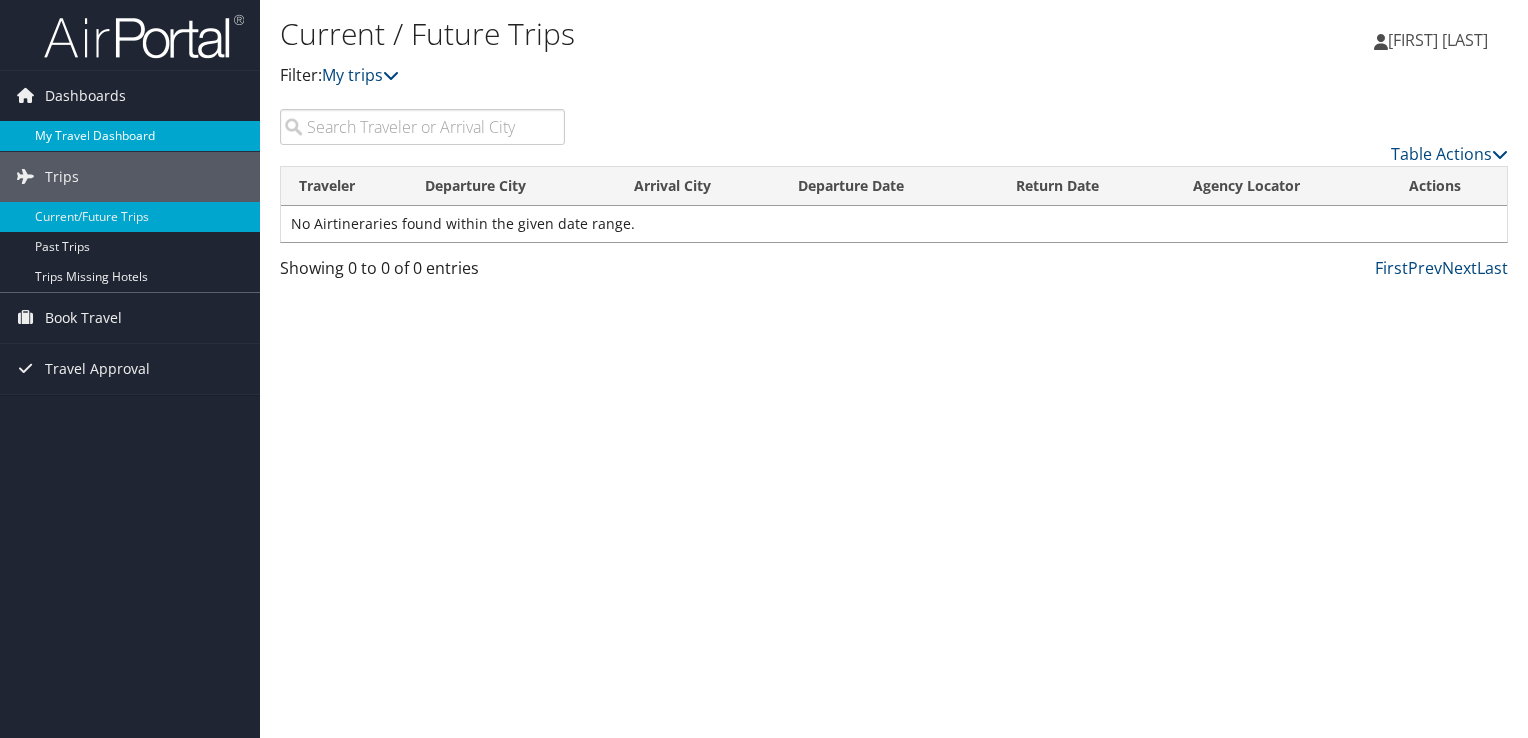 click on "My Travel Dashboard" at bounding box center [130, 136] 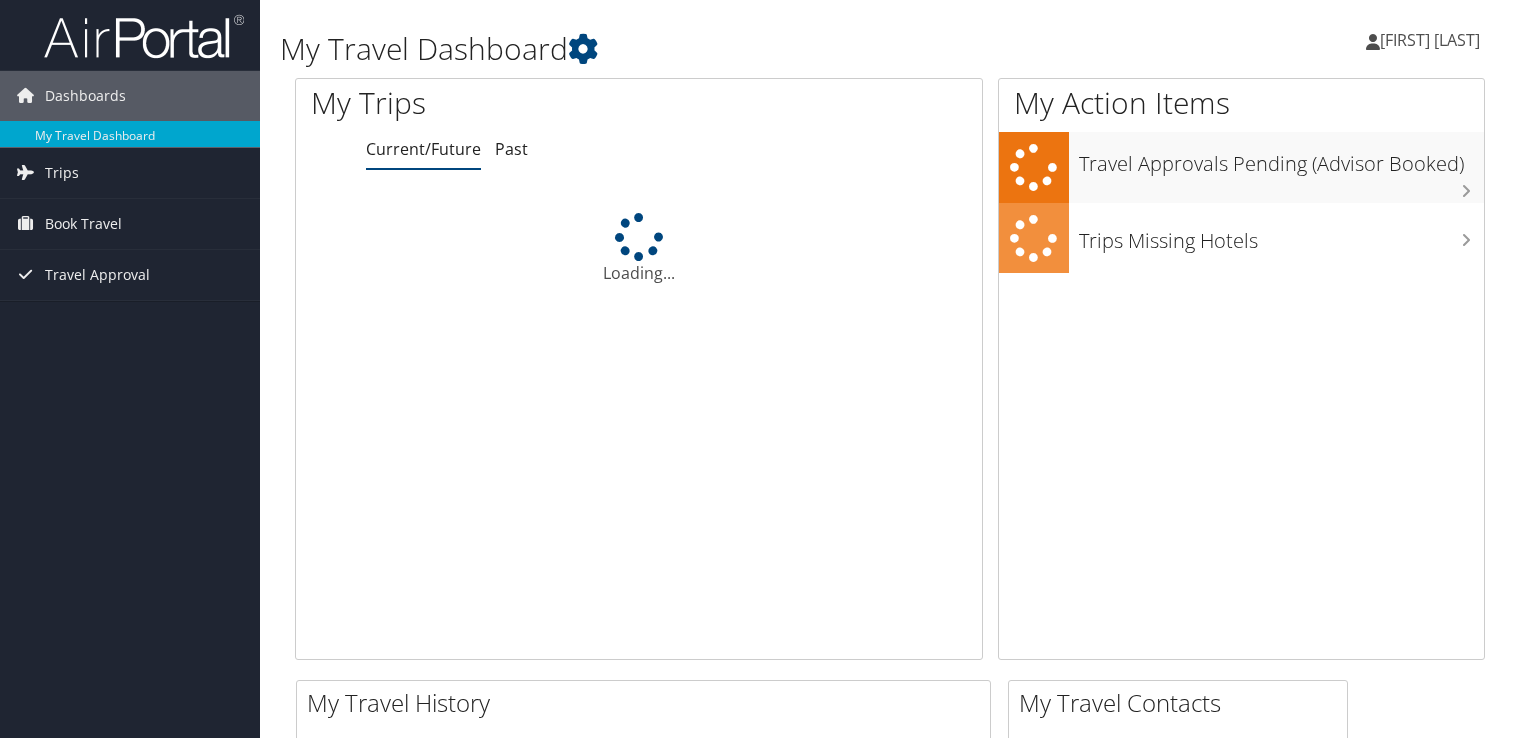 scroll, scrollTop: 0, scrollLeft: 0, axis: both 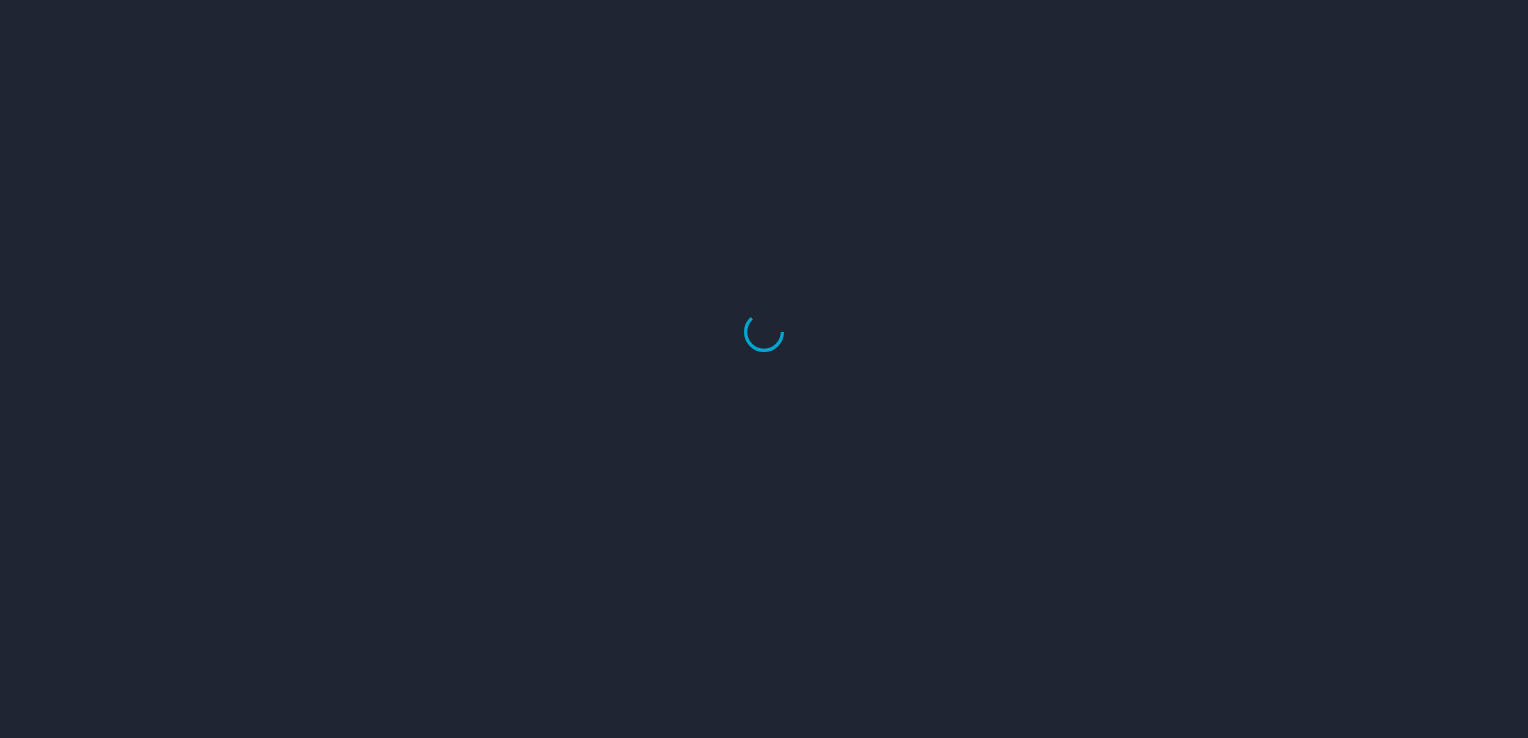 select on "US" 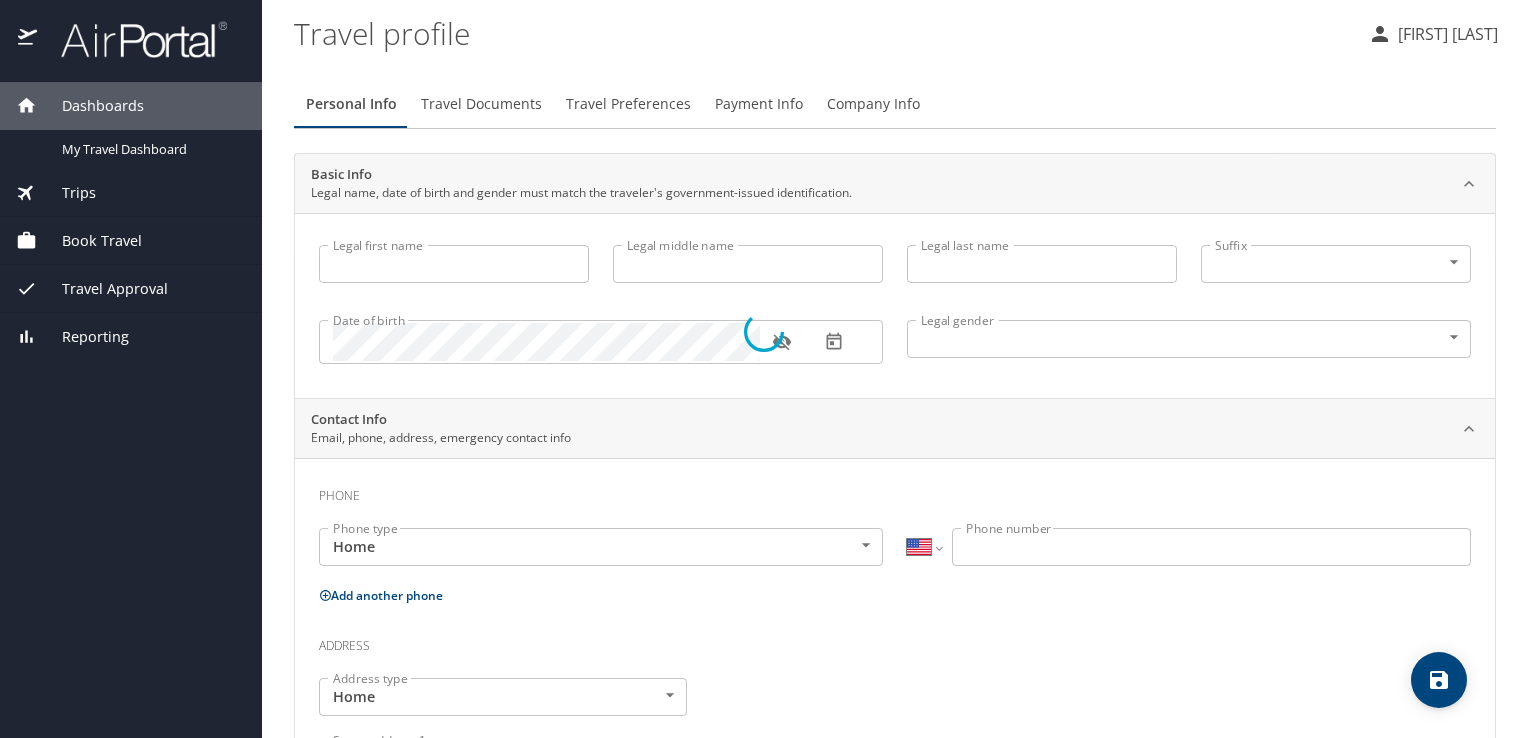 type on "Mark" 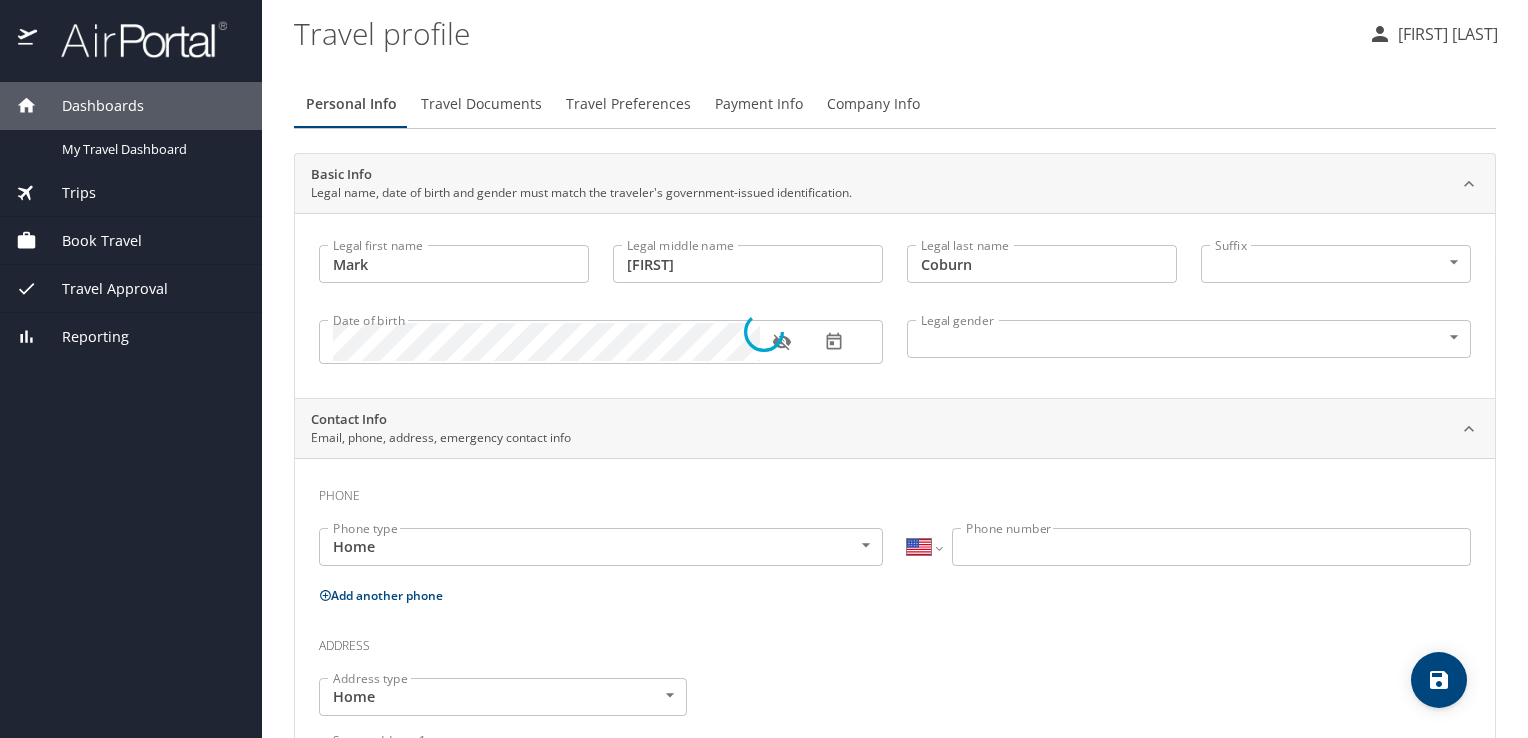 select on "US" 